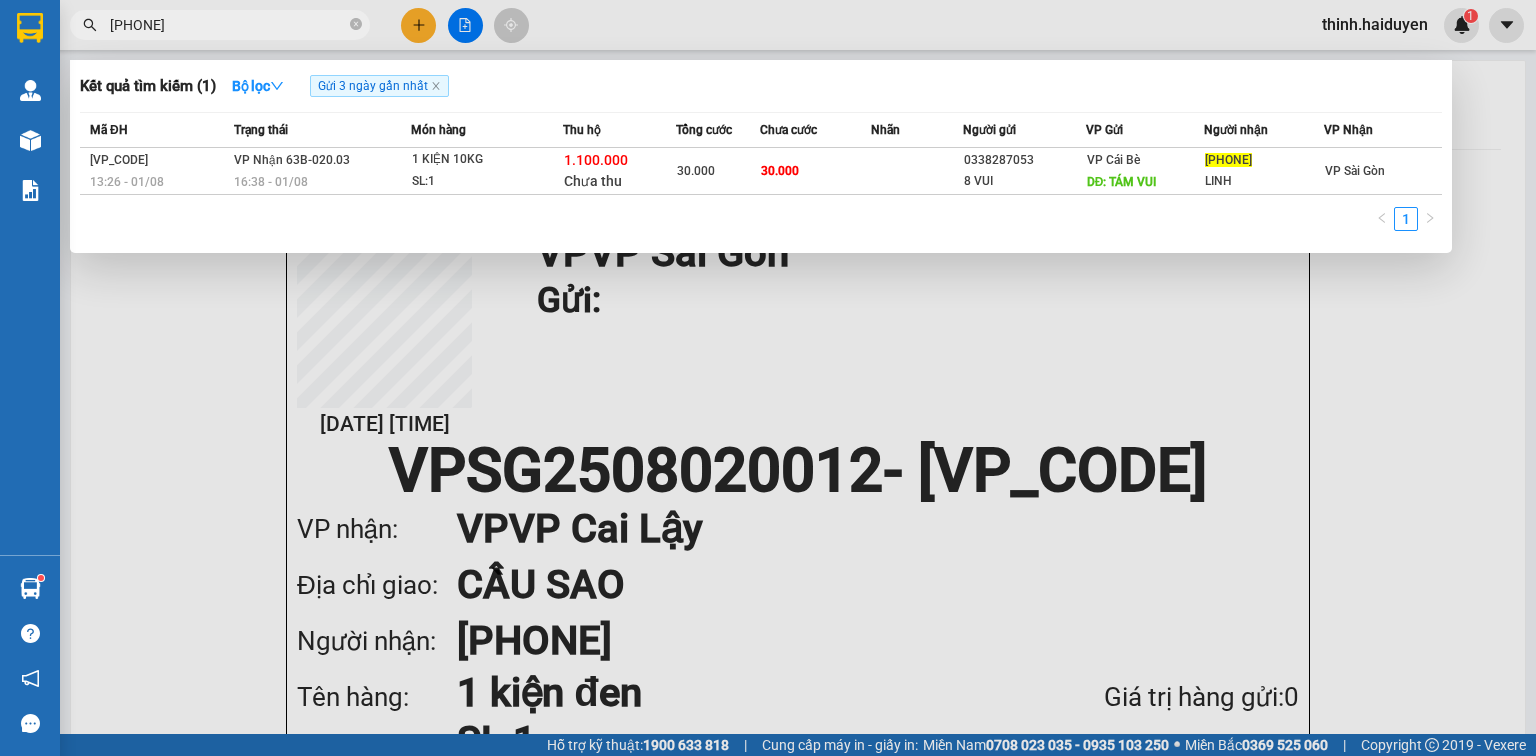 scroll, scrollTop: 0, scrollLeft: 0, axis: both 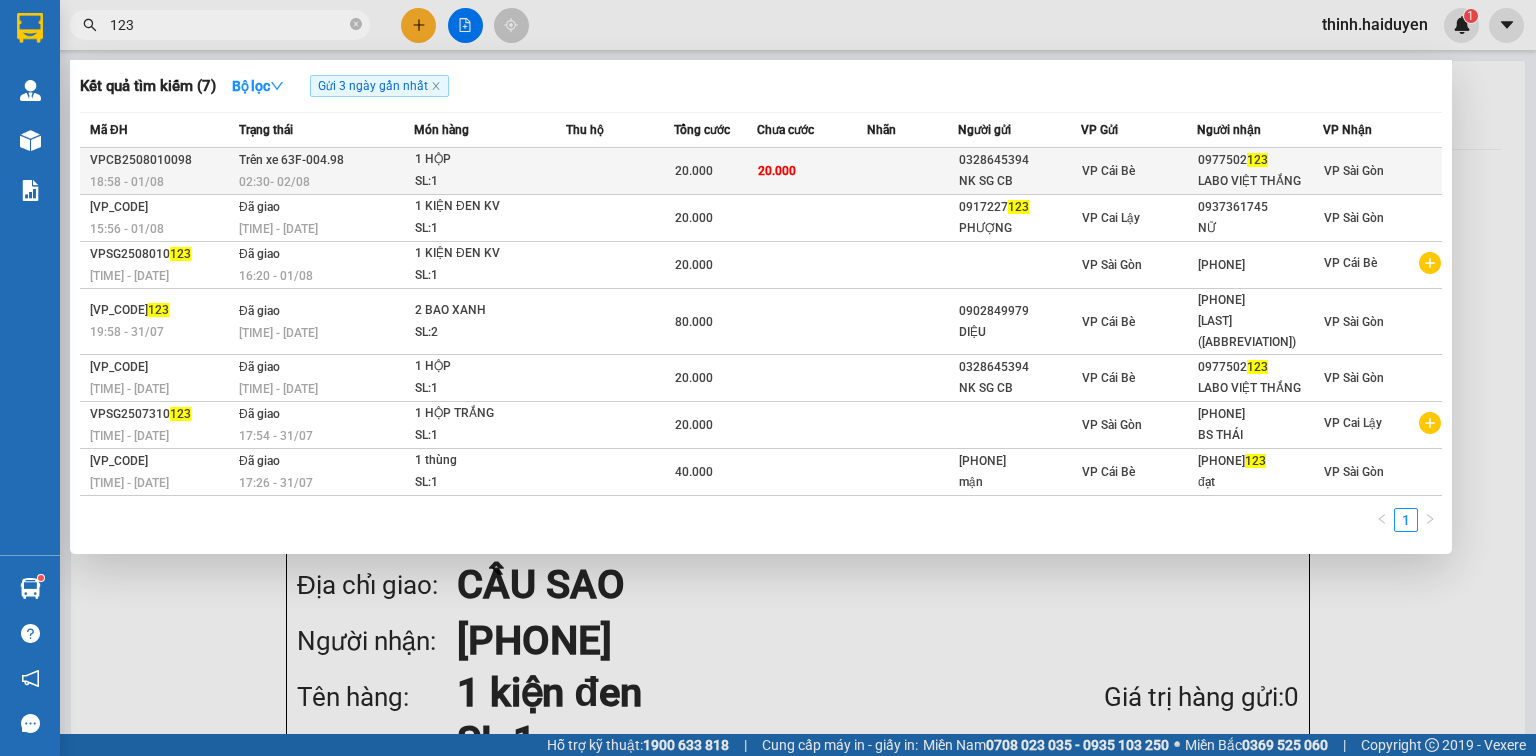 type on "123" 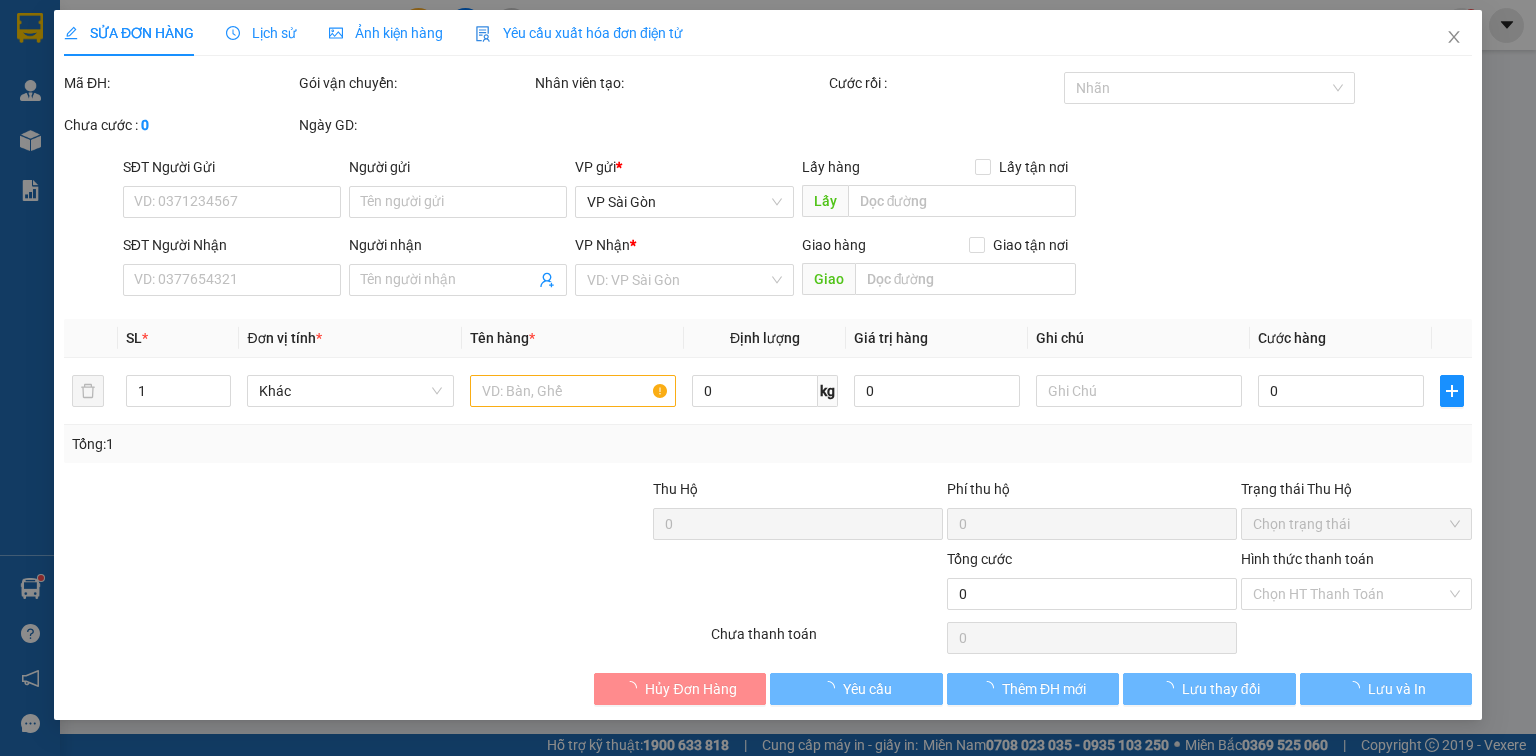 type on "0328645394" 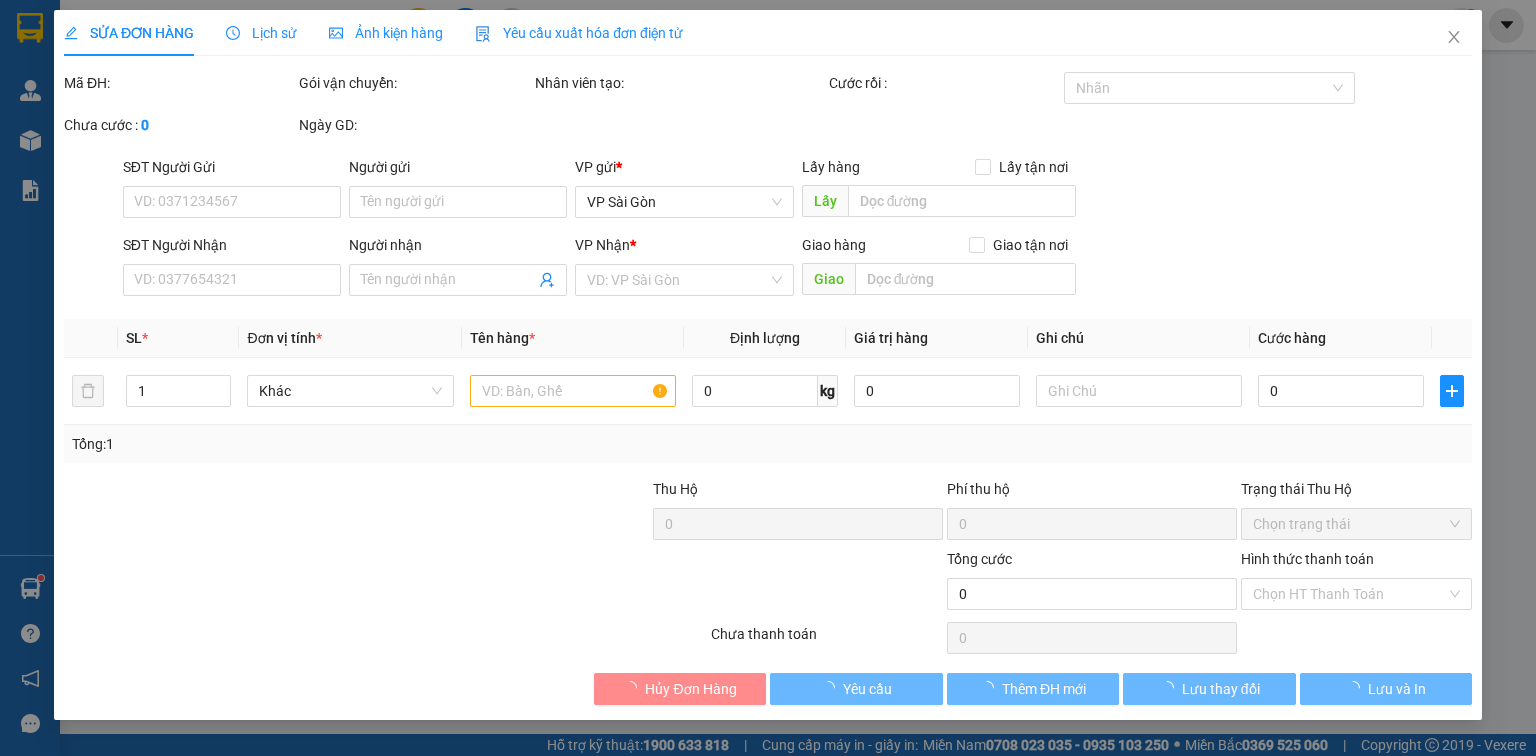 type on "NK SG CB" 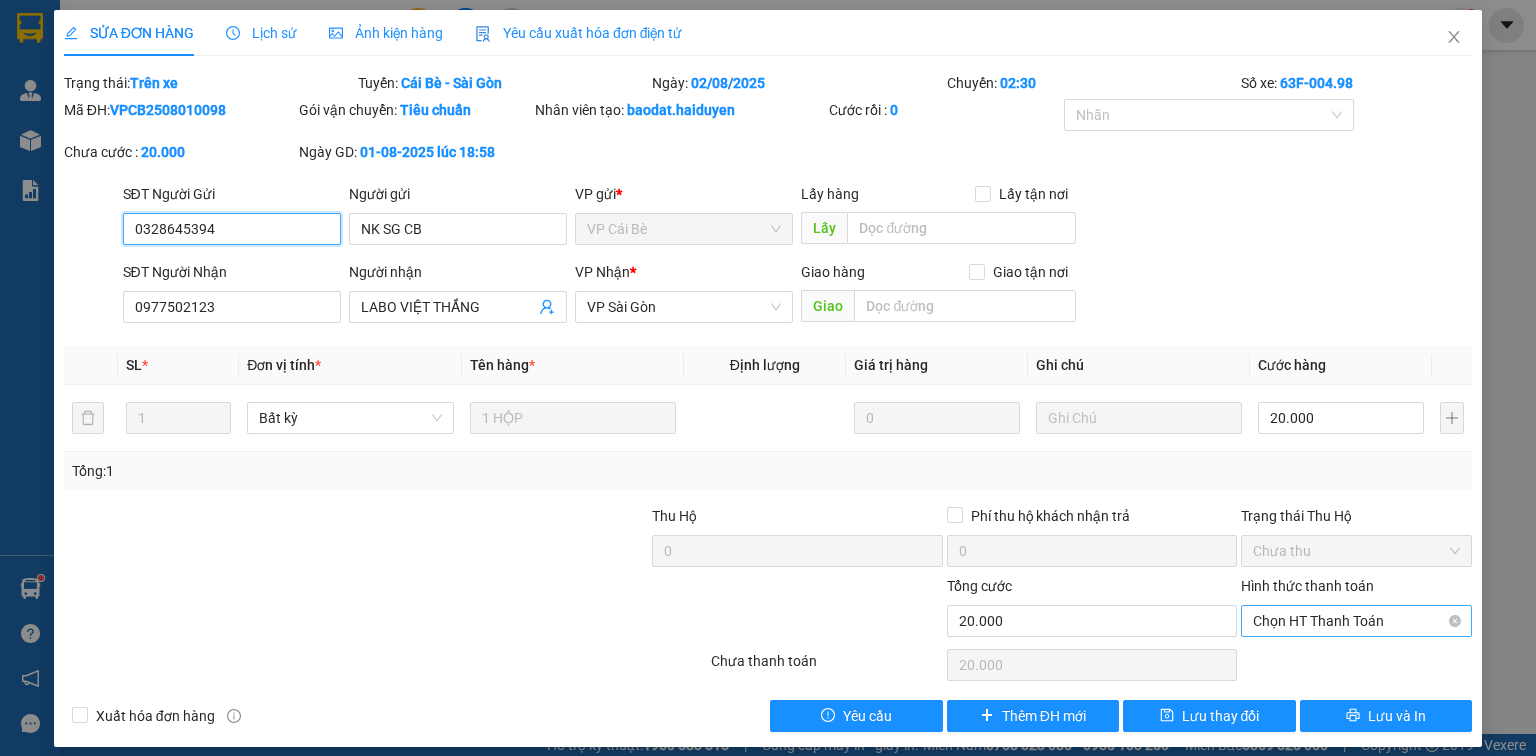 click on "Chọn HT Thanh Toán" at bounding box center (1356, 621) 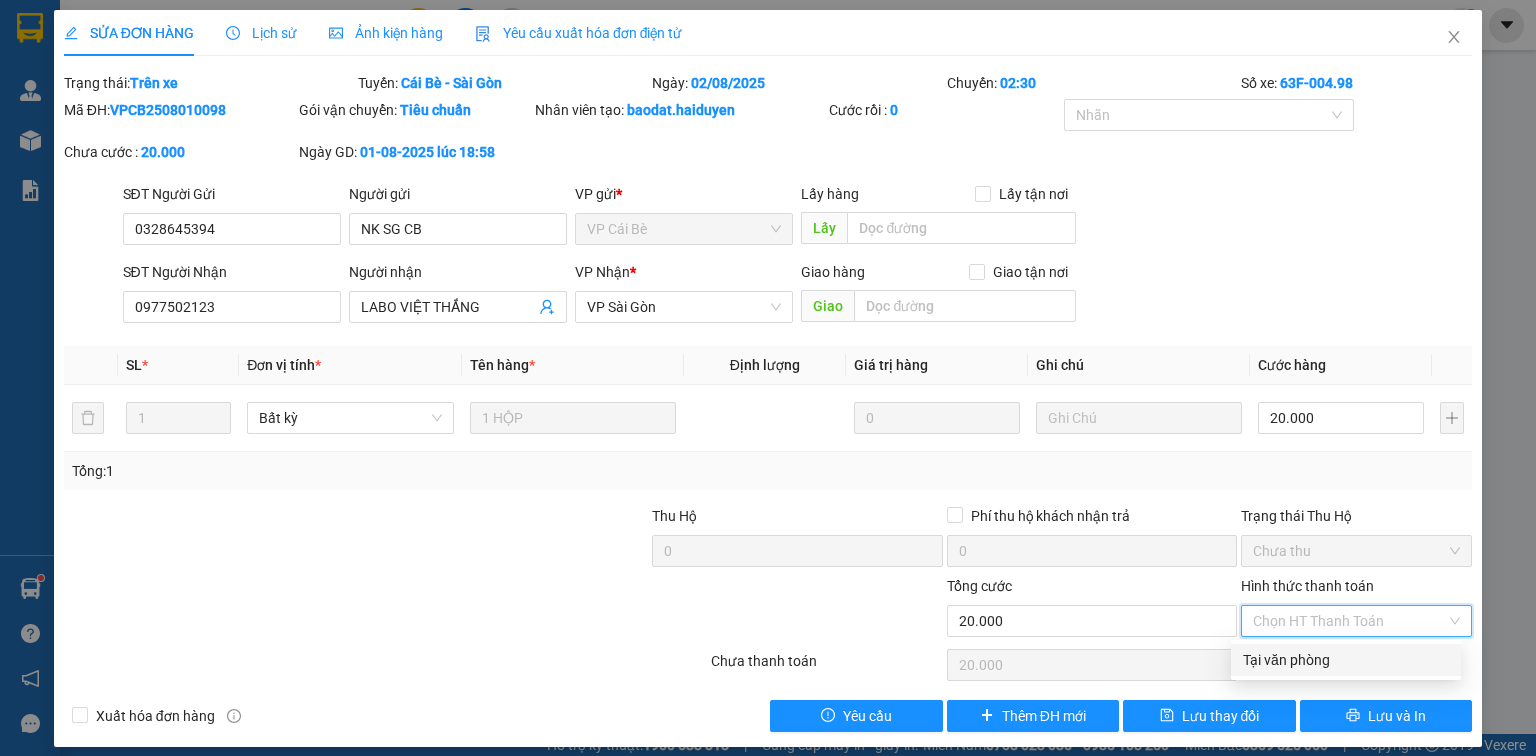 click on "Tại văn phòng" at bounding box center [1346, 660] 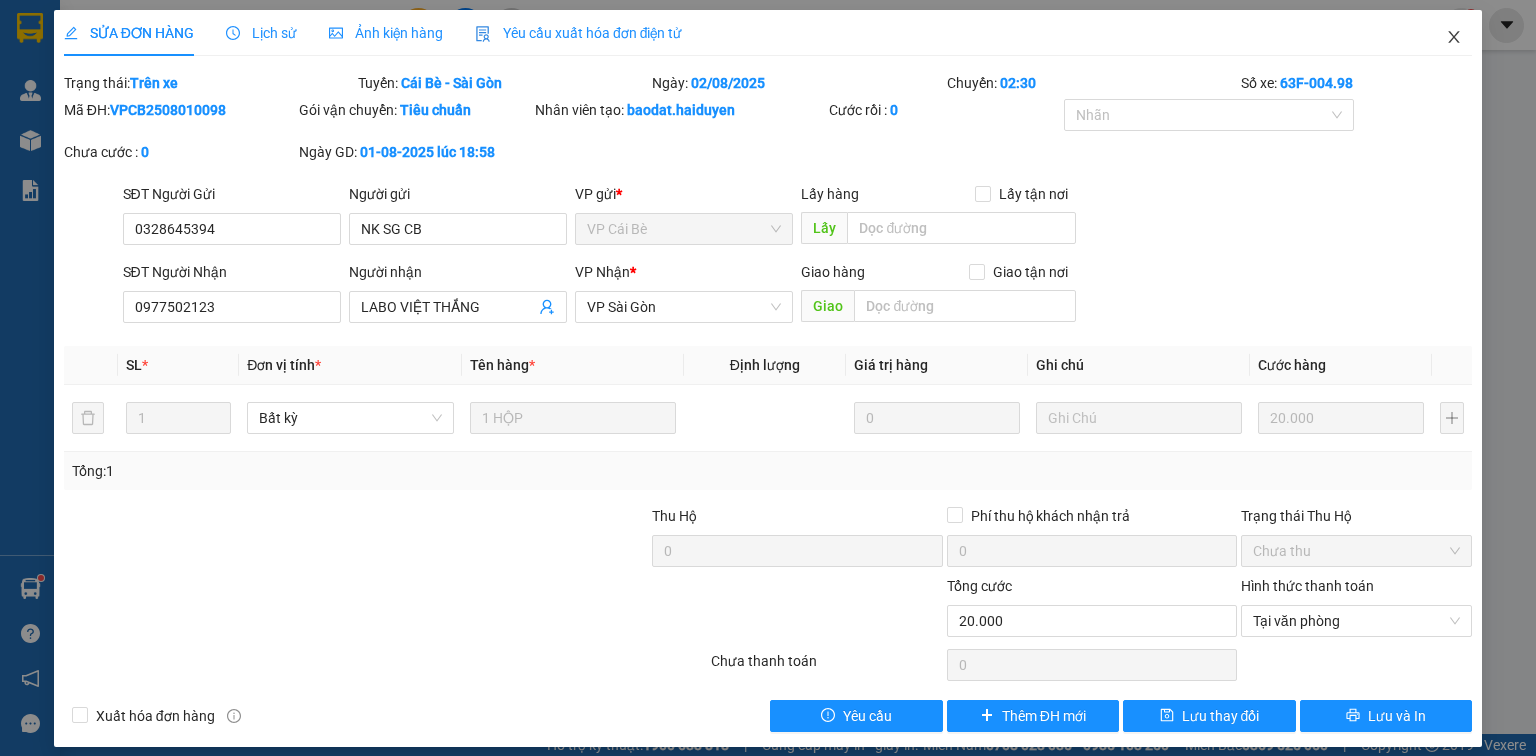 click at bounding box center (1454, 38) 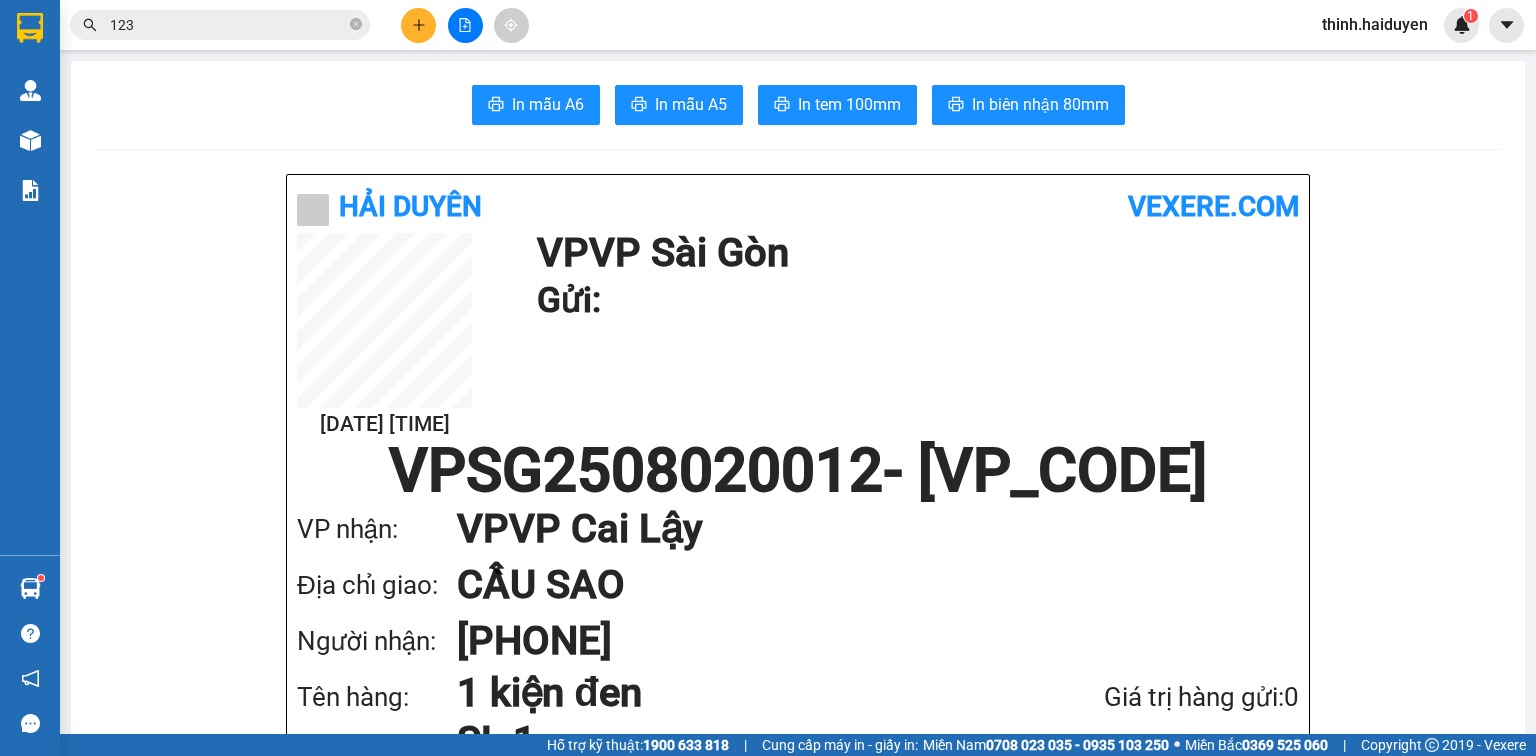 click on "123" at bounding box center (228, 25) 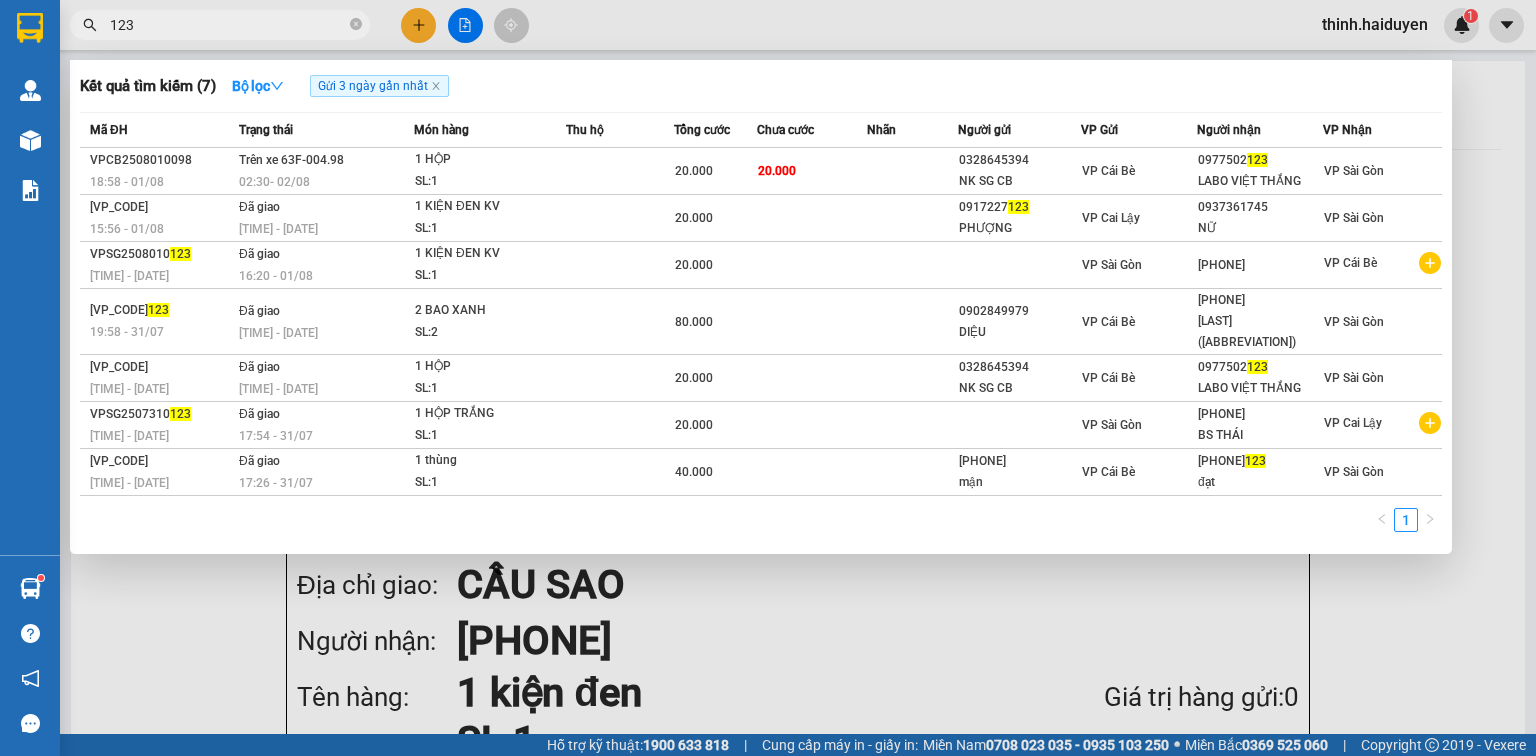 click at bounding box center [768, 378] 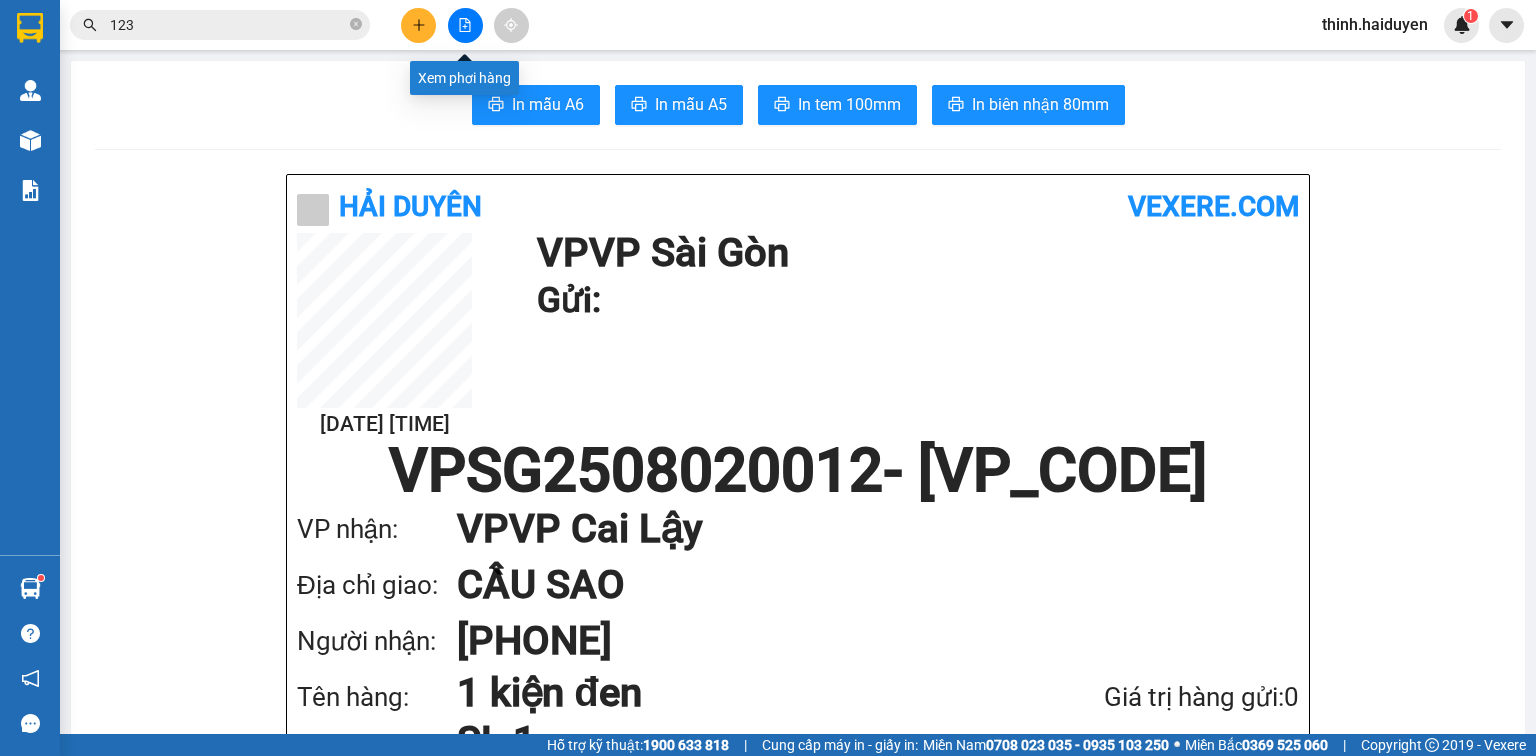 click 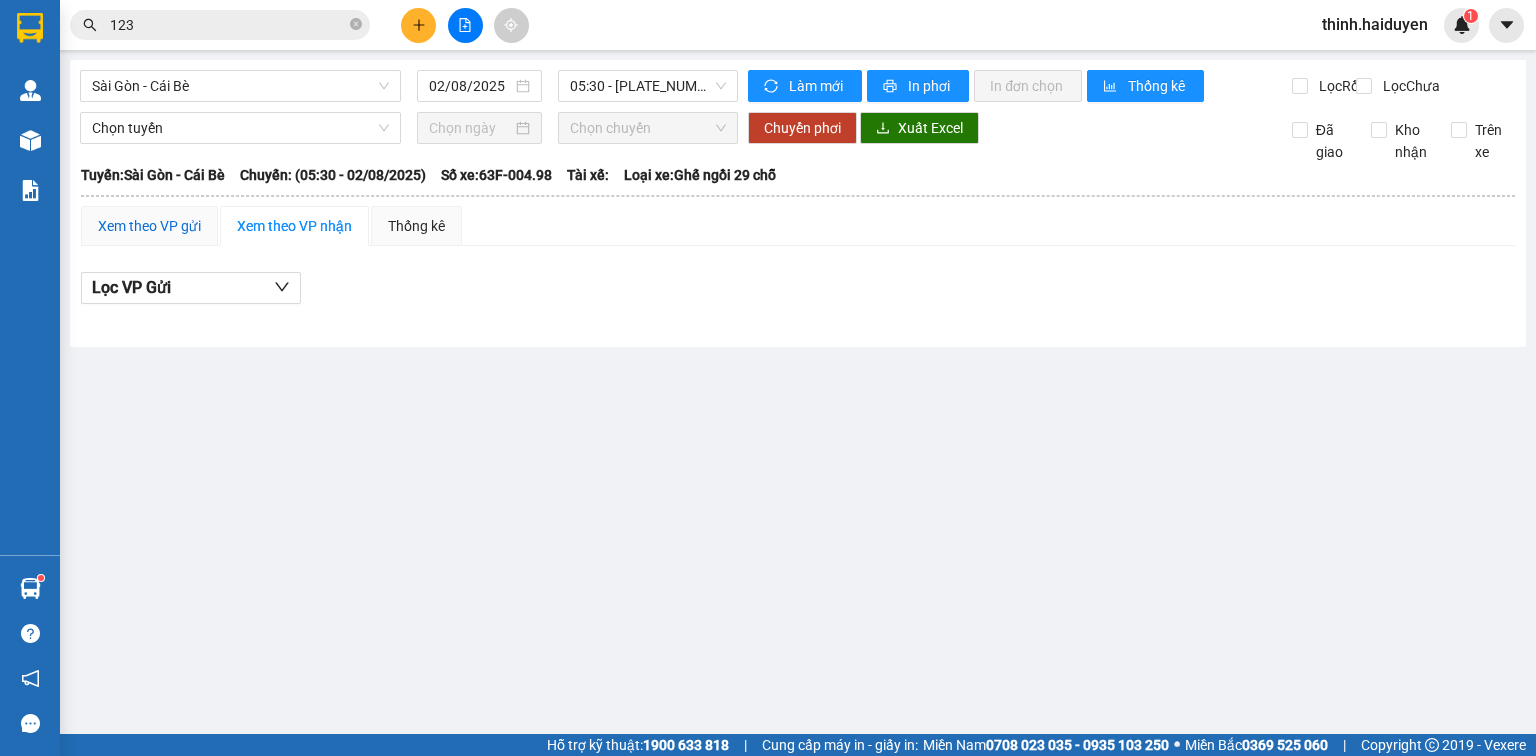 click on "Xem theo VP gửi" at bounding box center [149, 226] 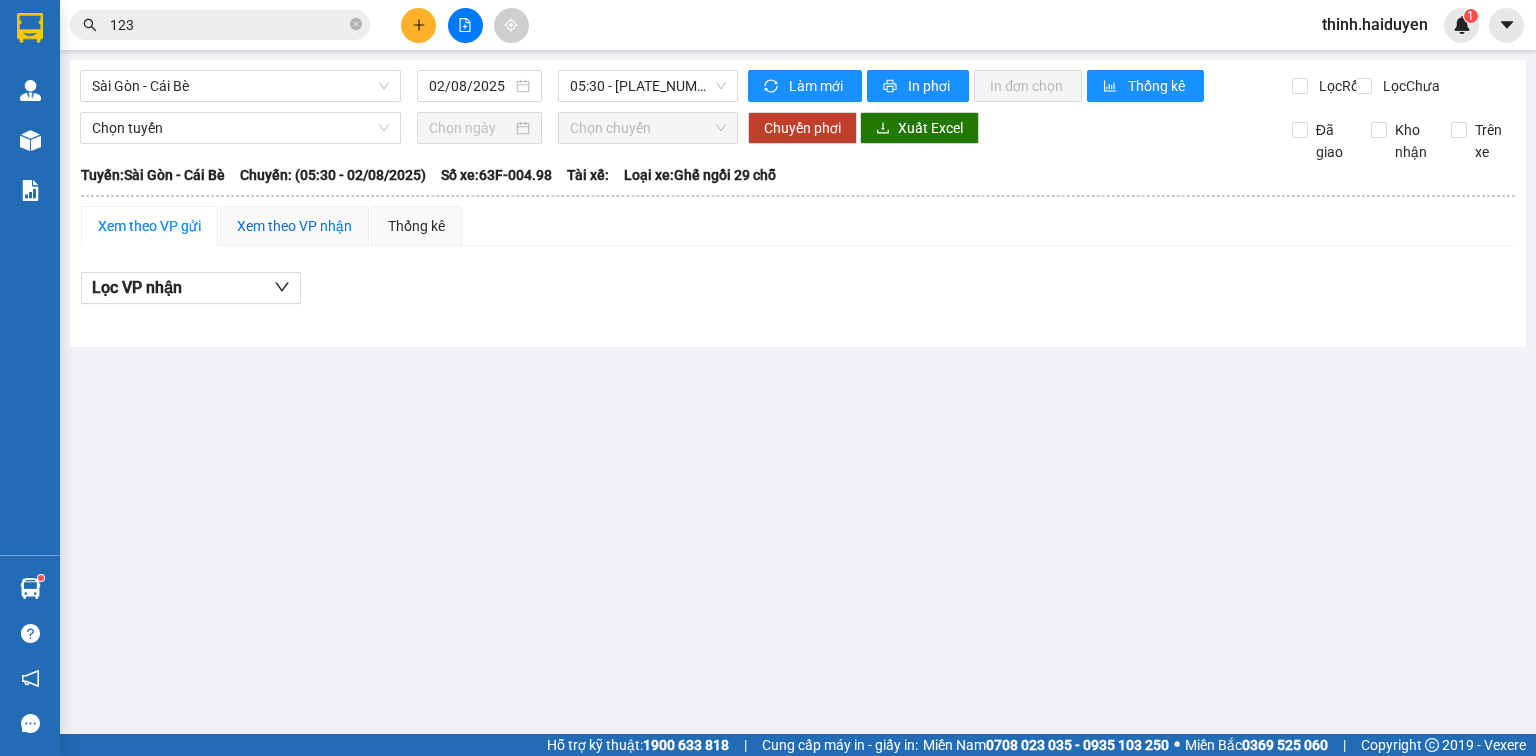 click on "Xem theo VP nhận" at bounding box center (294, 226) 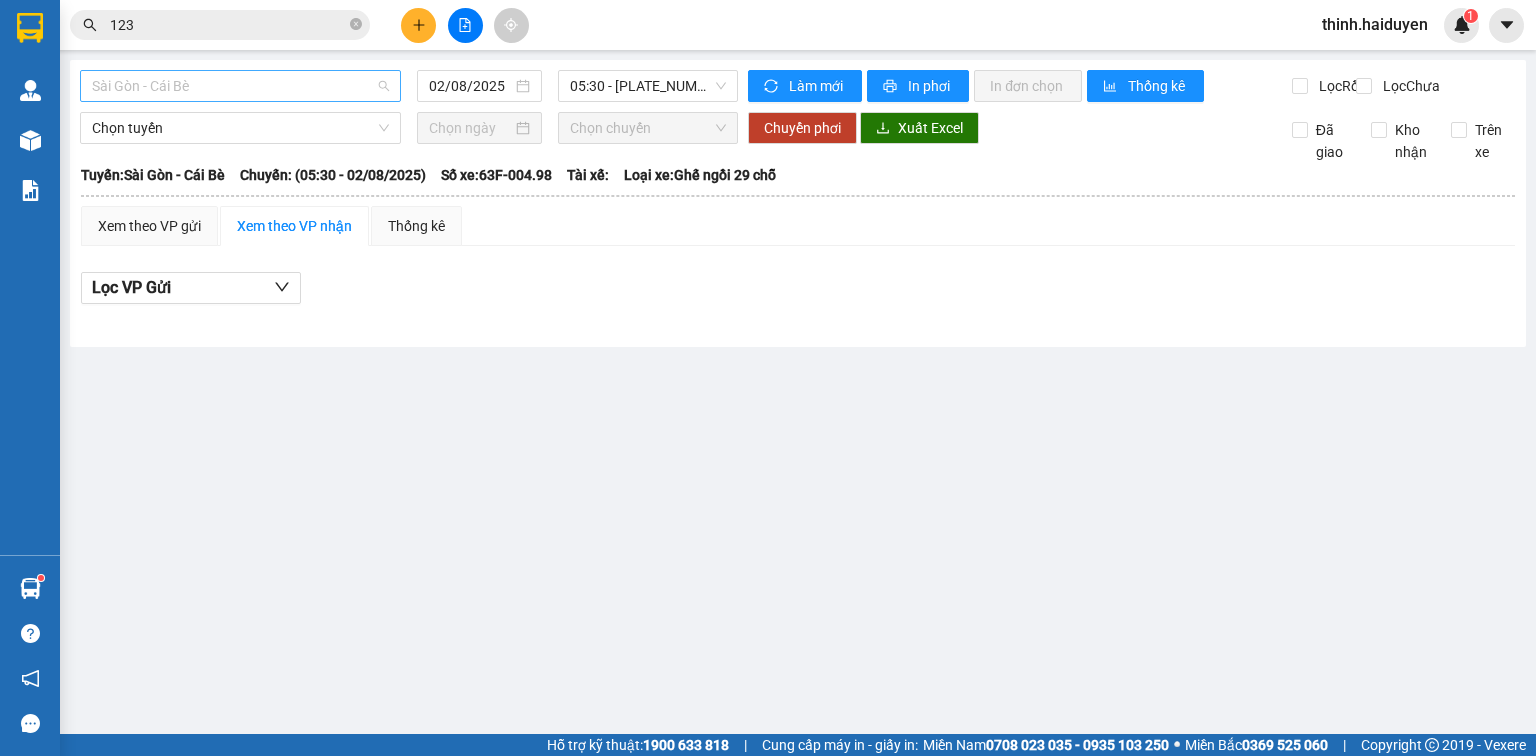 click on "Sài Gòn - Cái Bè" at bounding box center (240, 86) 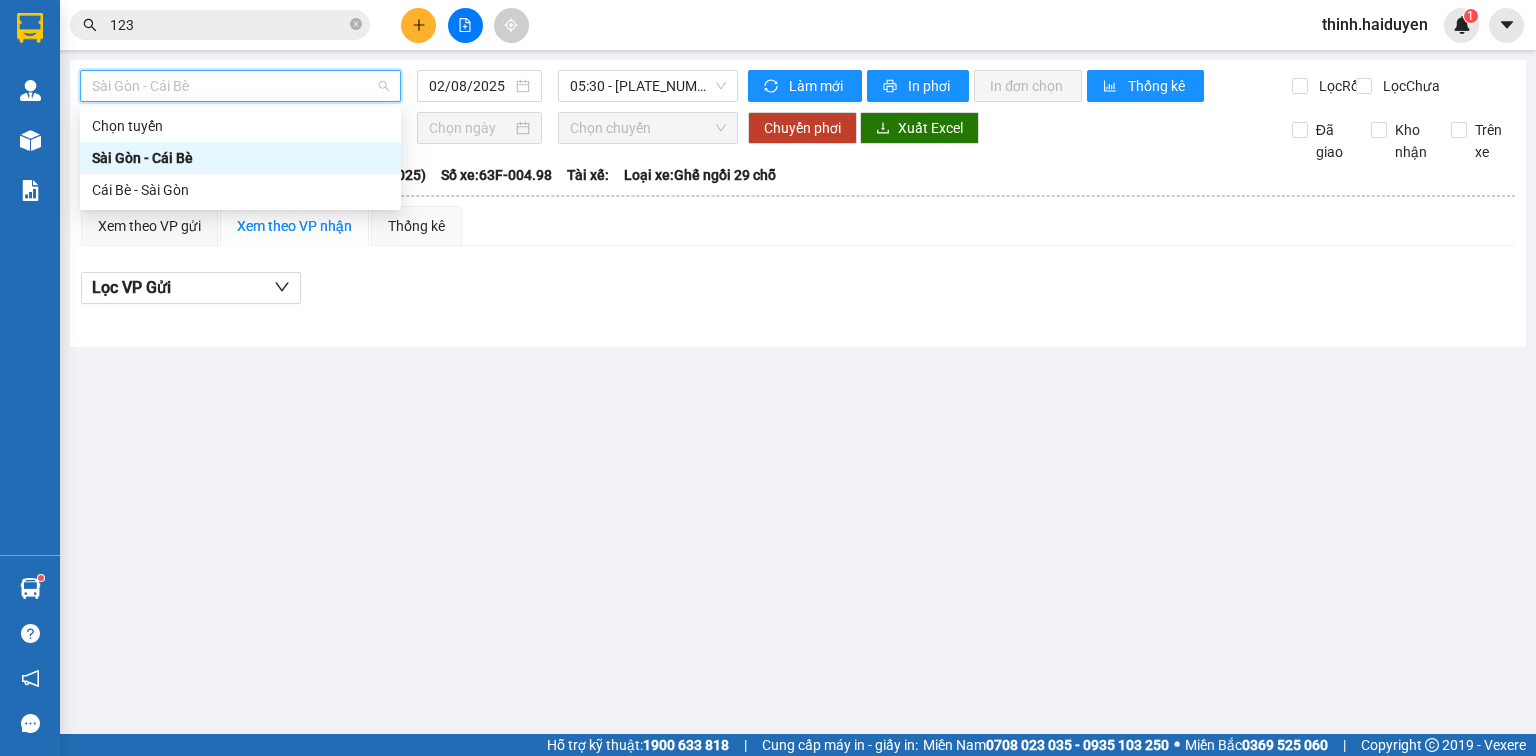 click on "Cái Bè - Sài Gòn" at bounding box center [240, 190] 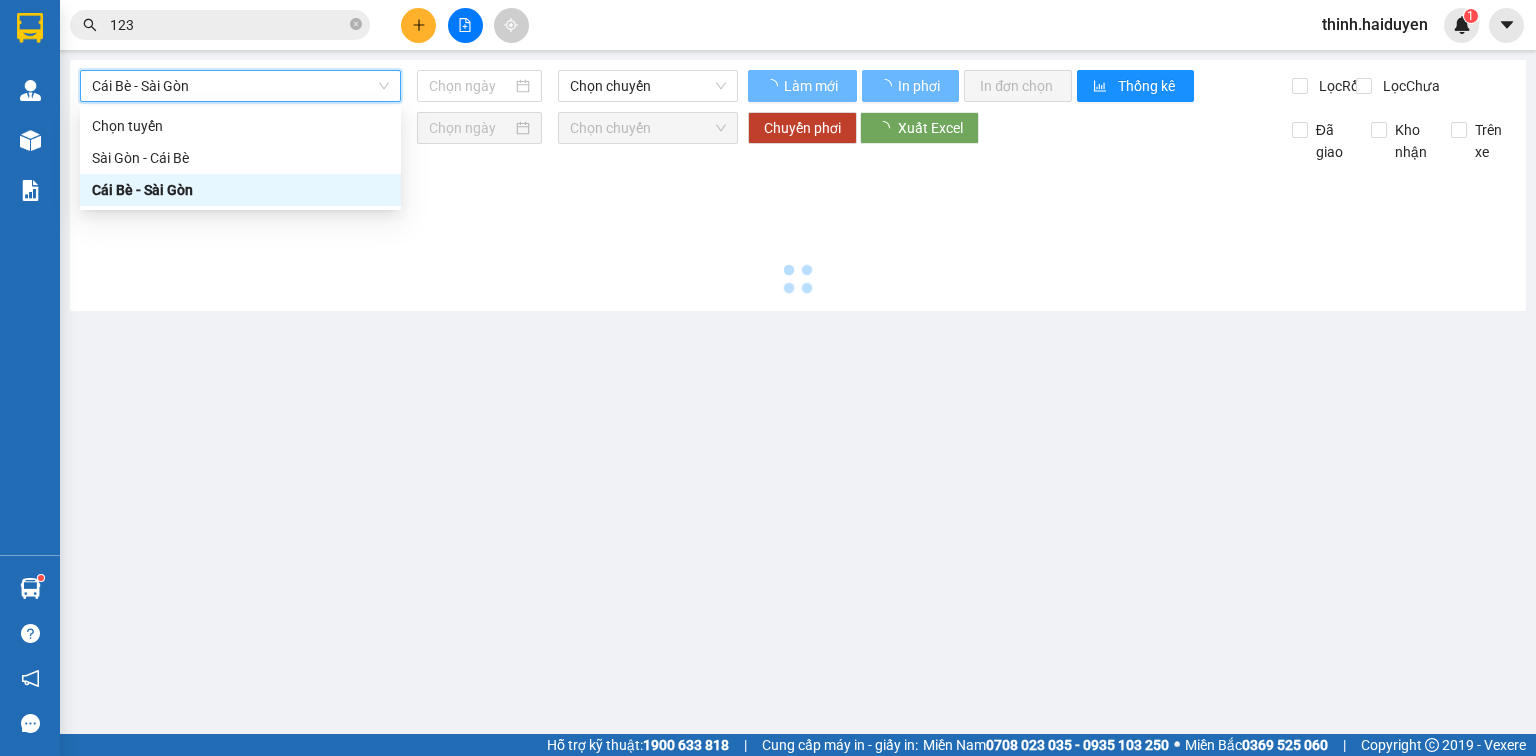 type on "02/08/2025" 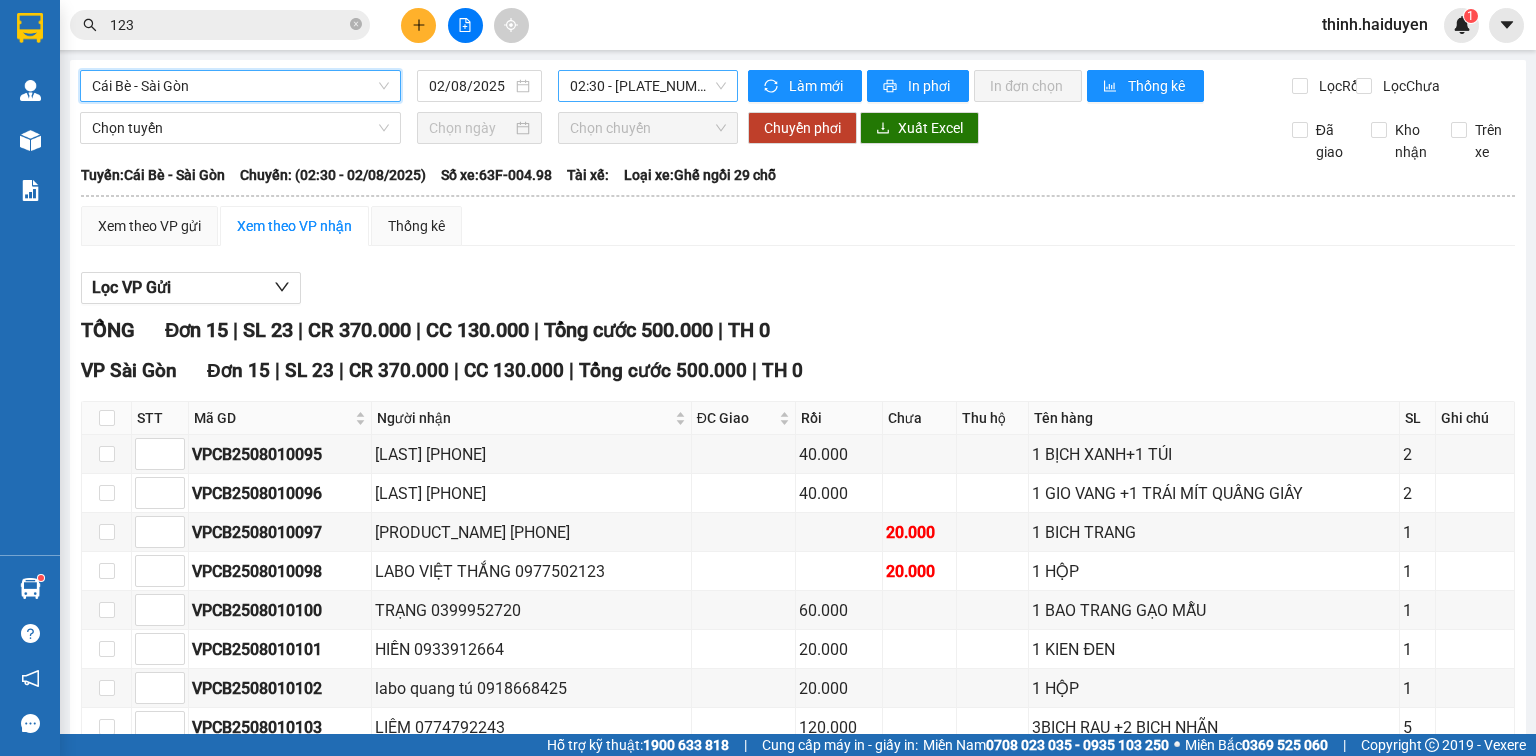 click on "02:30     - 63F-004.98" at bounding box center (648, 86) 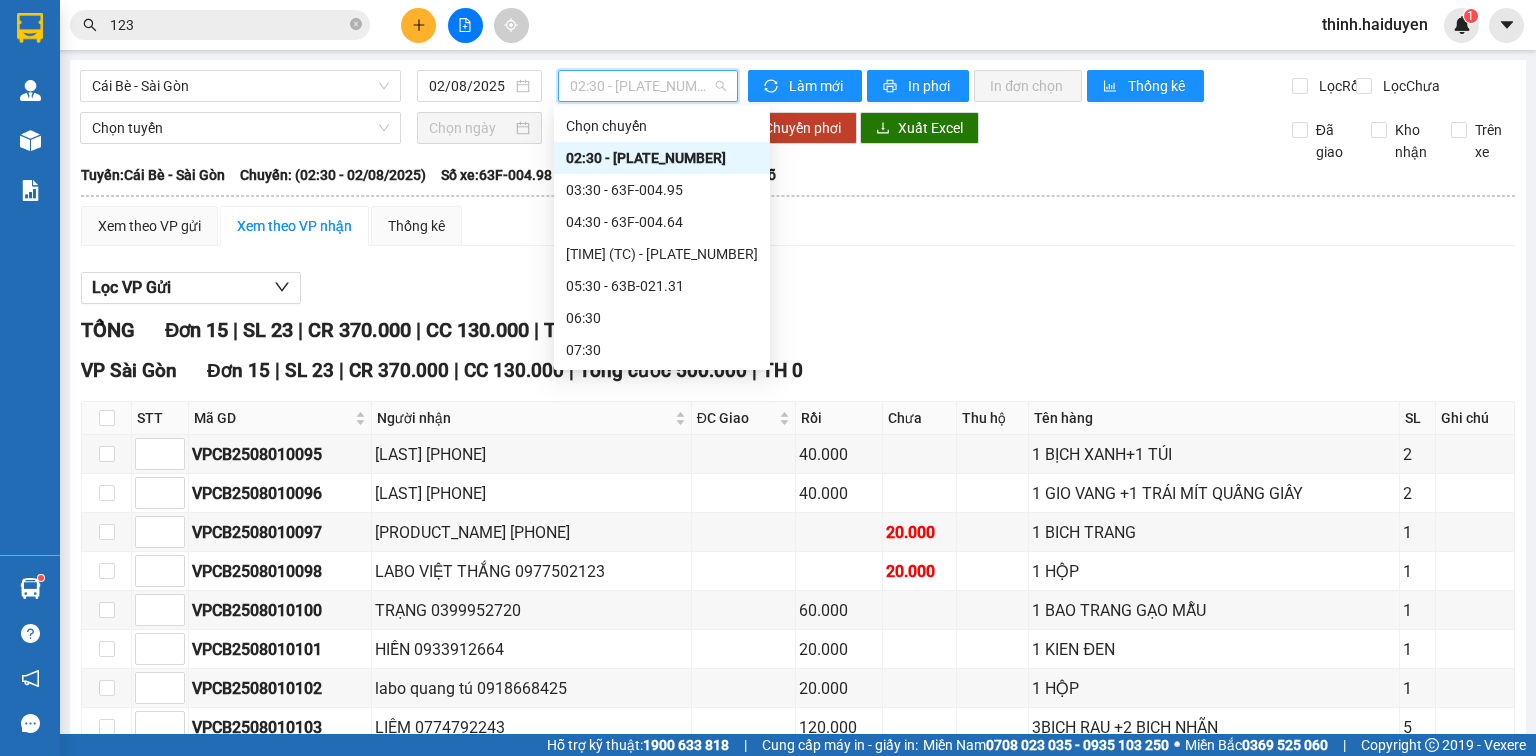 click on "02:30     - 63F-004.98" at bounding box center (662, 158) 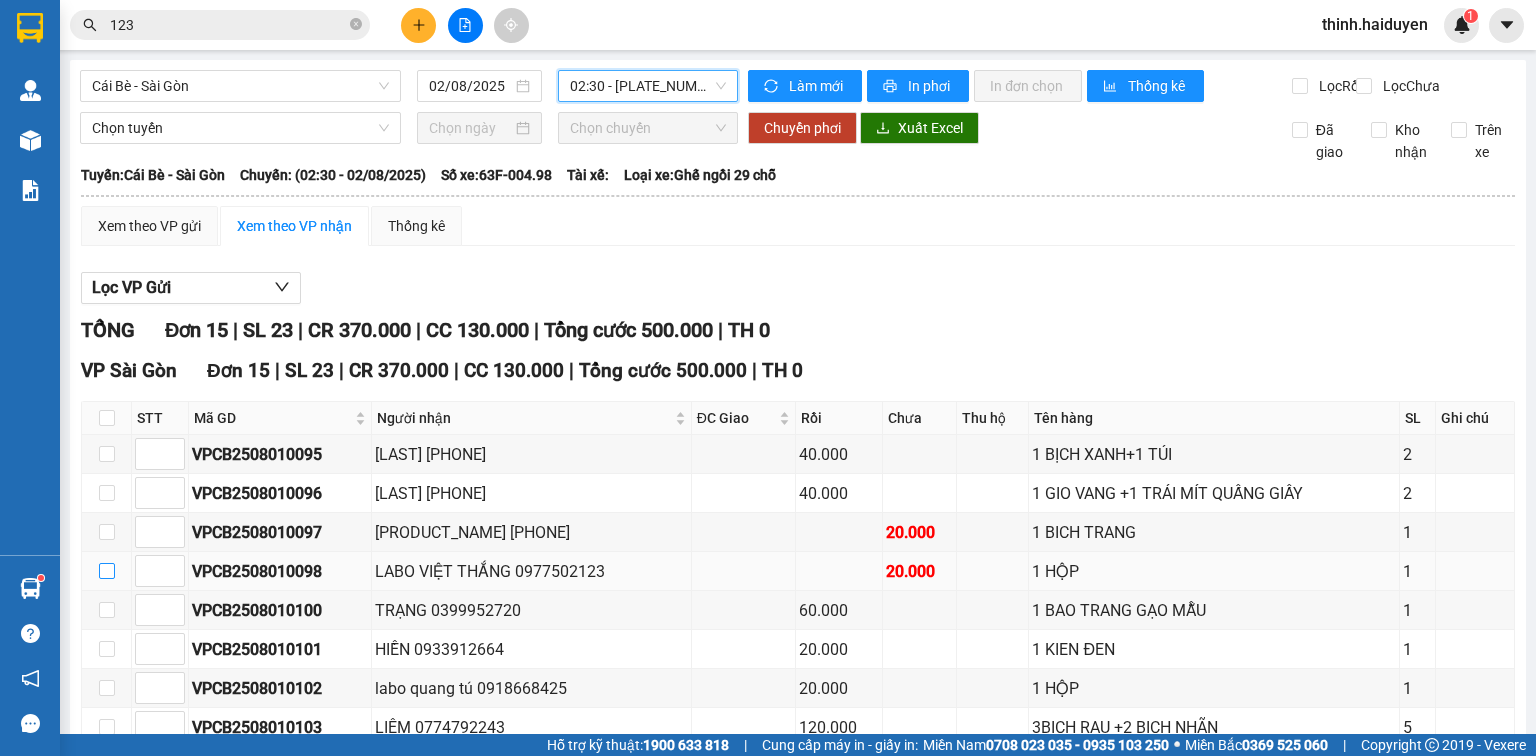 click at bounding box center [107, 571] 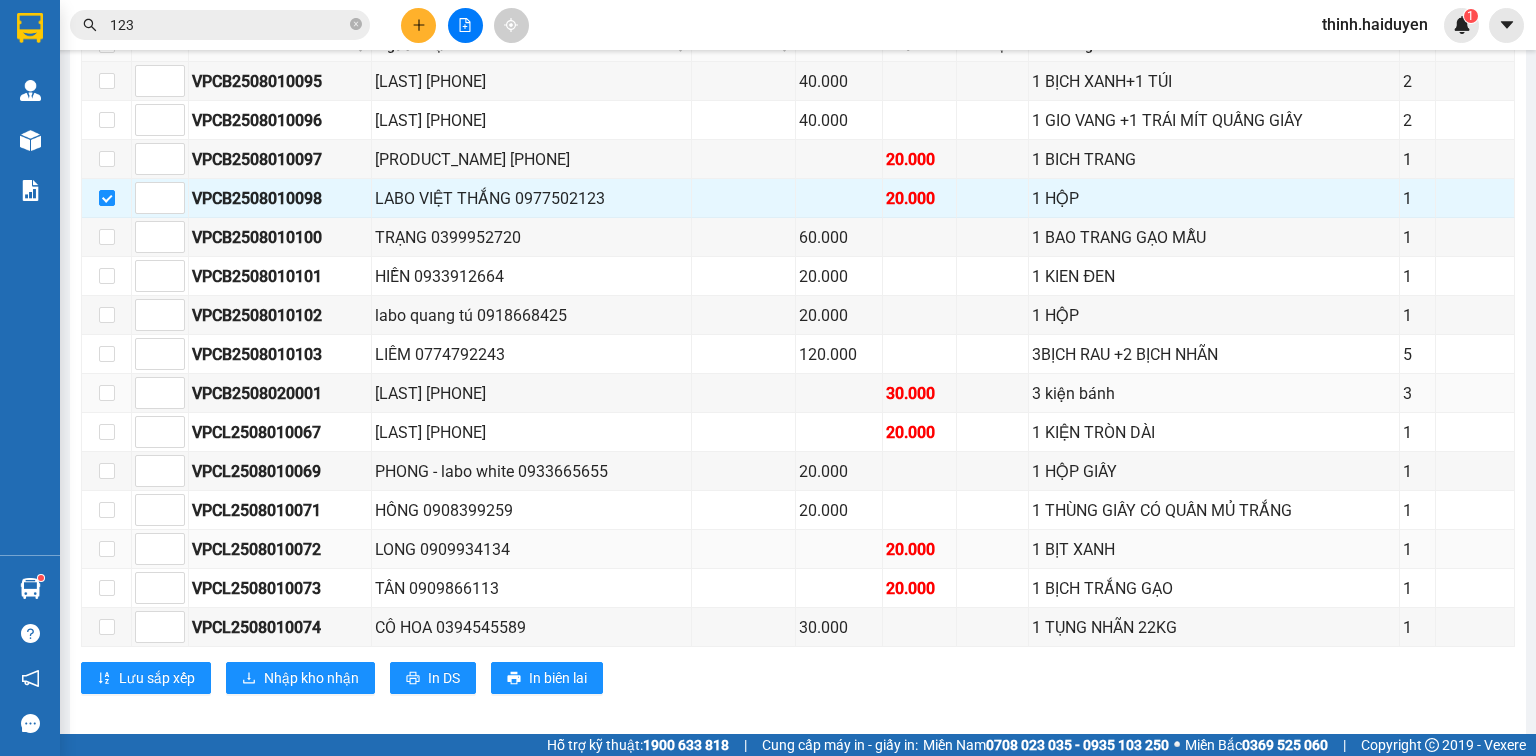 scroll, scrollTop: 396, scrollLeft: 0, axis: vertical 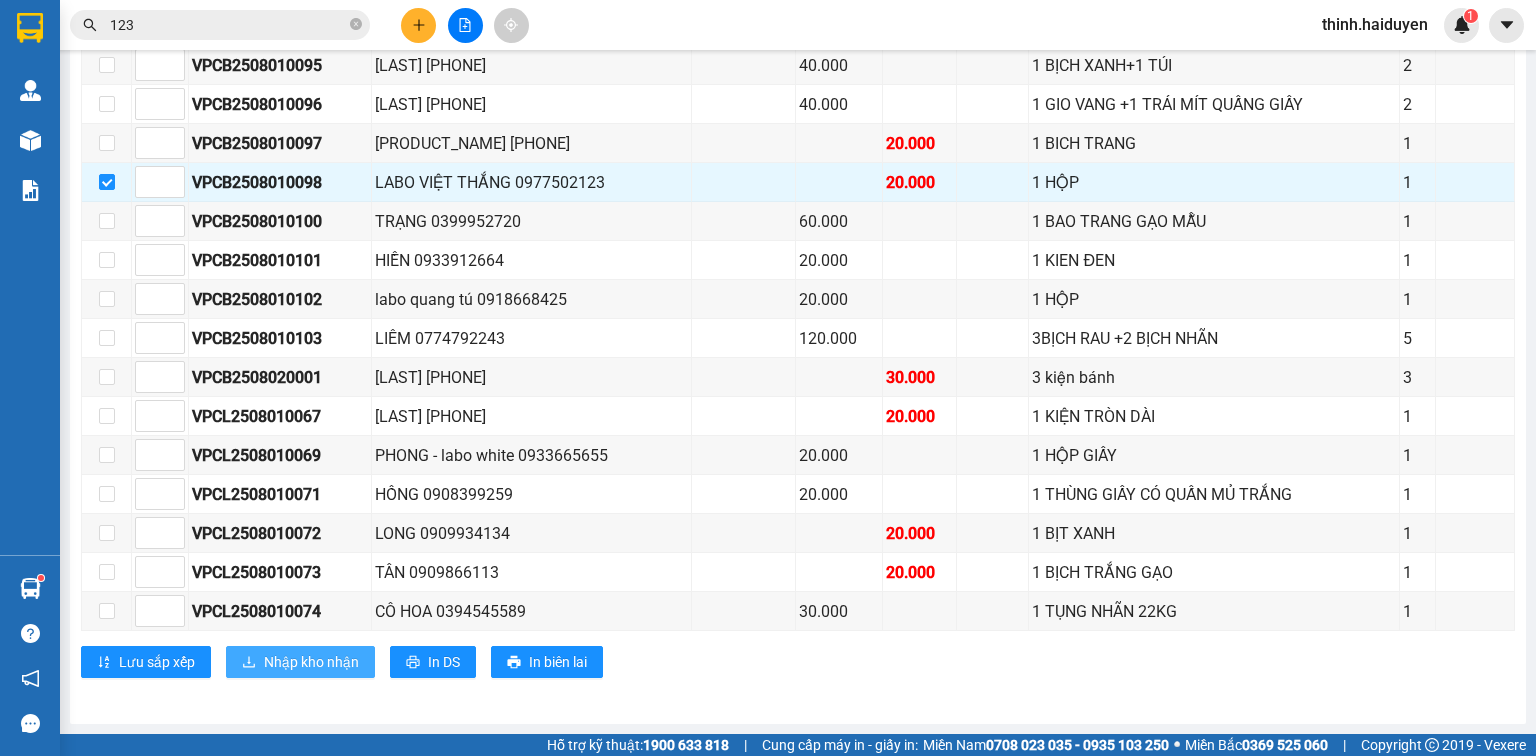 click on "Nhập kho nhận" at bounding box center (311, 662) 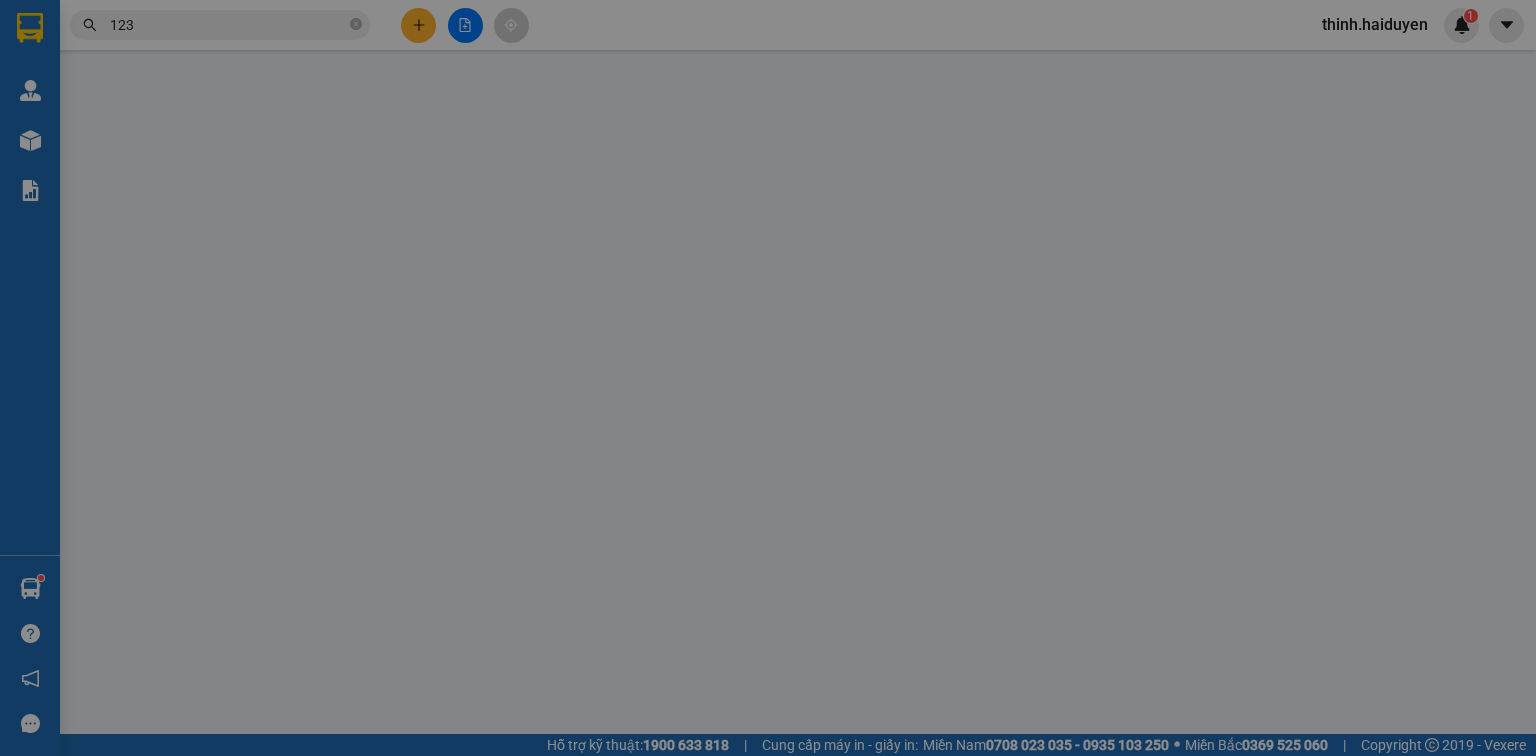 scroll, scrollTop: 0, scrollLeft: 0, axis: both 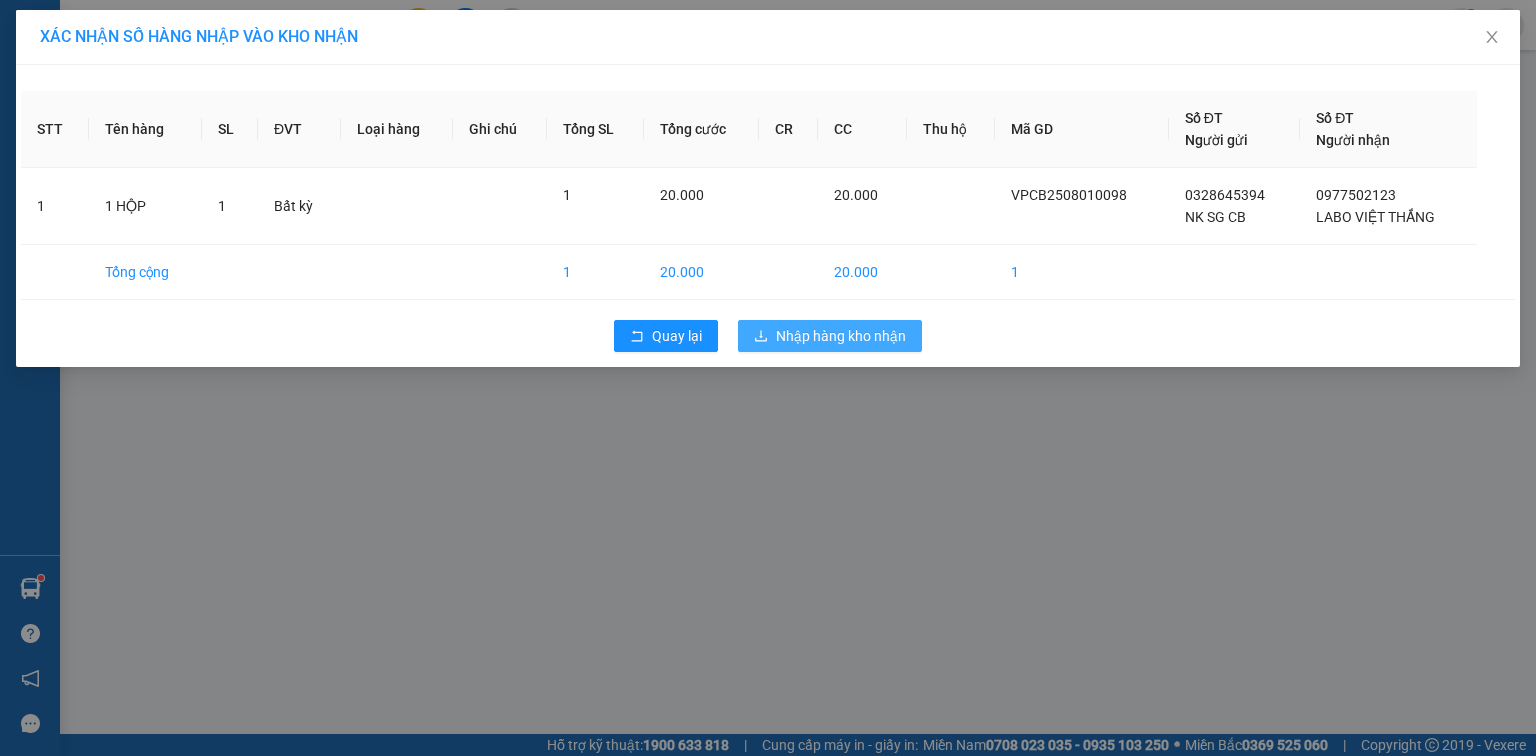 click on "Nhập hàng kho nhận" at bounding box center (841, 336) 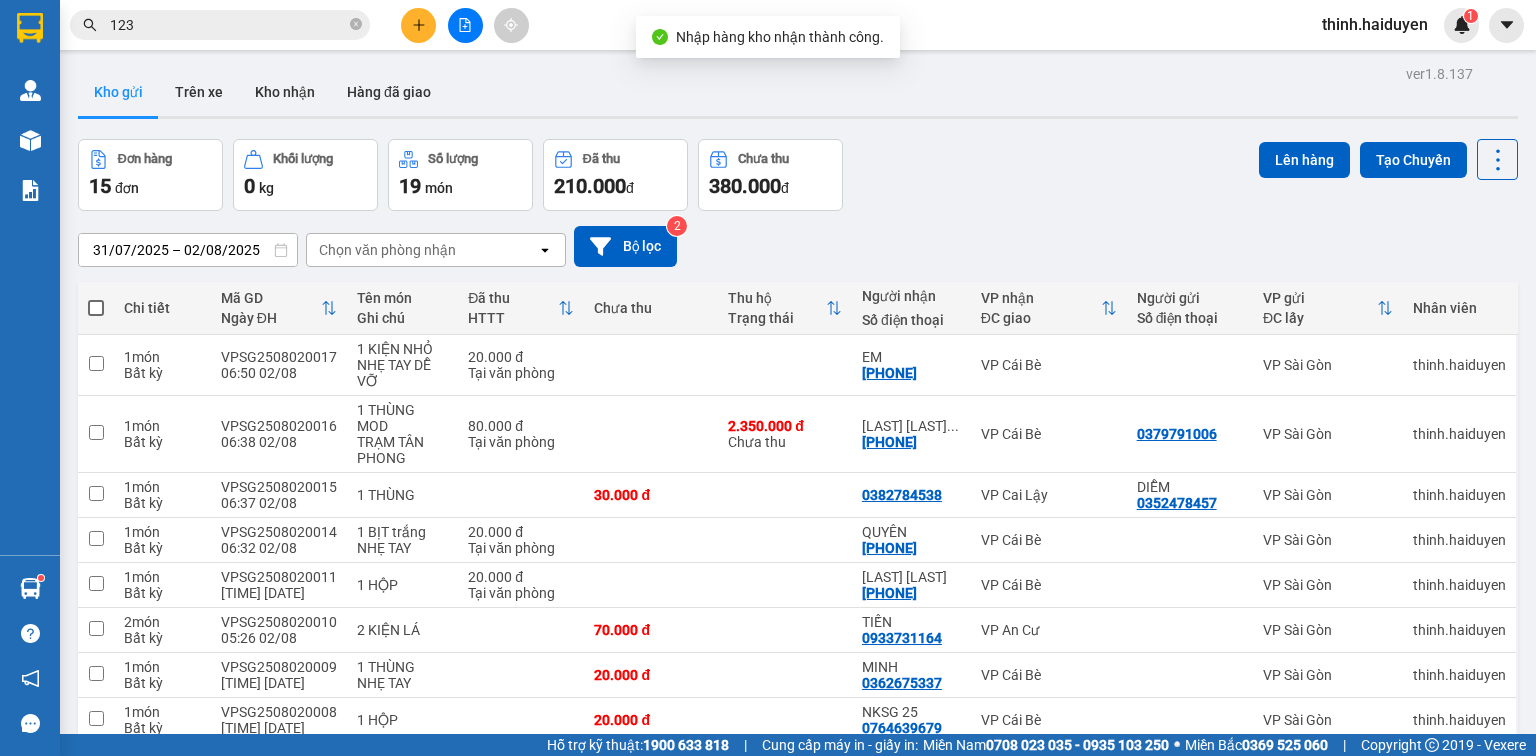click on "123" at bounding box center (228, 25) 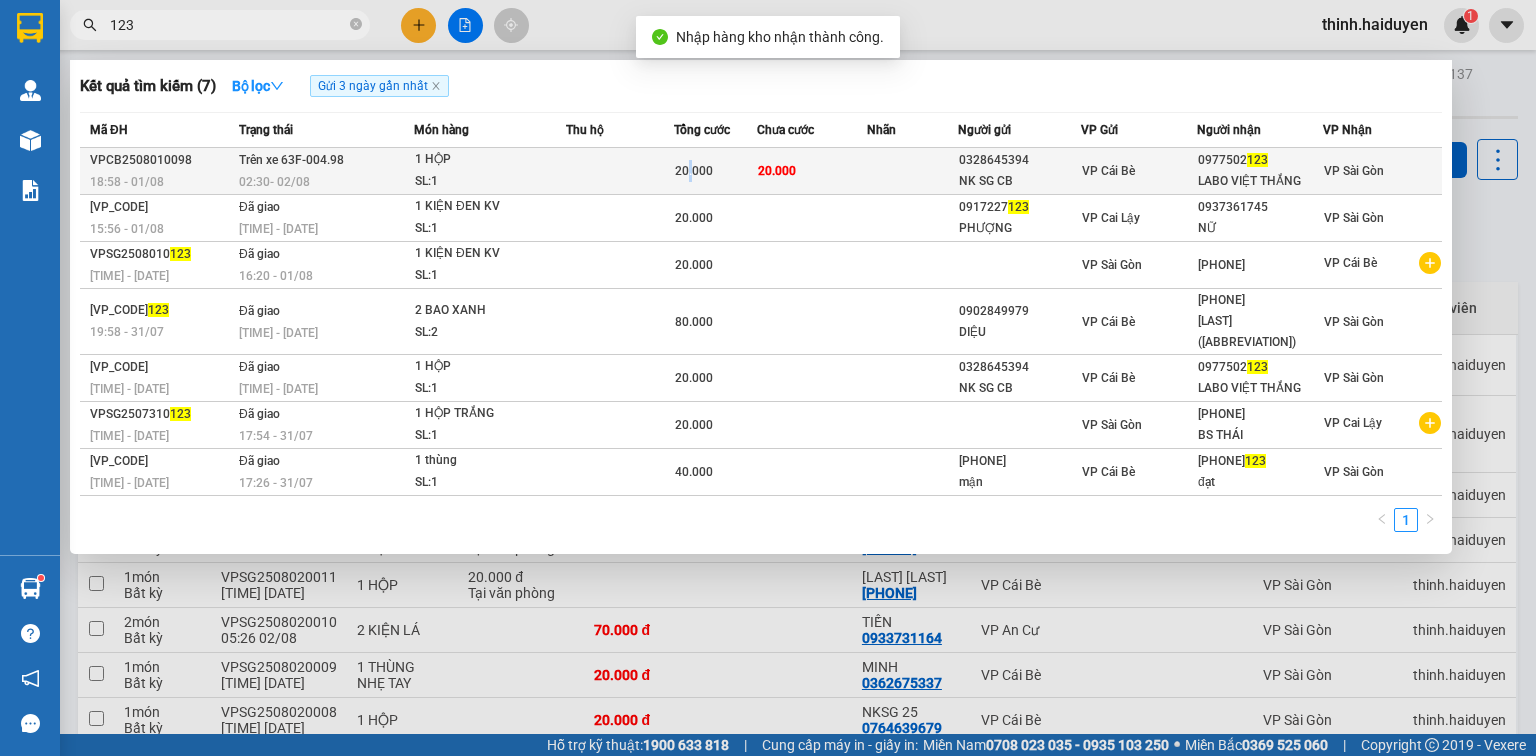 click on "20.000" at bounding box center (694, 171) 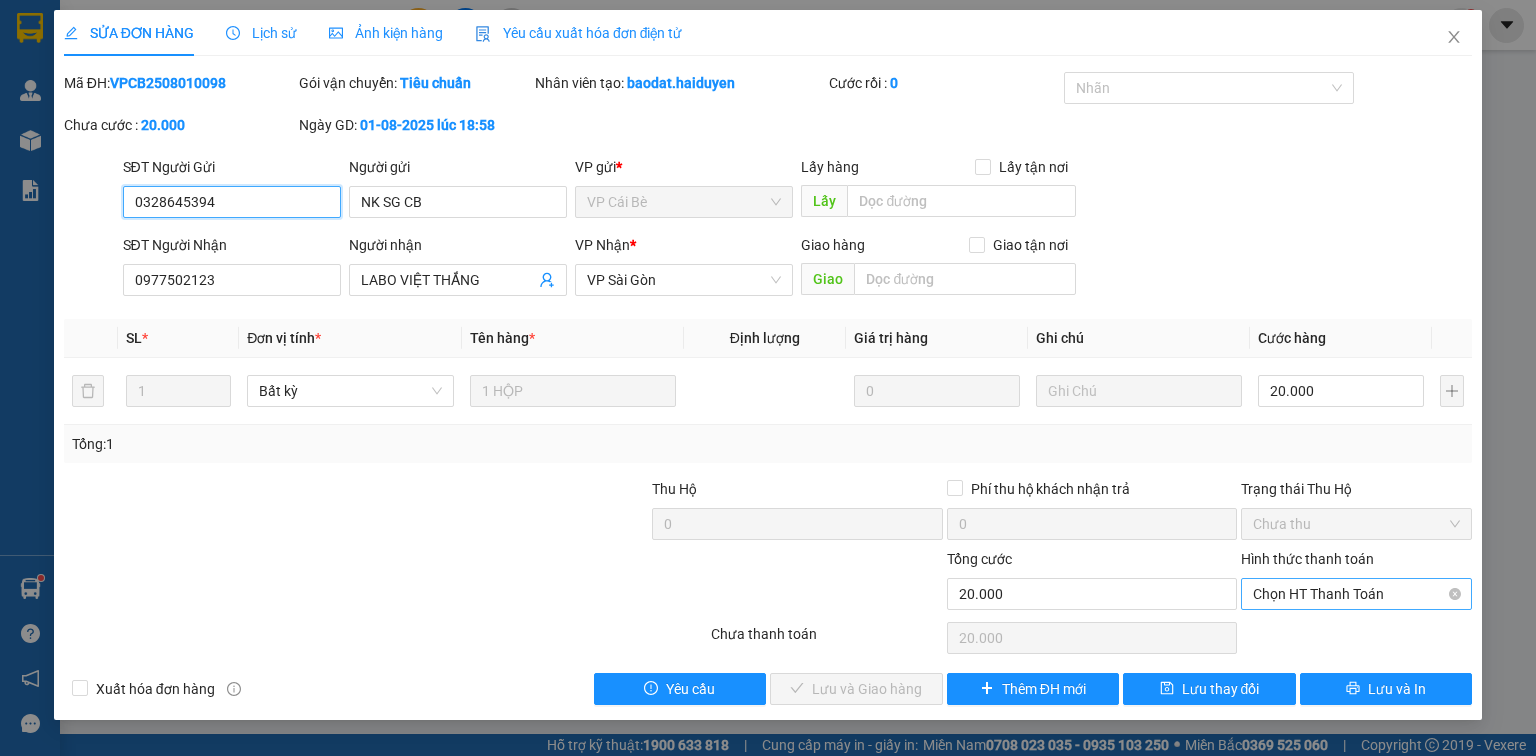 click on "Chọn HT Thanh Toán" at bounding box center (1356, 594) 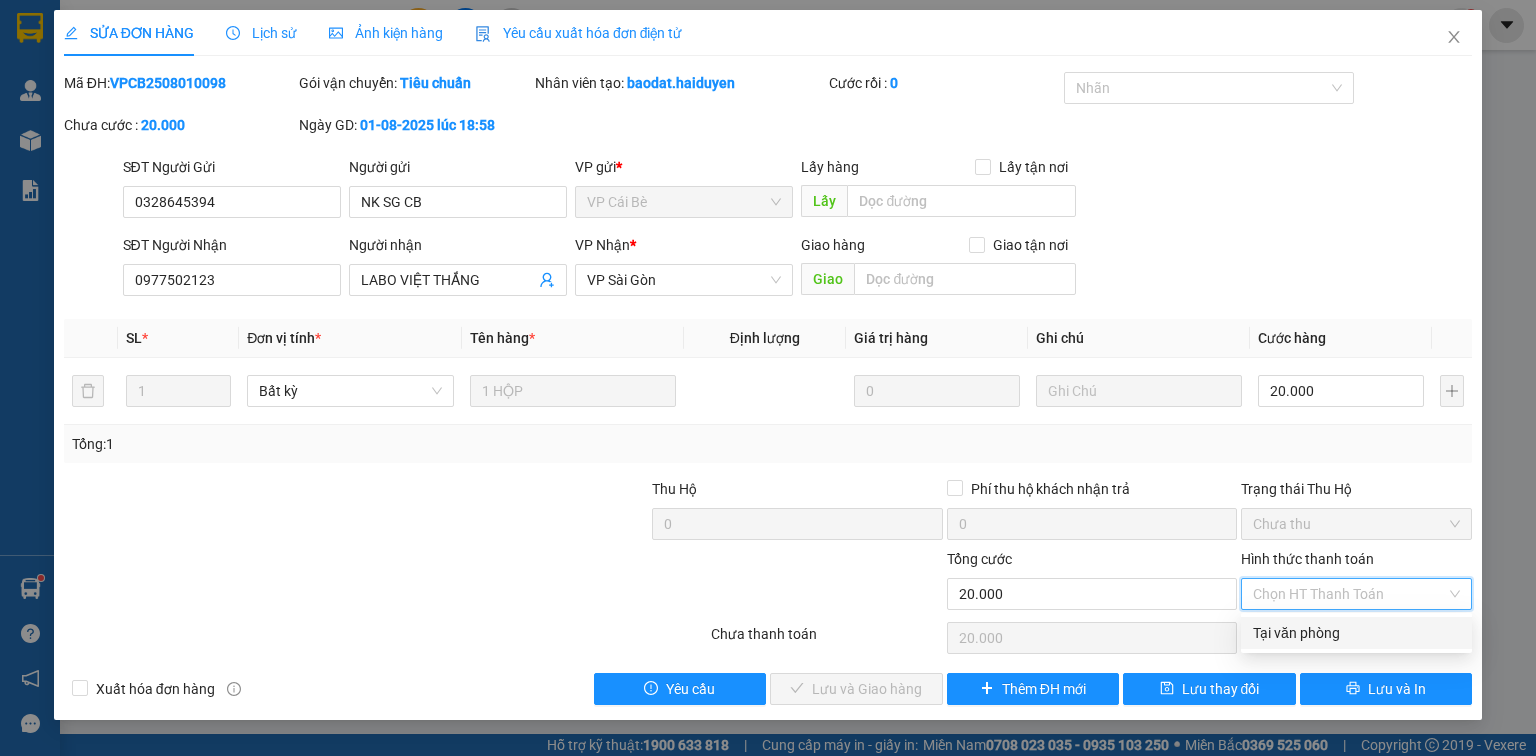 click on "Tại văn phòng" at bounding box center [1356, 633] 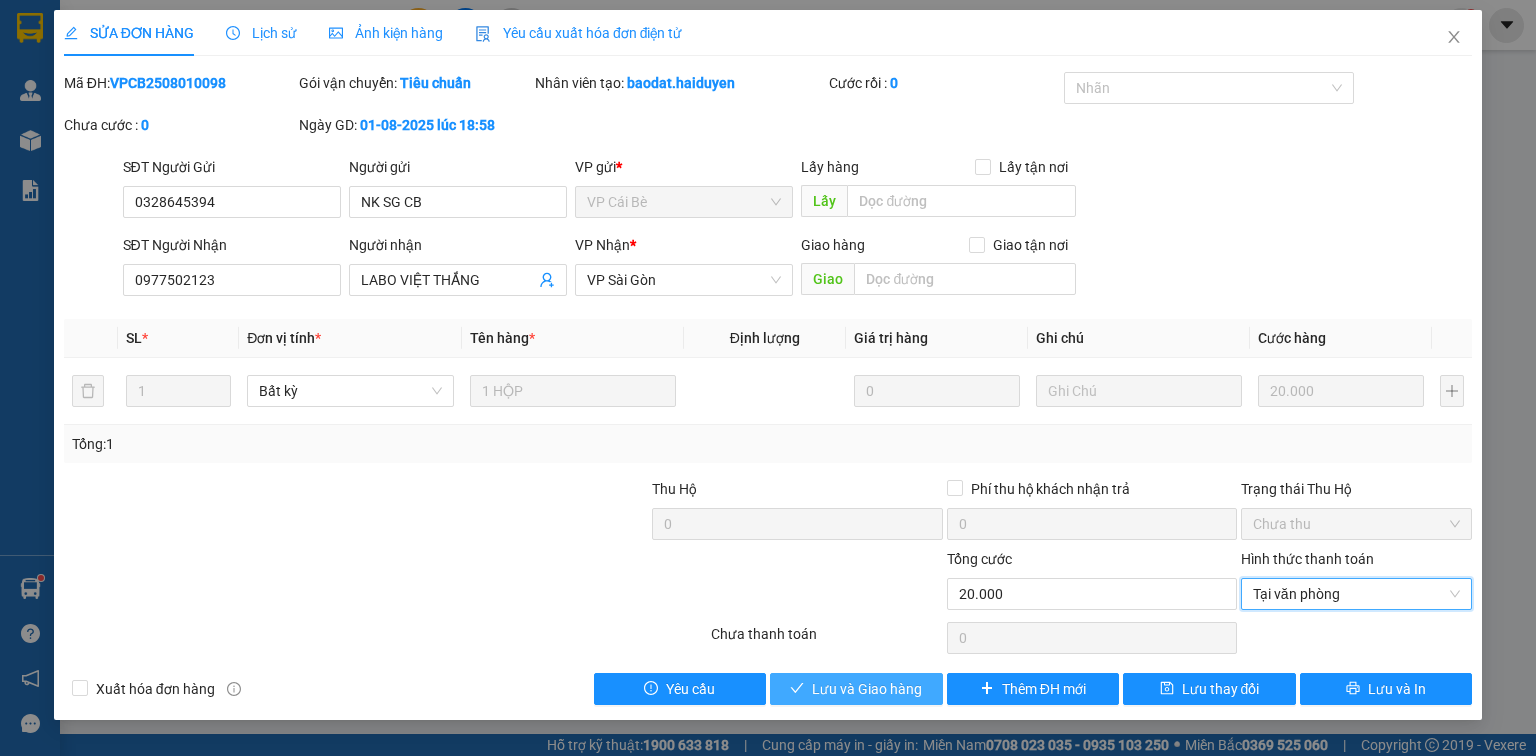 click on "Lưu và Giao hàng" at bounding box center (867, 689) 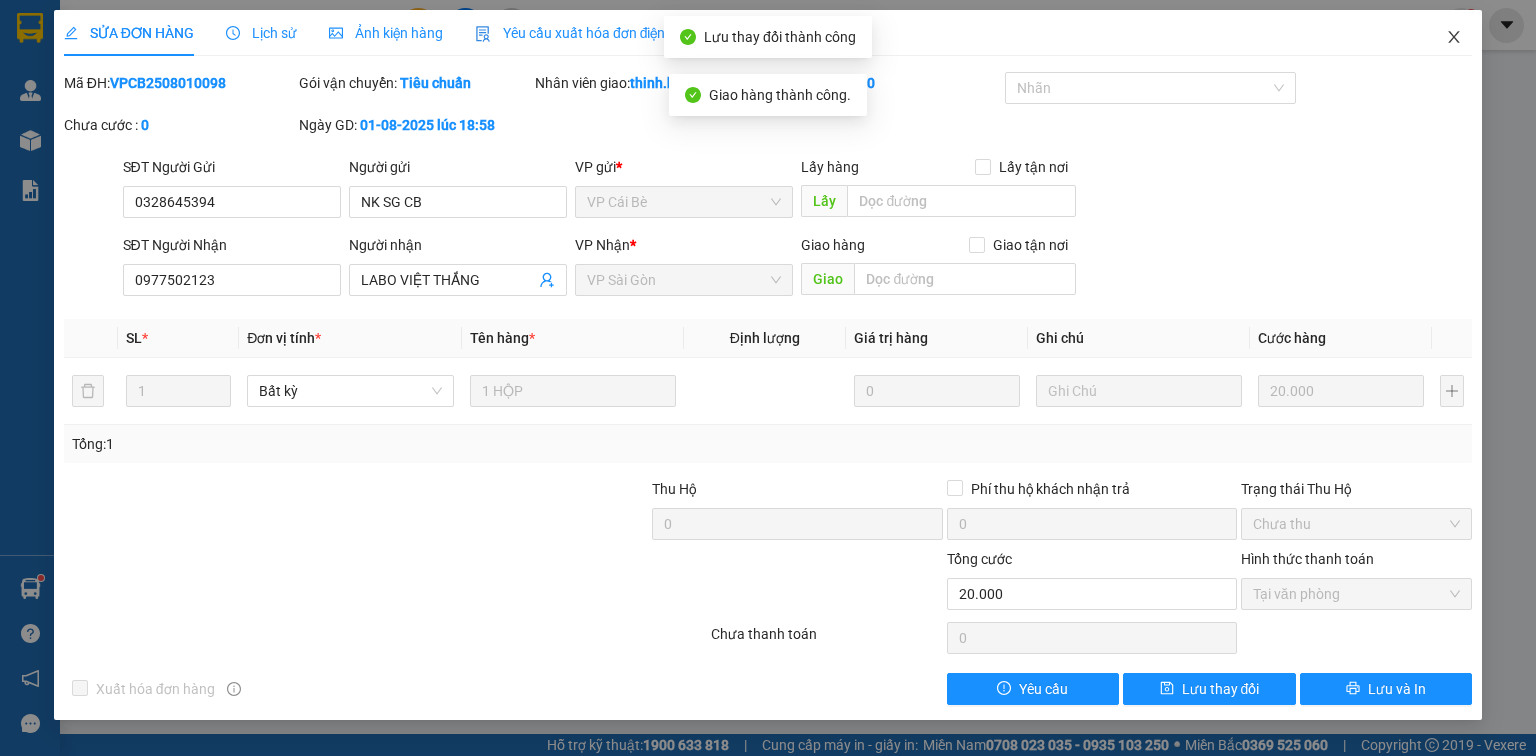 click 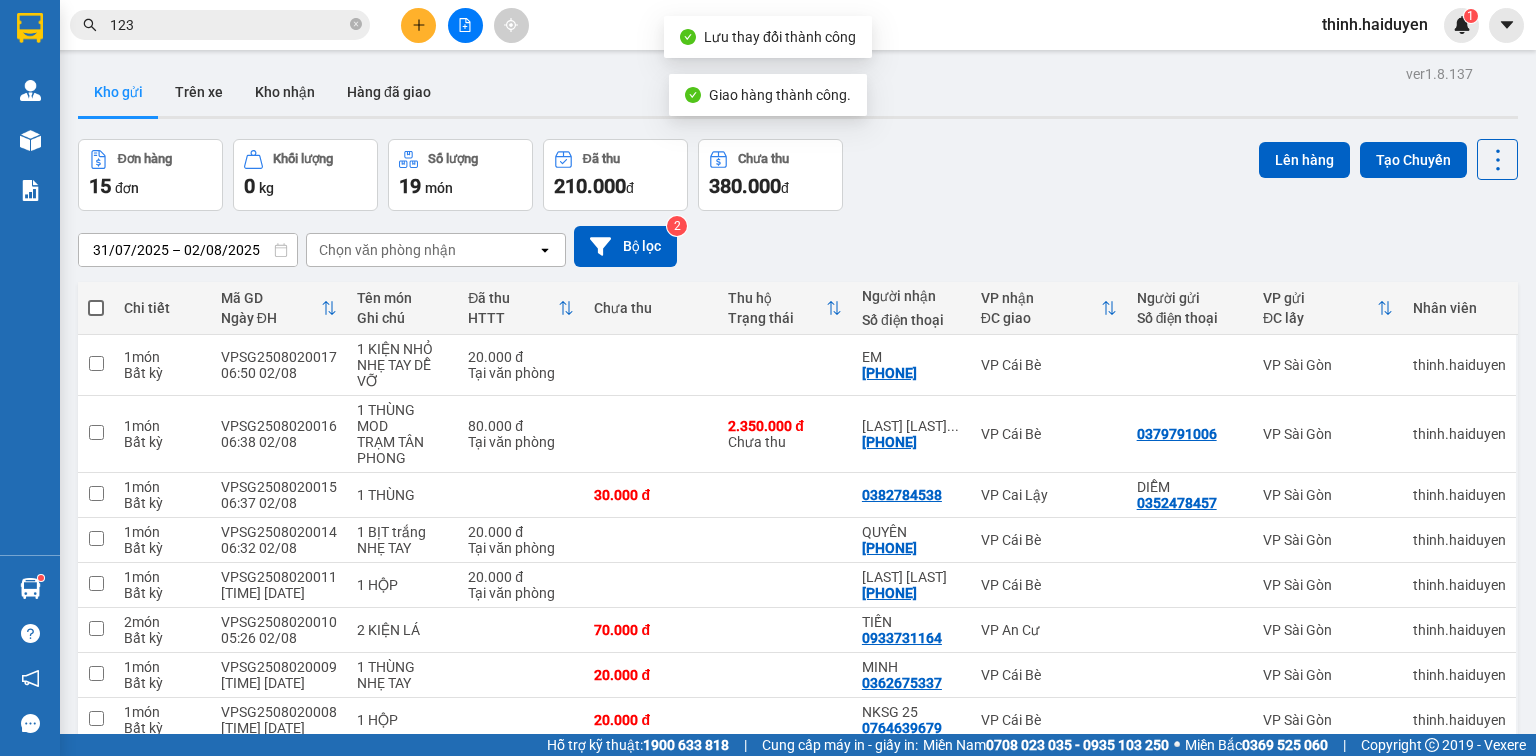 click on "Đơn hàng 15 đơn Khối lượng 0 kg Số lượng 19 món Đã thu 210.000  đChưa thu 380.000  đLên hàng Tạo Chuyến" at bounding box center (798, 175) 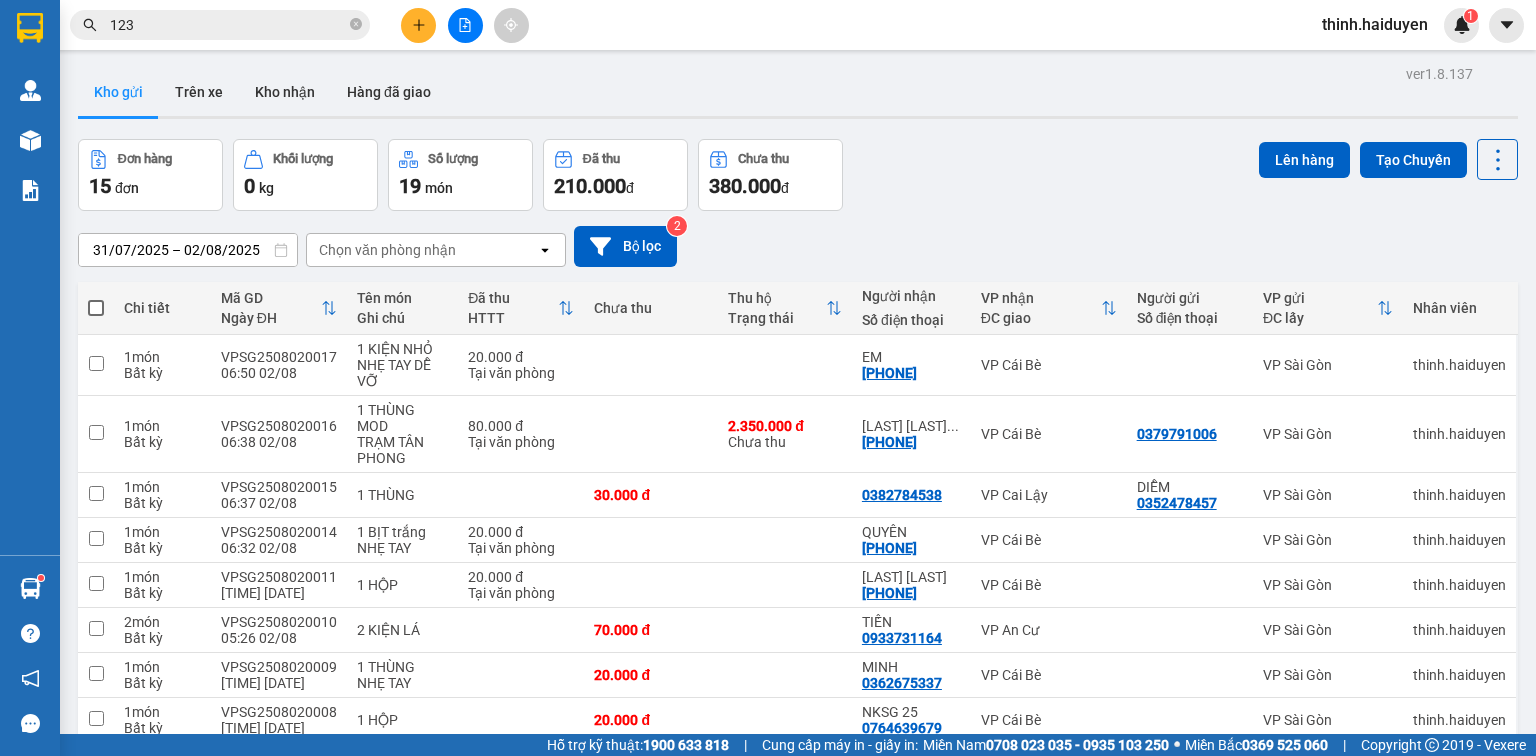 click at bounding box center [418, 25] 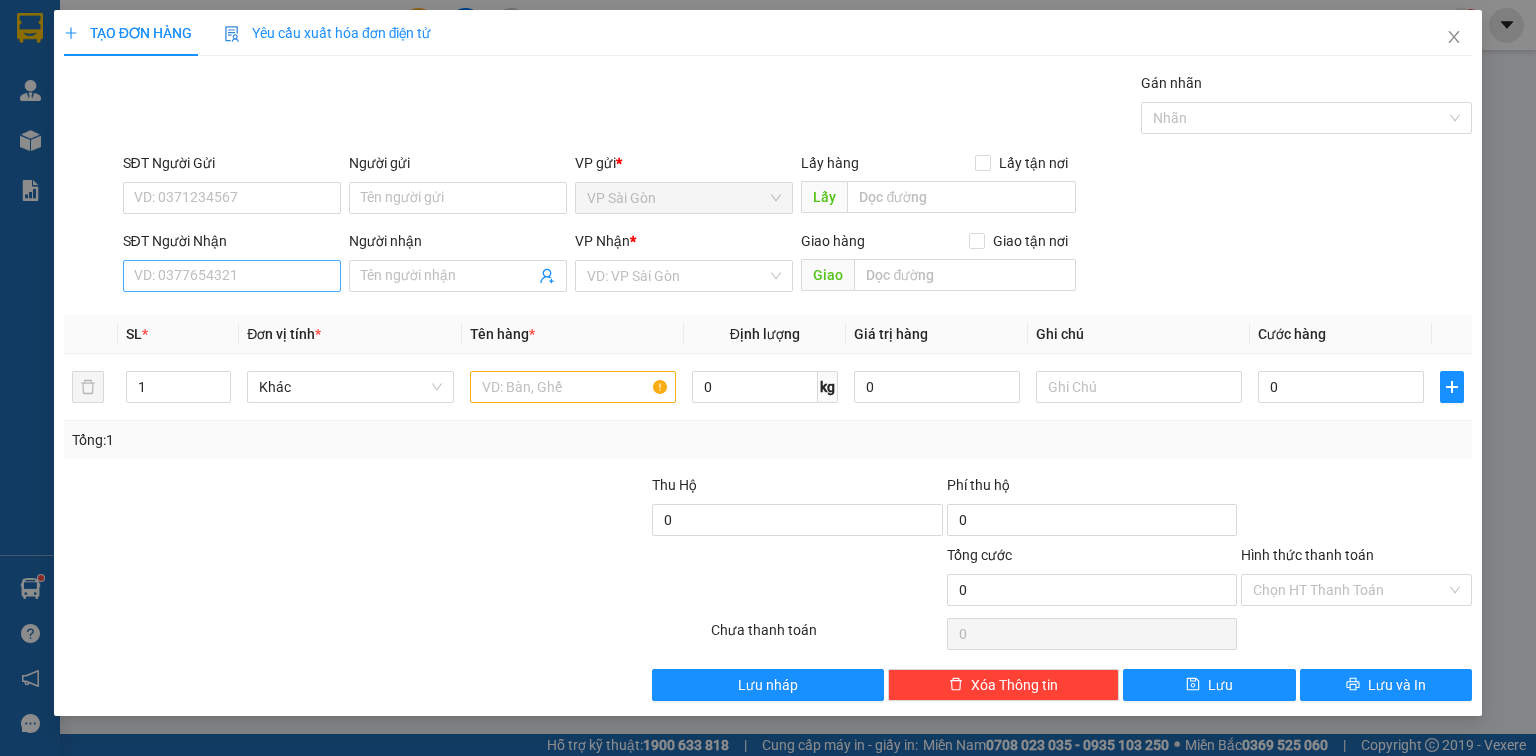 drag, startPoint x: 249, startPoint y: 294, endPoint x: 256, endPoint y: 282, distance: 13.892444 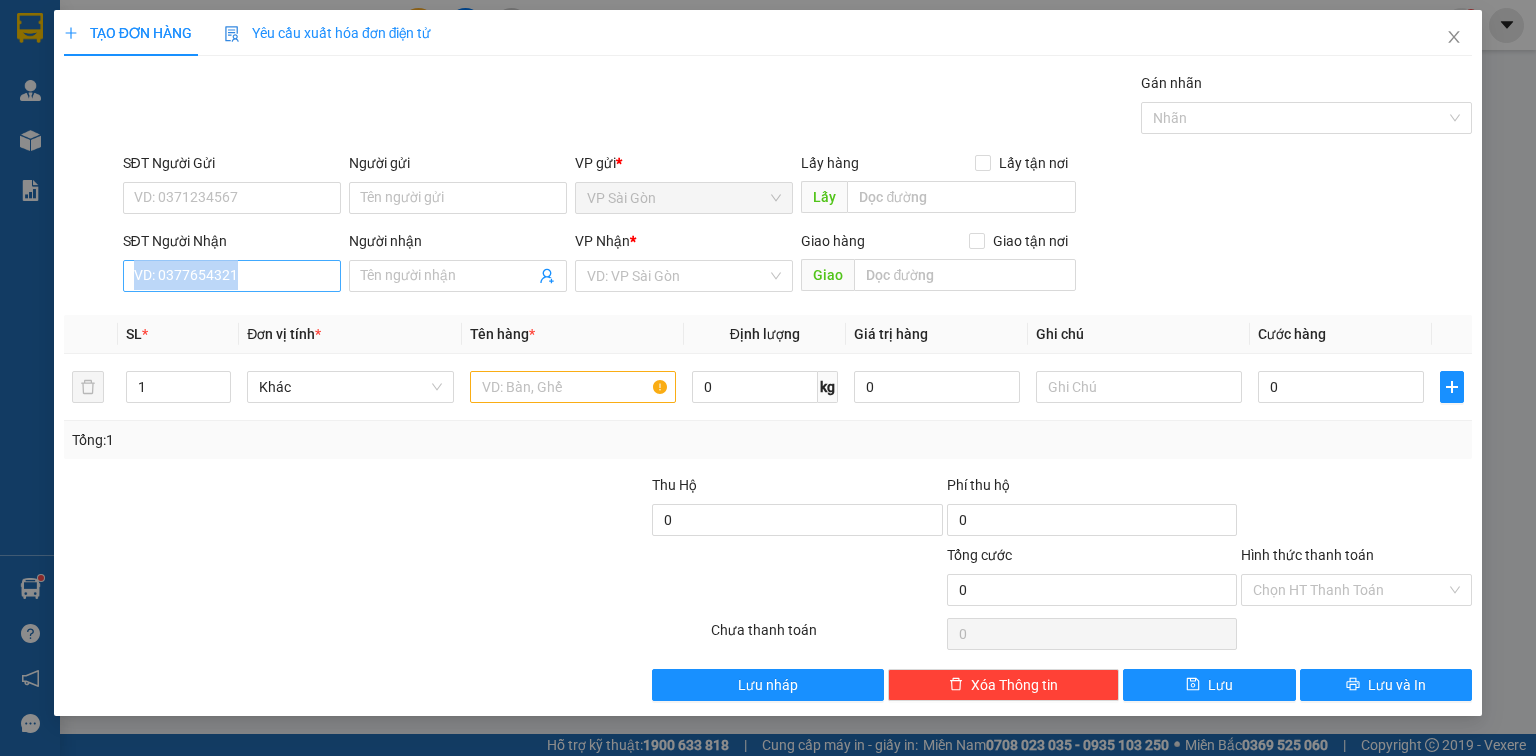click on "SĐT Người Nhận" at bounding box center [232, 276] 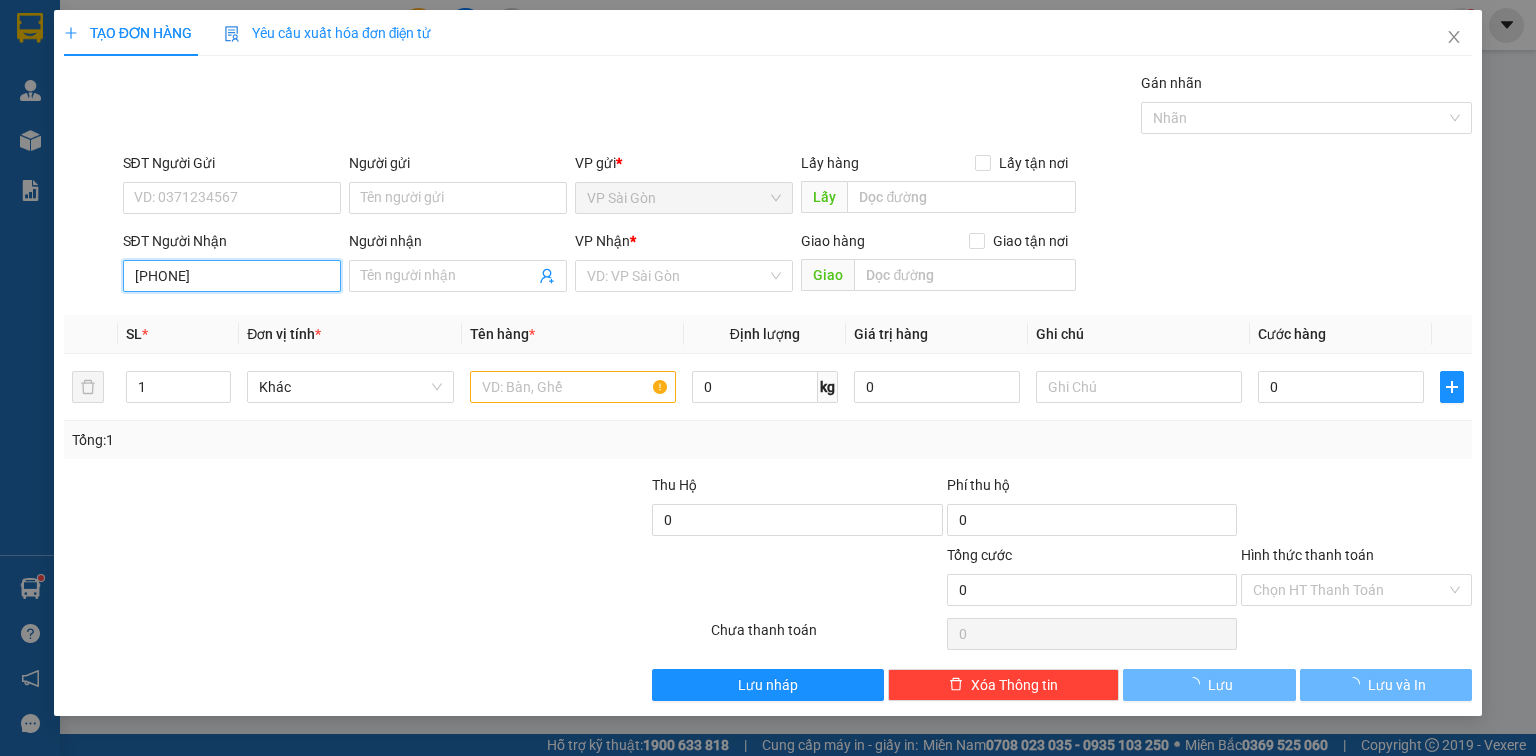 type on "[PHONE]" 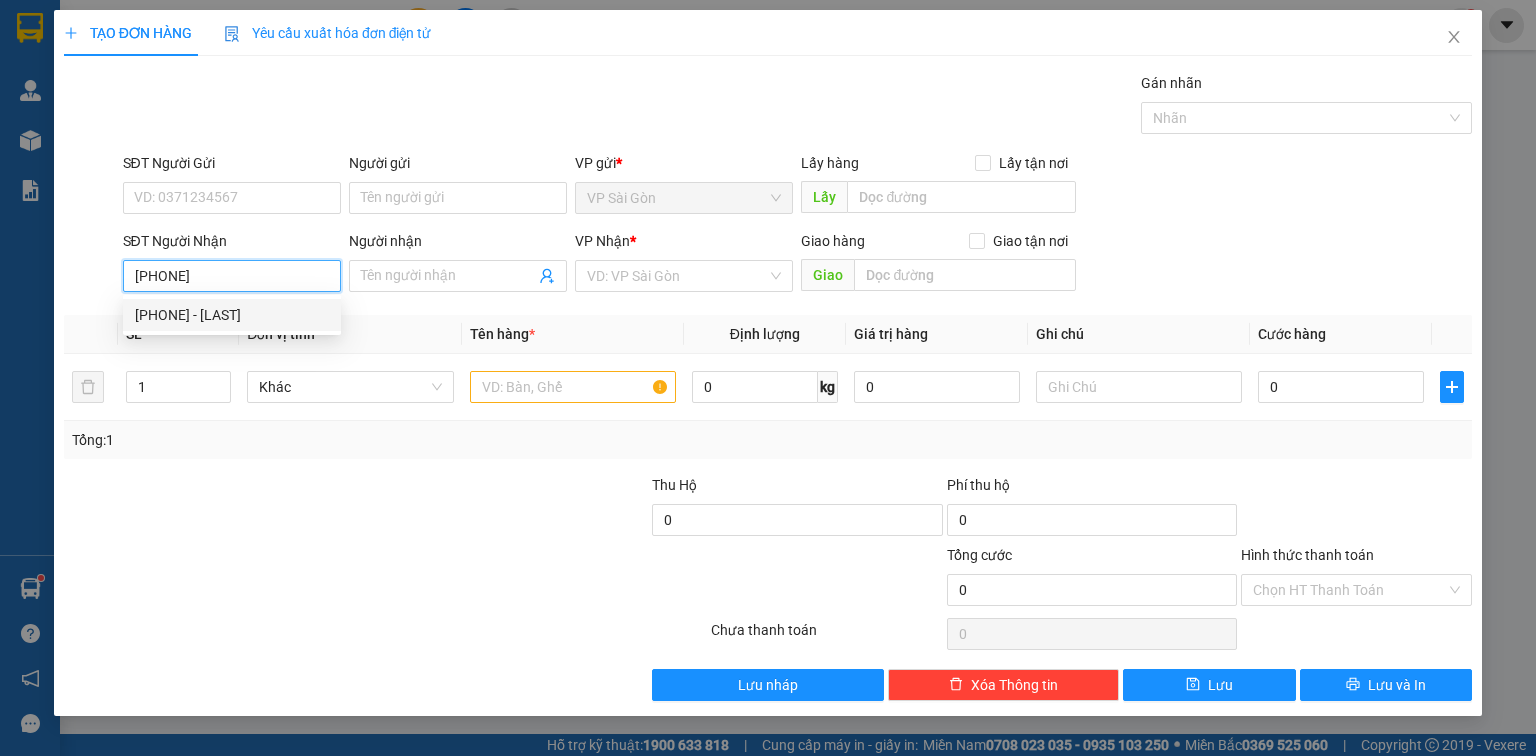 click on "[PHONE] - [LAST]" at bounding box center [232, 315] 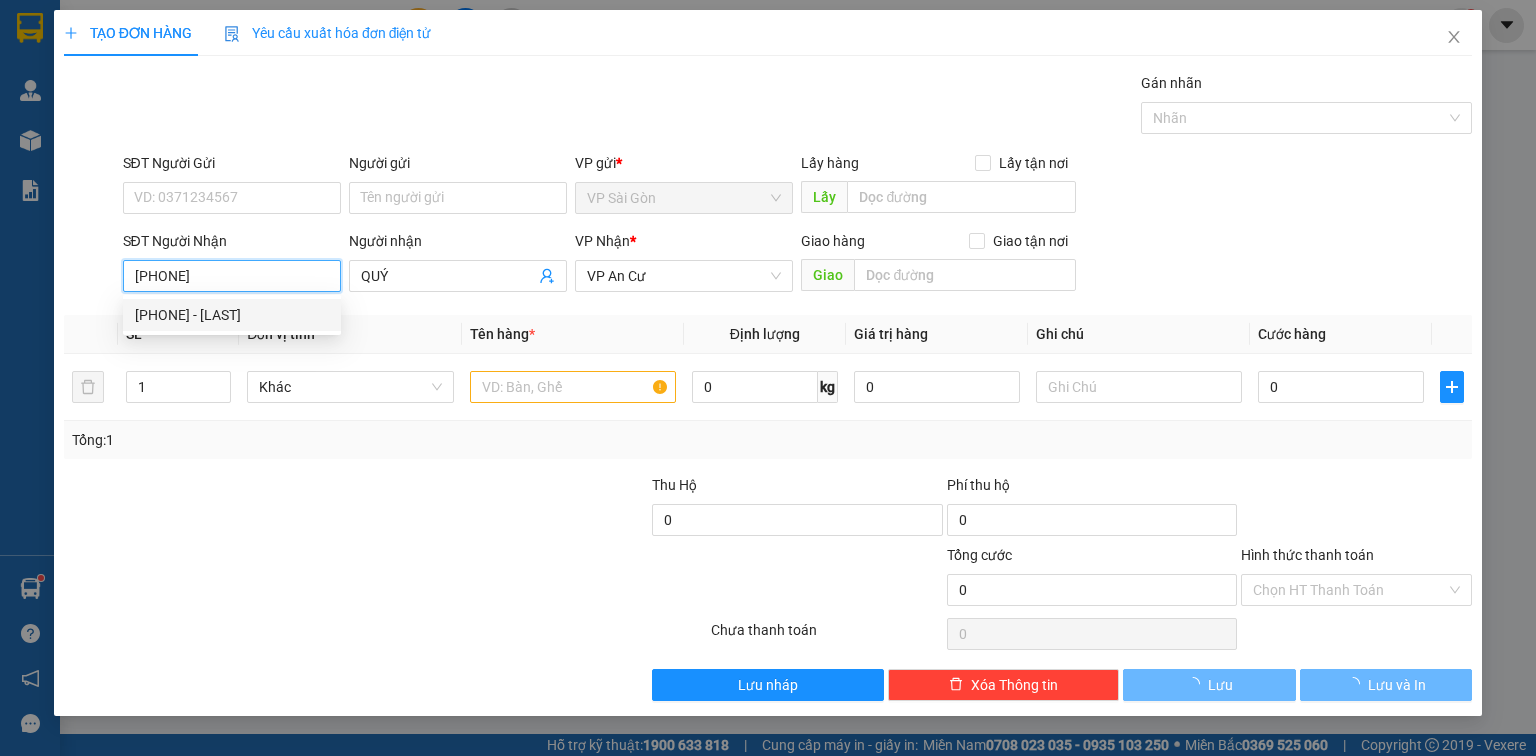 type on "30.000" 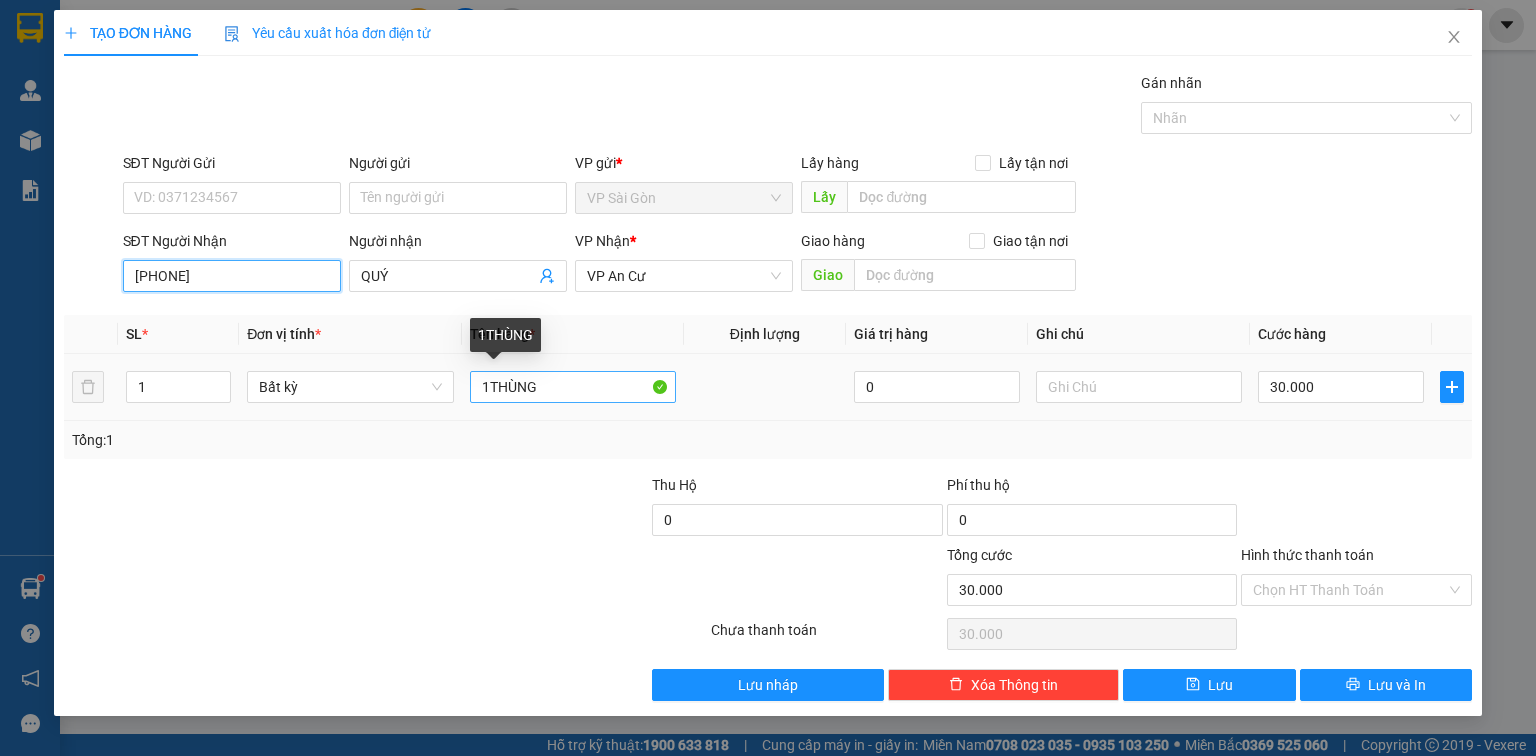 type on "[PHONE]" 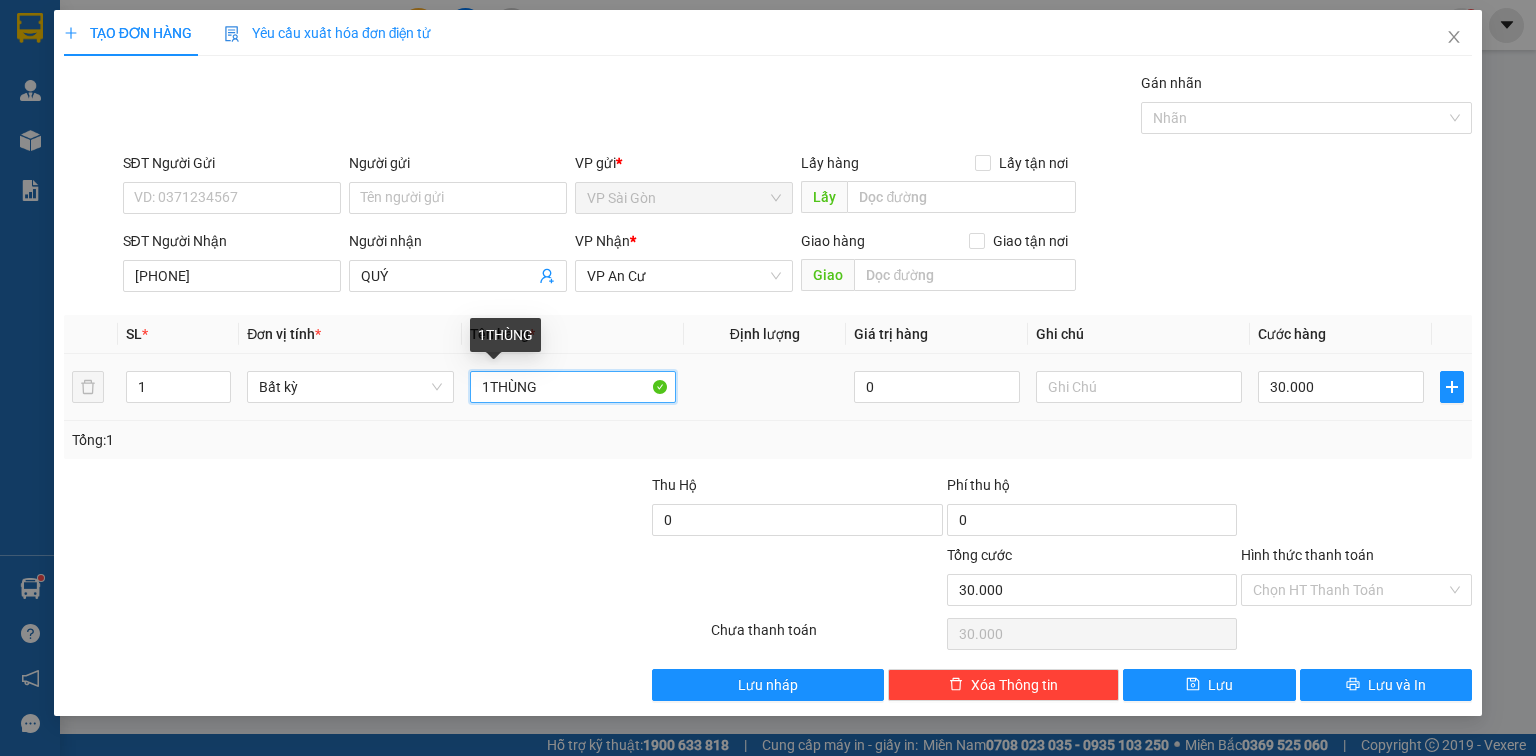 click on "1THÙNG" at bounding box center (573, 387) 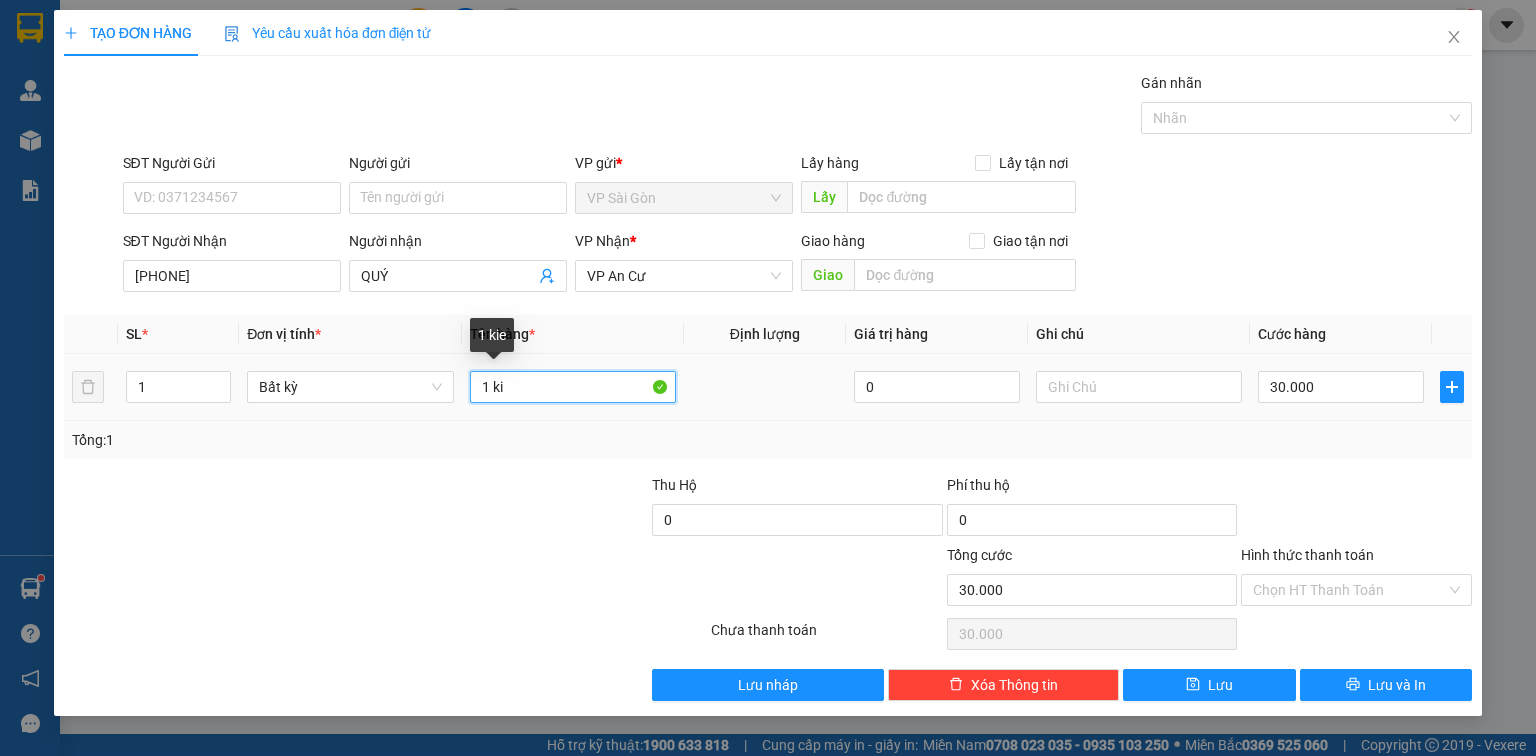 paste on "ê" 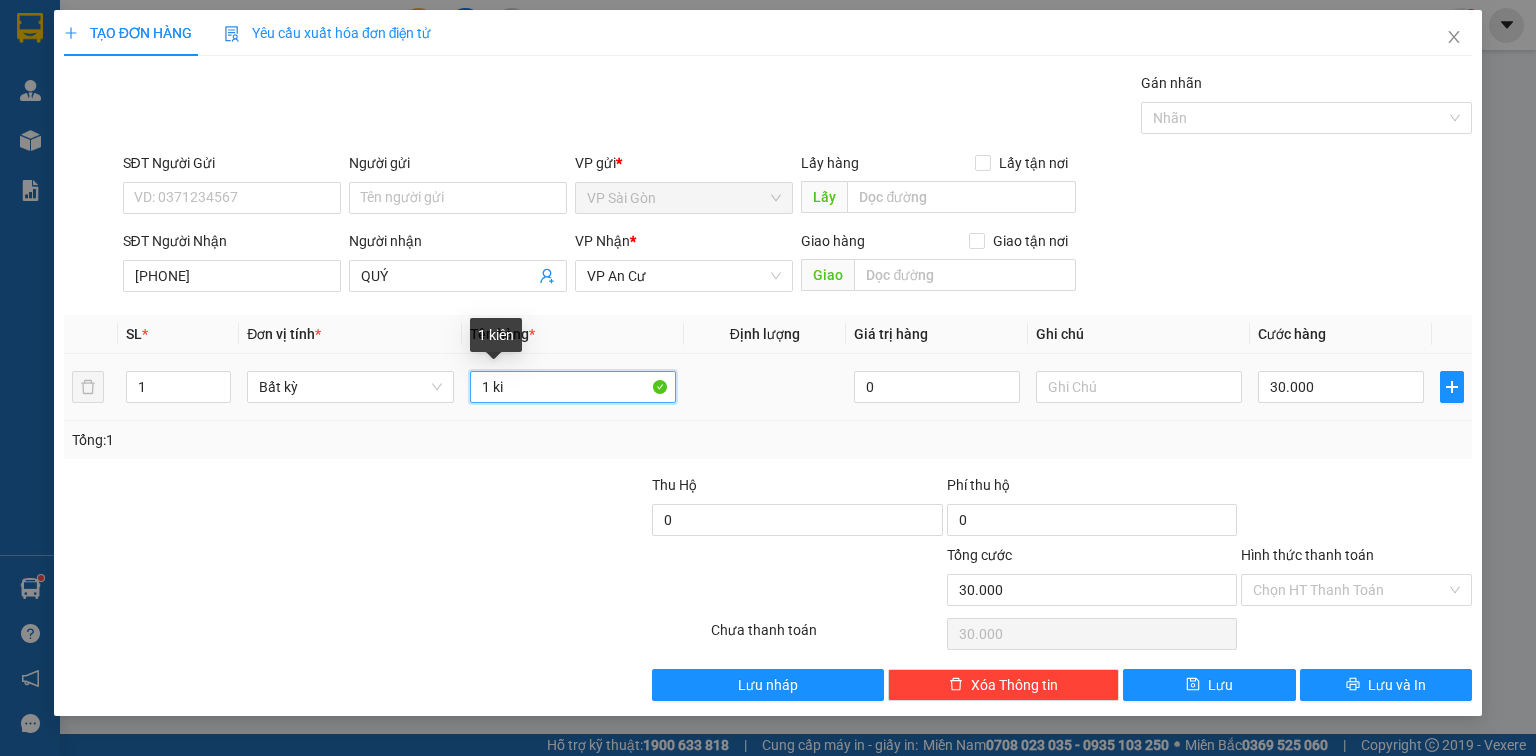 paste on "ện" 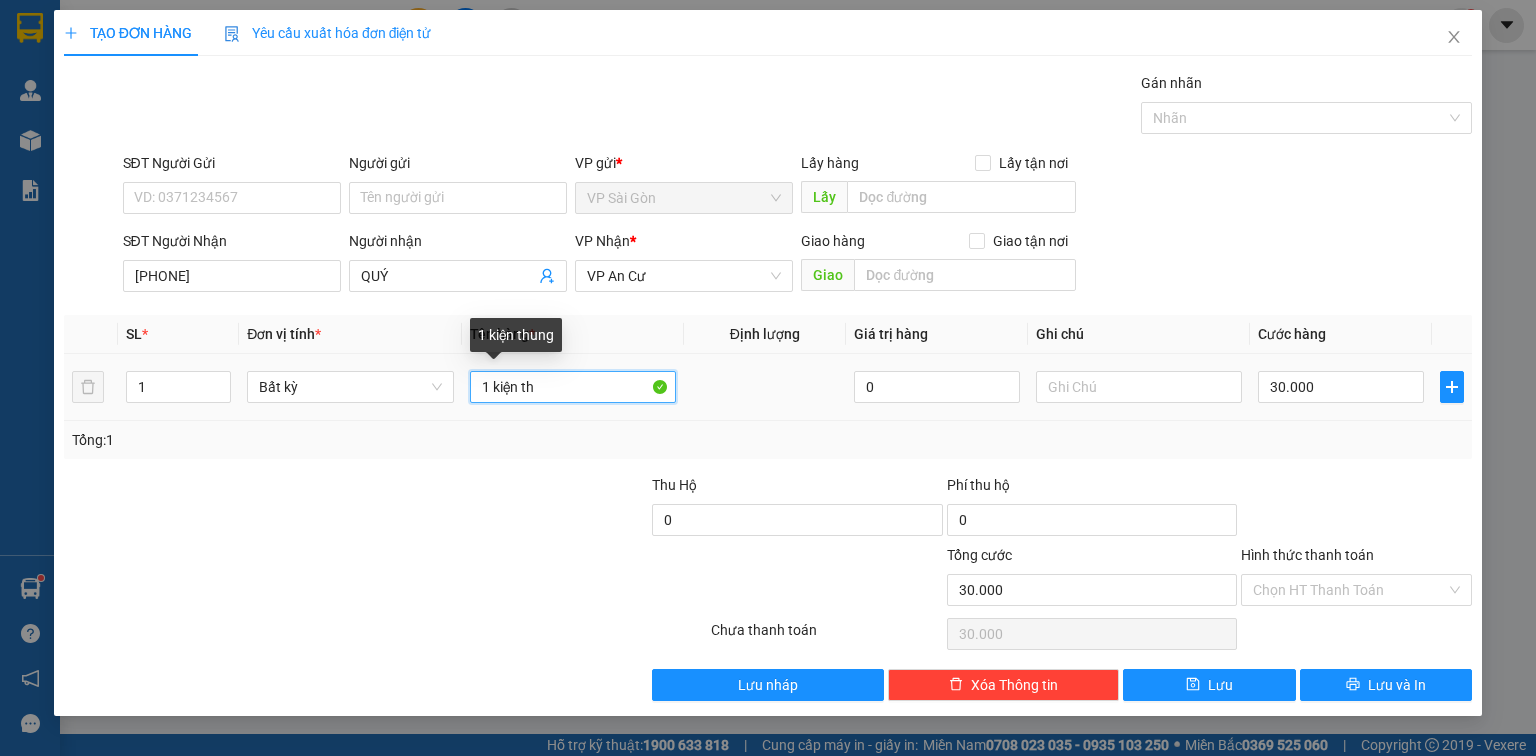 paste on "ùng" 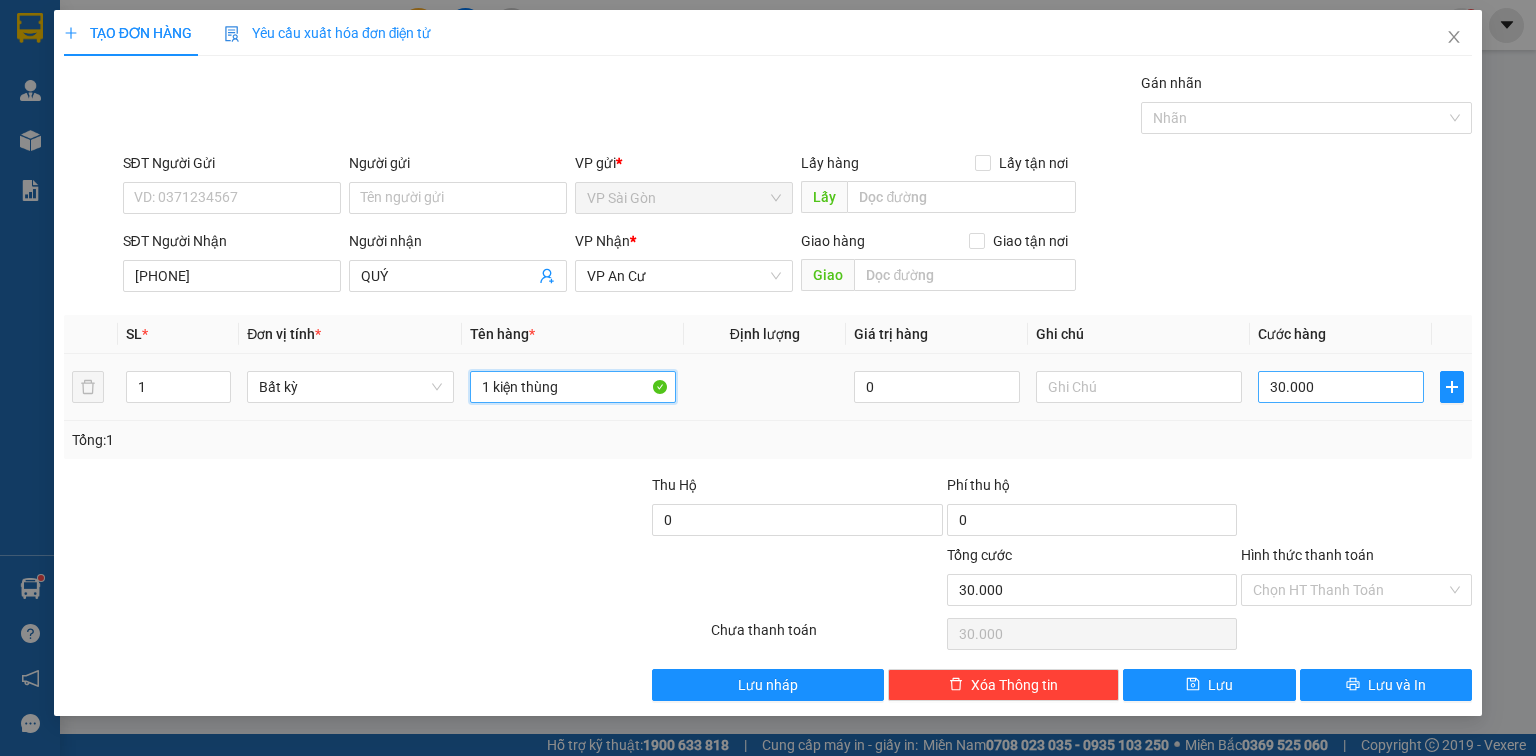 type on "1 kiện thùng" 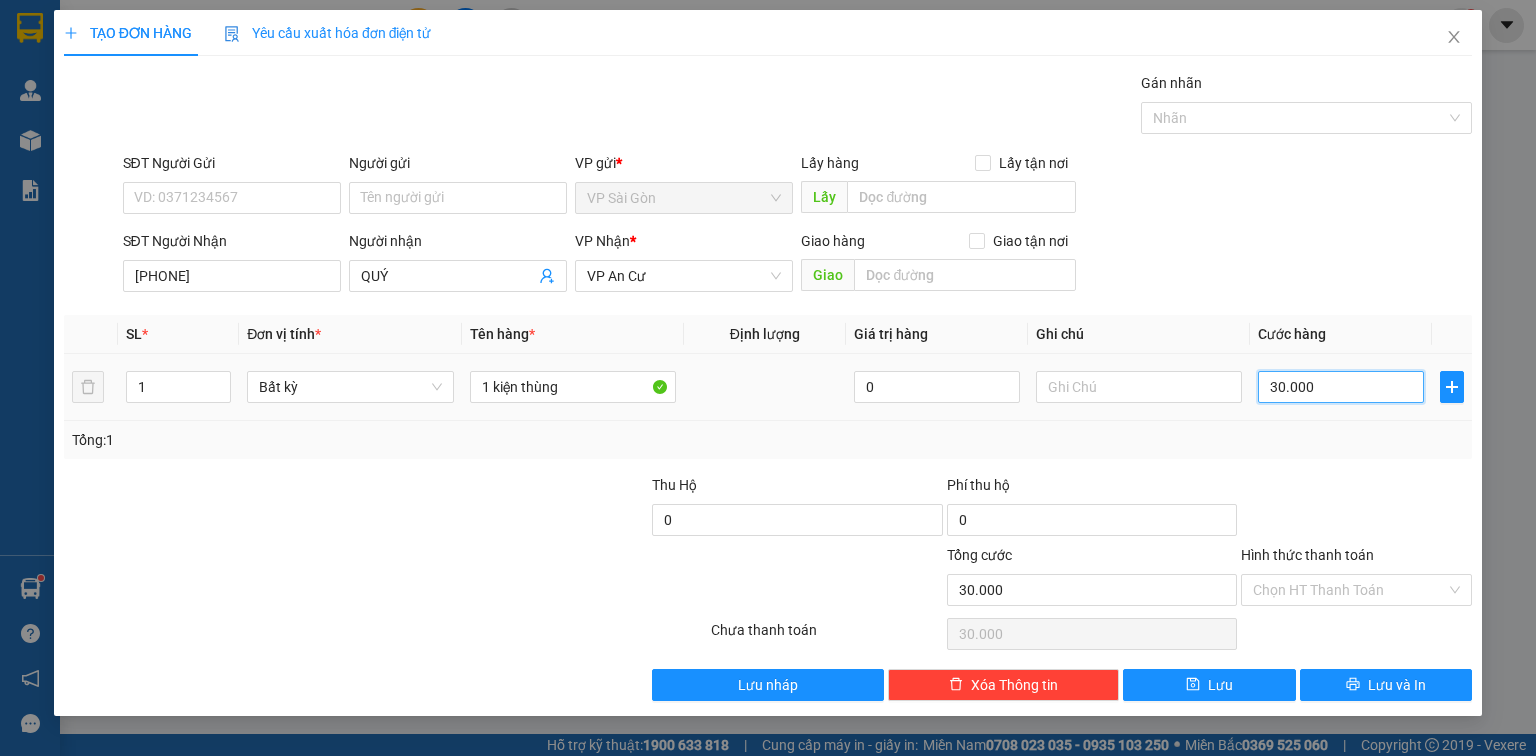 click on "30.000" at bounding box center [1341, 387] 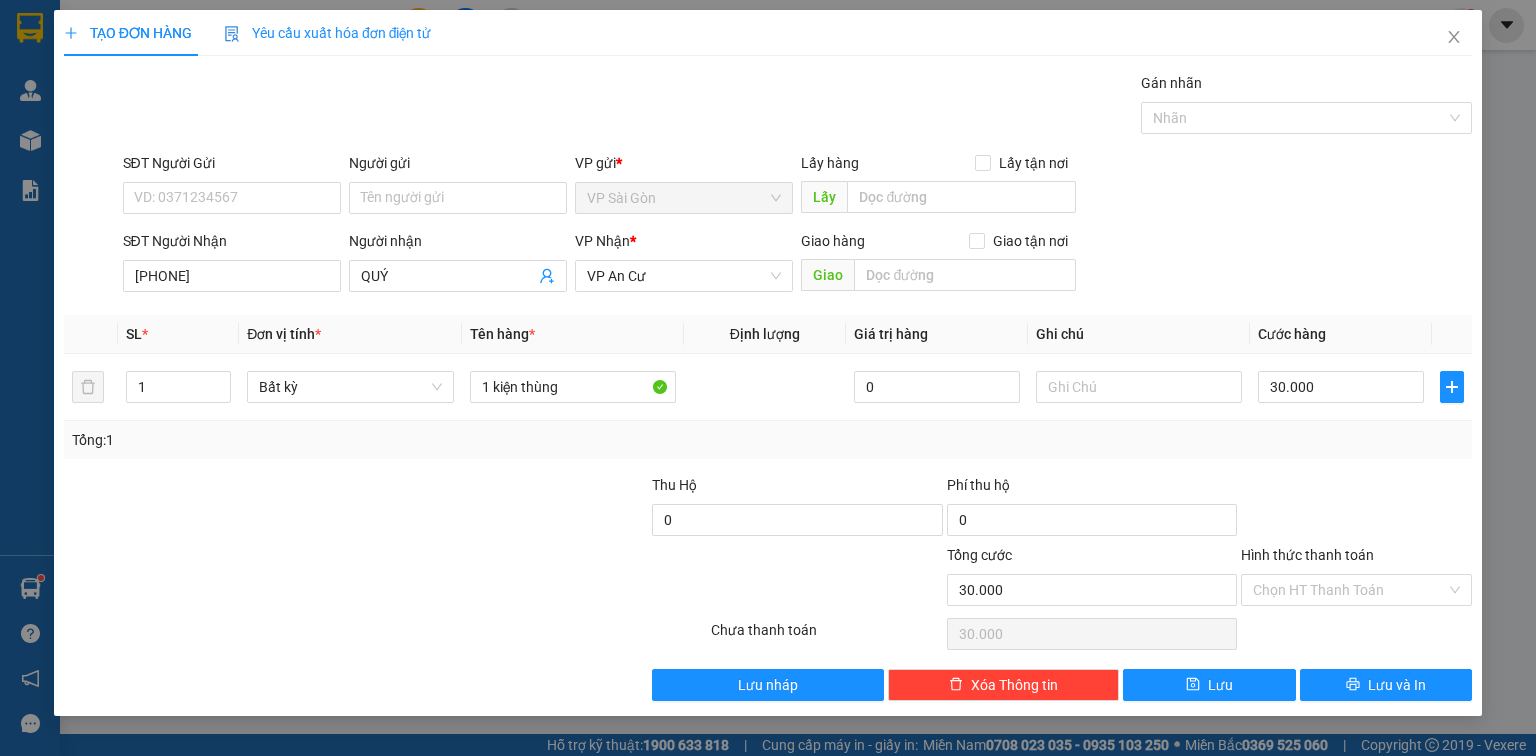 click on "Transit Pickup Surcharge Ids Transit Deliver Surcharge Ids Transit Deliver Surcharge Transit Deliver Surcharge Gói vận chuyển  * Tiêu chuẩn Gán nhãn   Nhãn SĐT Người Gửi VD: [PHONE] Người gửi Tên người gửi VP gửi  * VP Sài Gòn Lấy hàng Lấy tận nơi Lấy SĐT Người Nhận [PHONE] Người nhận QUÝ VP Nhận  * VP An Cư Giao hàng Giao tận nơi Giao SL  * Đơn vị tính  * Tên hàng  * Định lượng Giá trị hàng Ghi chú Cước hàng                   1 Bất kỳ 1 kiện thùng 0 30.000 Tổng:  1 Thu Hộ 0 Phí thu hộ 0 Tổng cước 30.000 Hình thức thanh toán Chọn HT Thanh Toán Số tiền thu trước 0 Chưa thanh toán 30.000 Chọn HT Thanh Toán Lưu nháp Xóa Thông tin Lưu Lưu và In 1 kiện thùng" at bounding box center [768, 386] 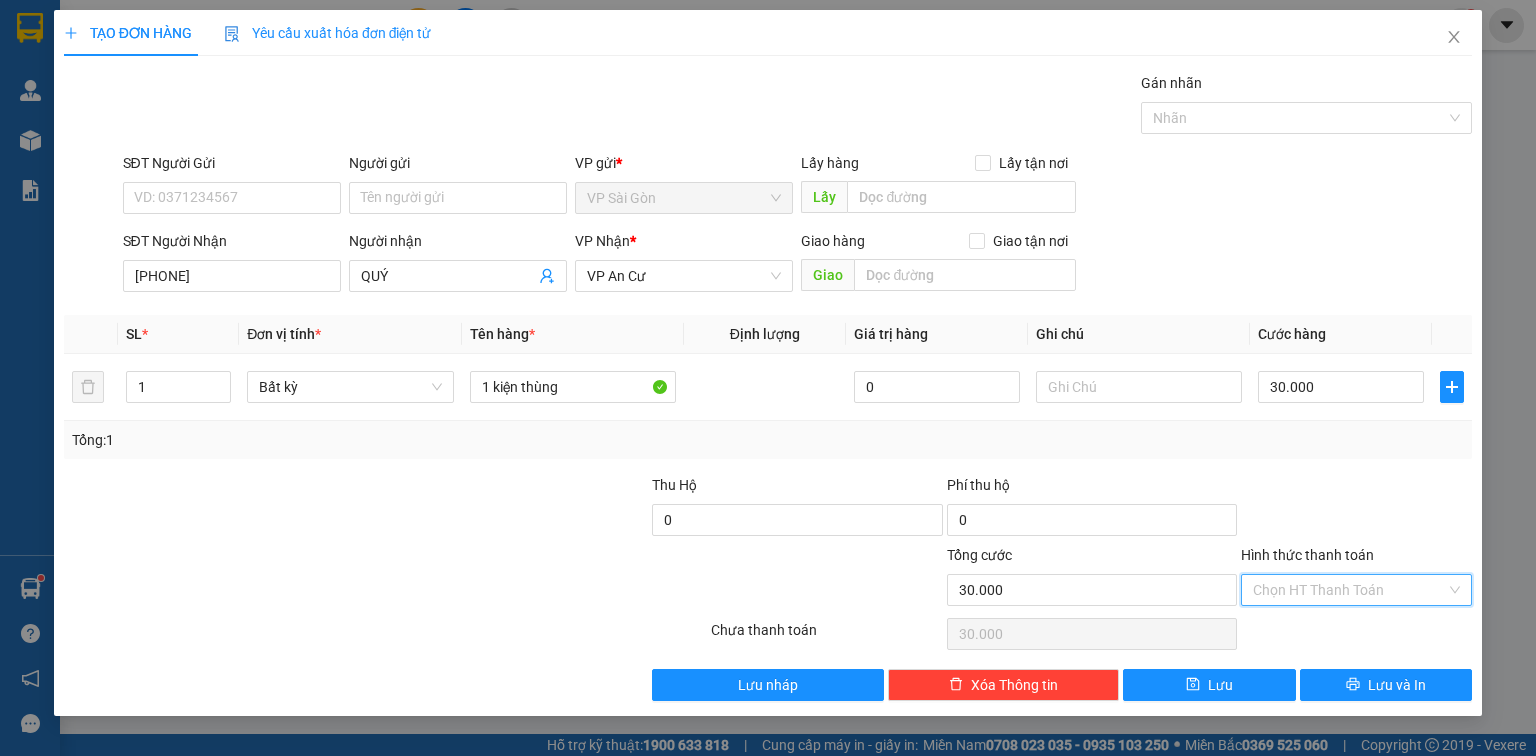 click on "Hình thức thanh toán" at bounding box center (1349, 590) 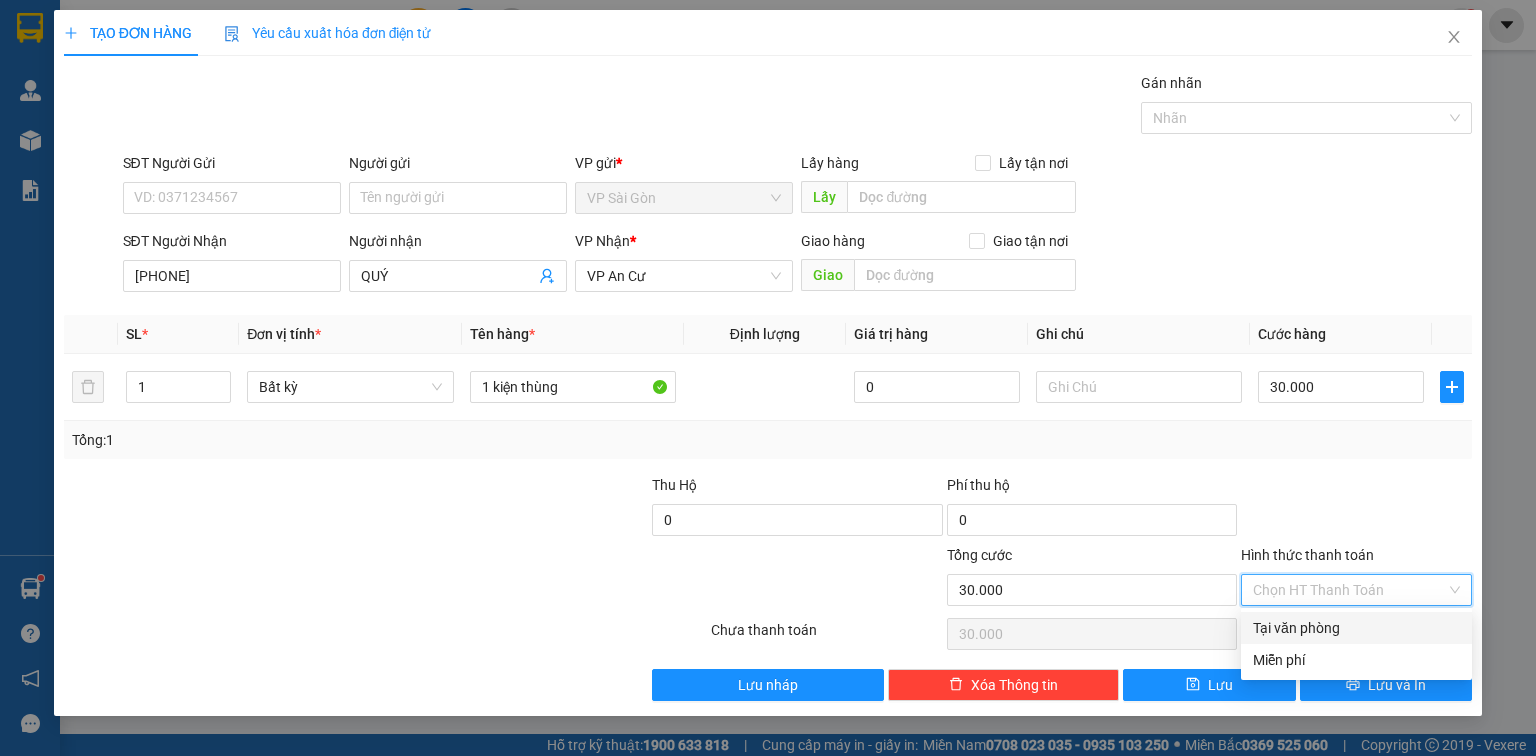 click at bounding box center (1356, 509) 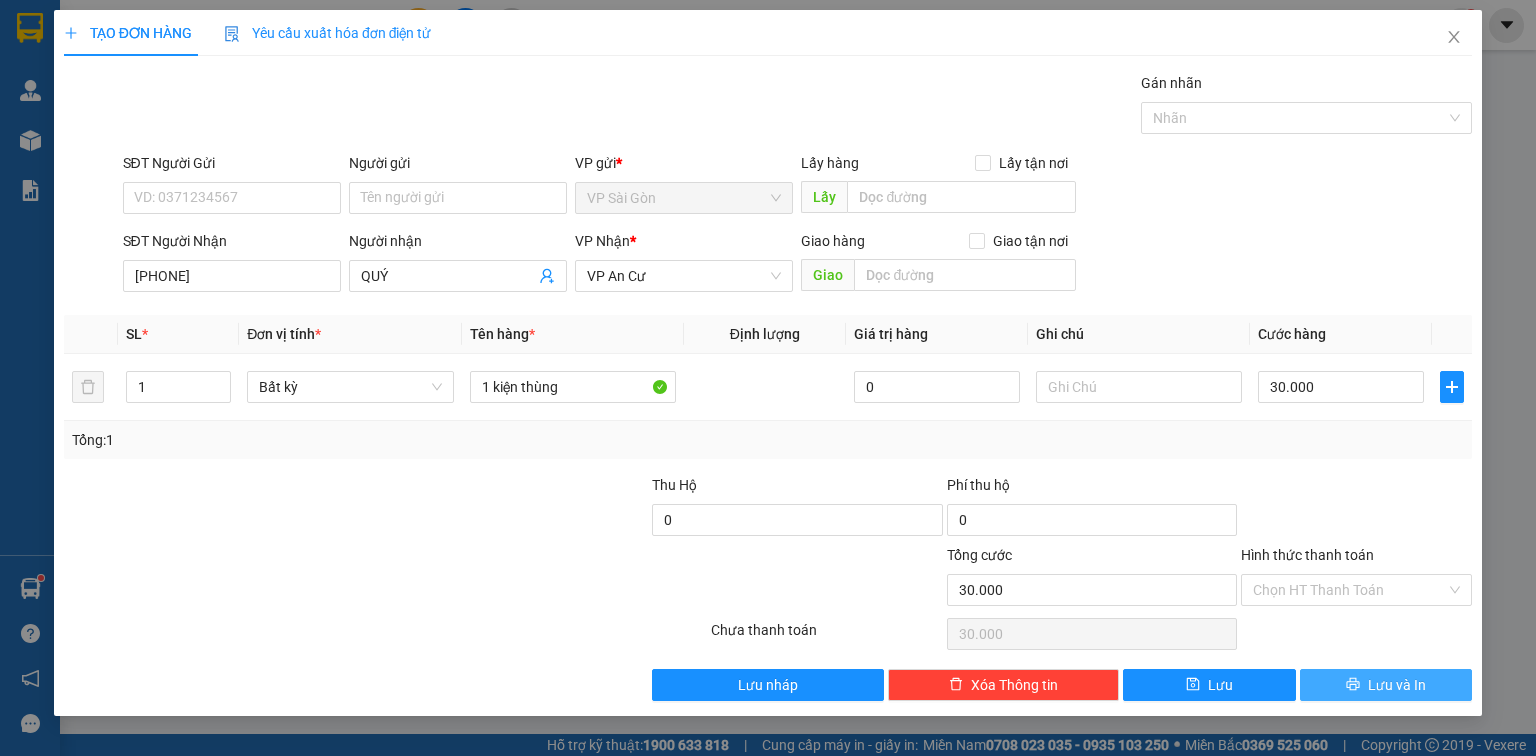 click on "Lưu và In" at bounding box center [1397, 685] 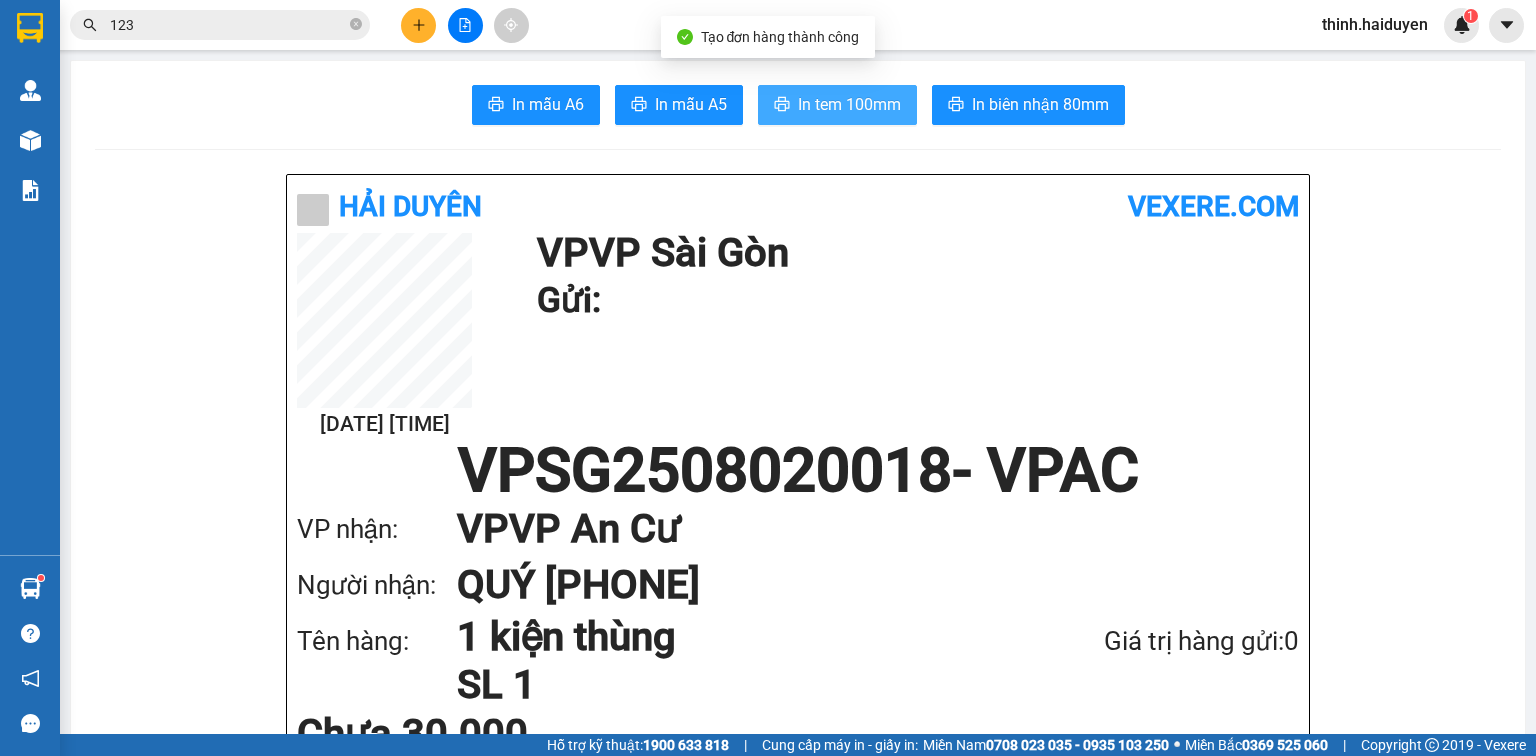 click on "In tem 100mm" at bounding box center [849, 104] 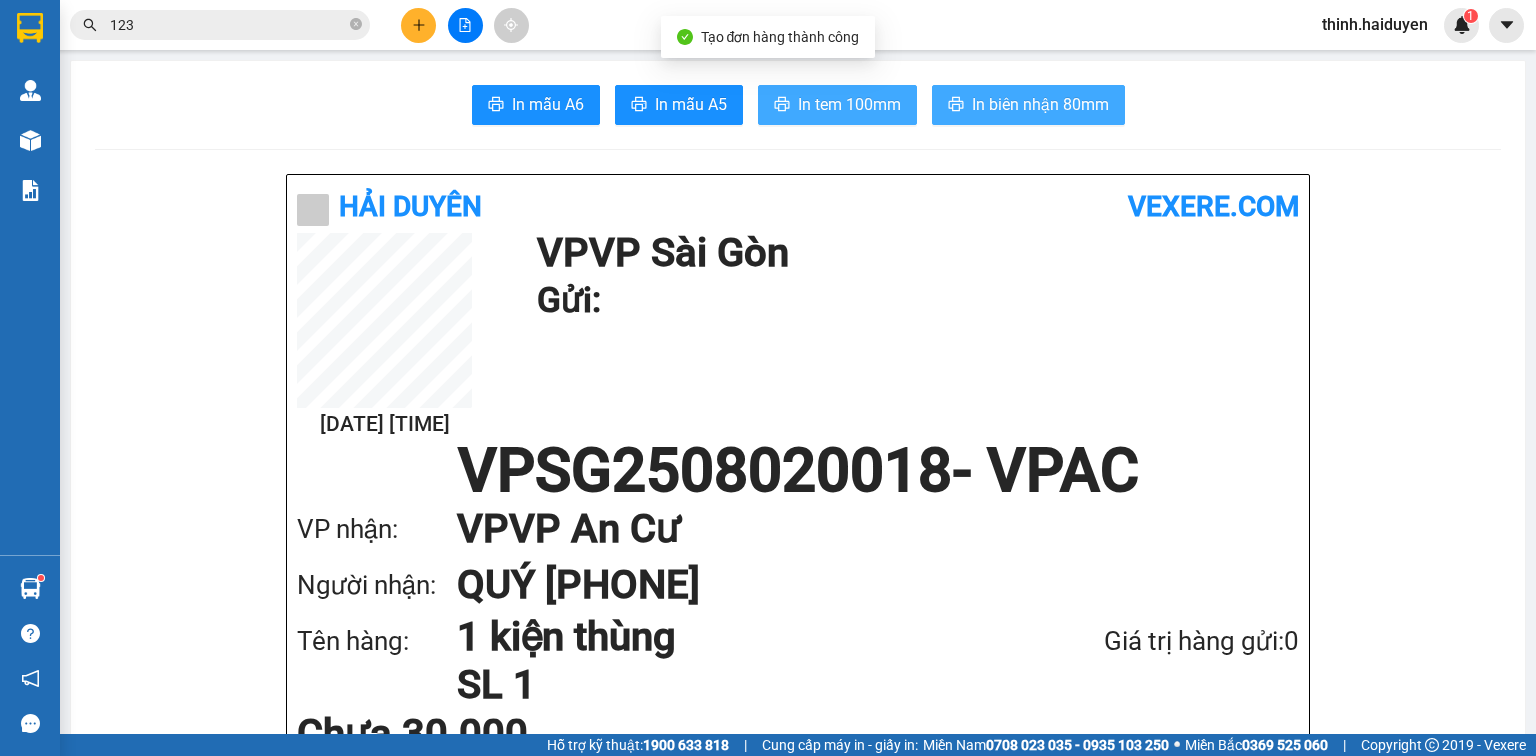 scroll, scrollTop: 0, scrollLeft: 0, axis: both 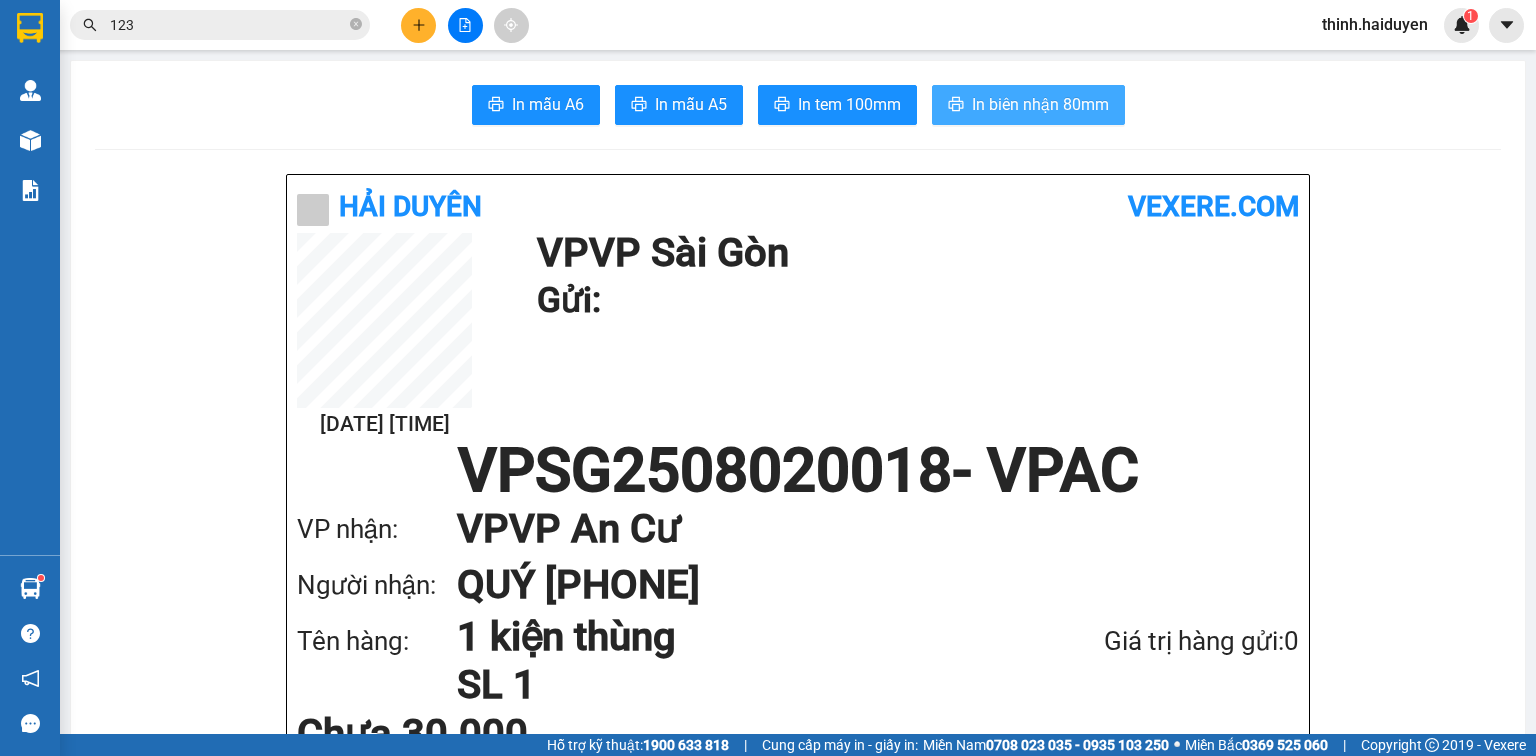 click on "In biên nhận 80mm" at bounding box center [1040, 104] 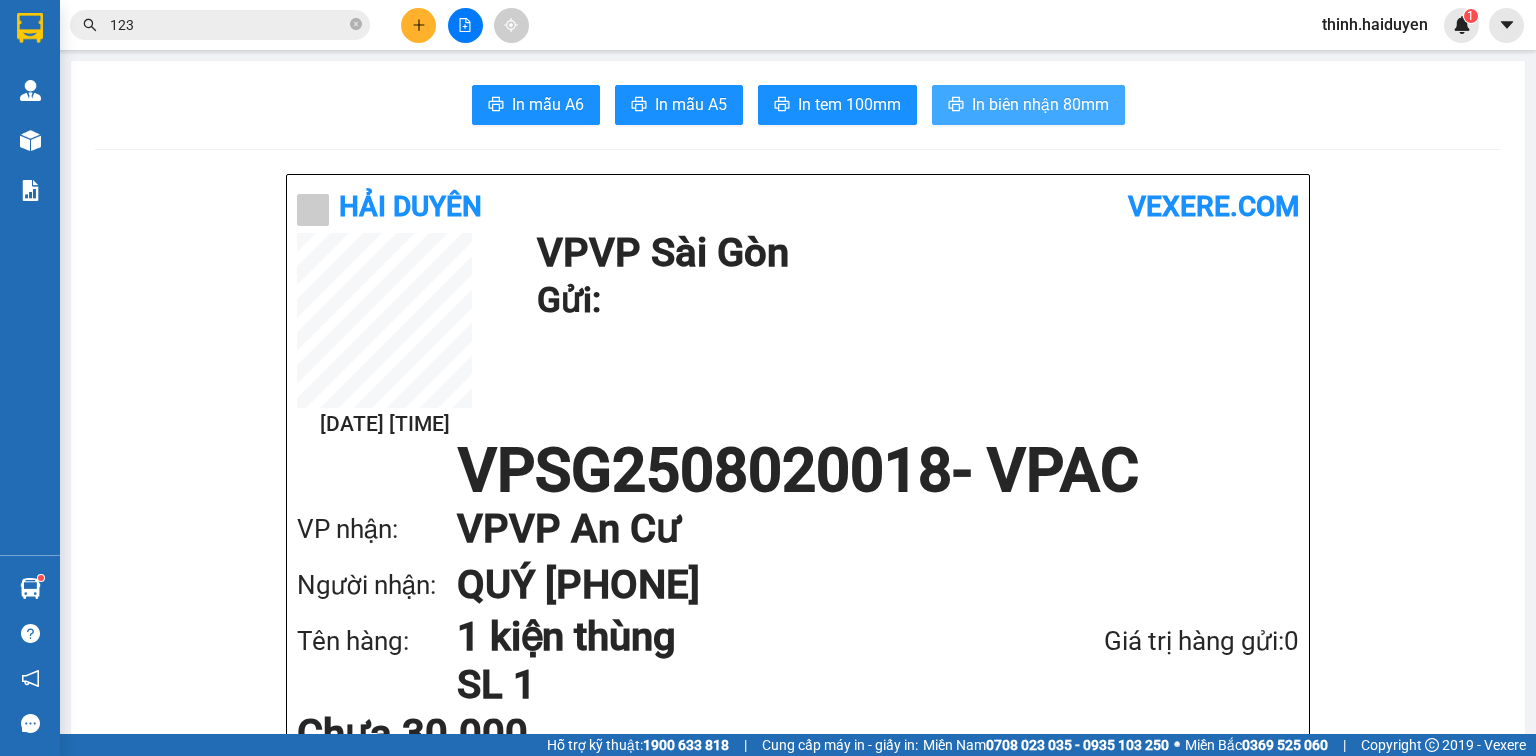scroll, scrollTop: 0, scrollLeft: 0, axis: both 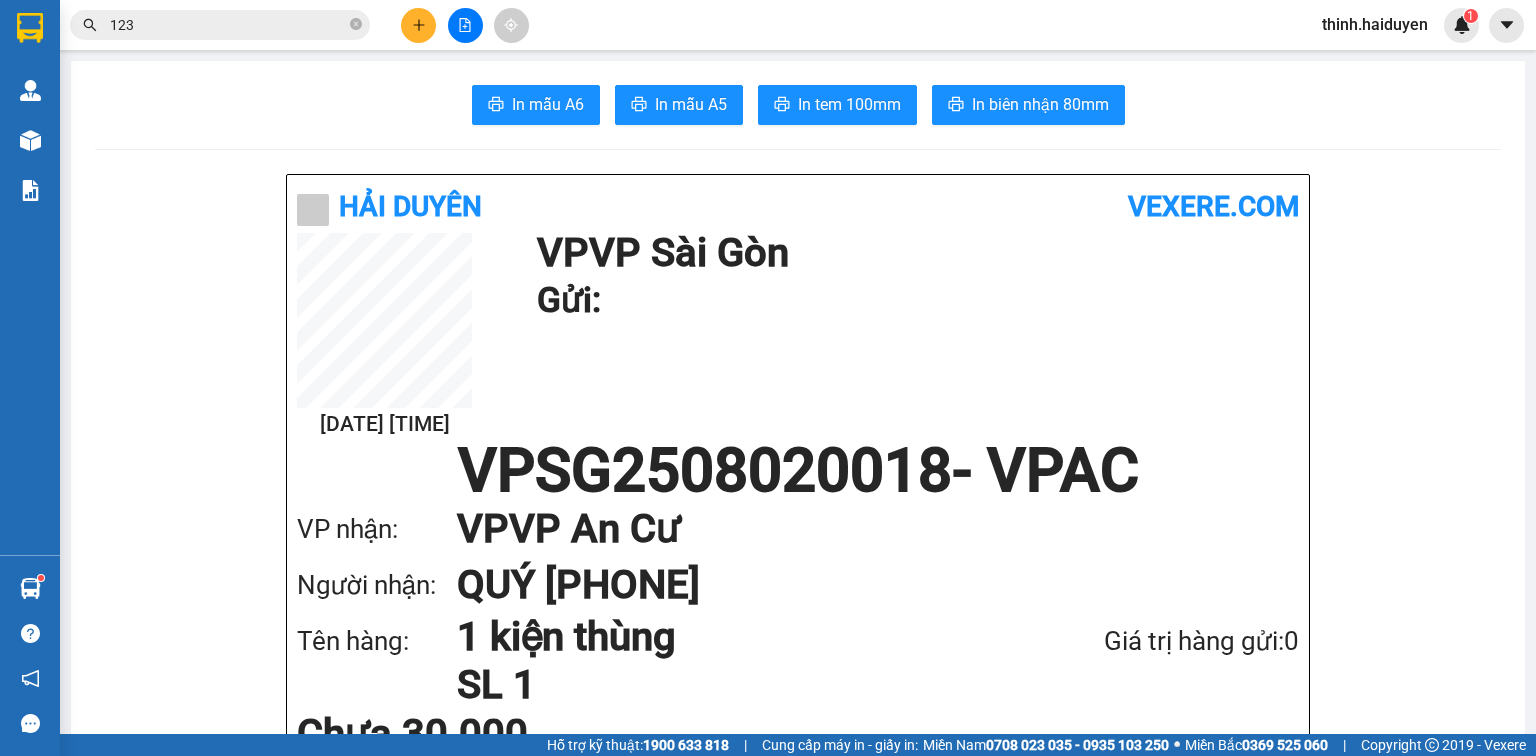 click at bounding box center [418, 25] 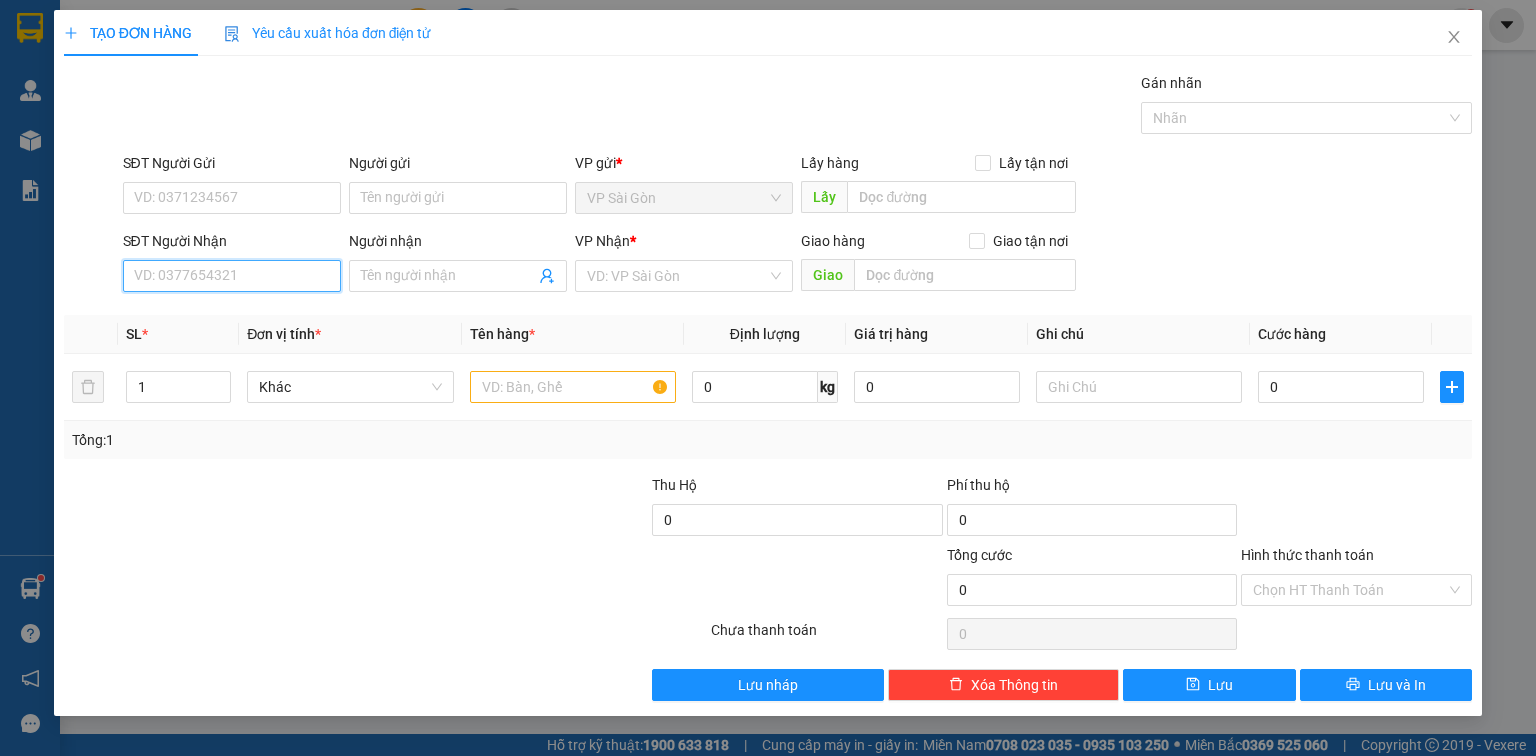 click on "SĐT Người Nhận" at bounding box center (232, 276) 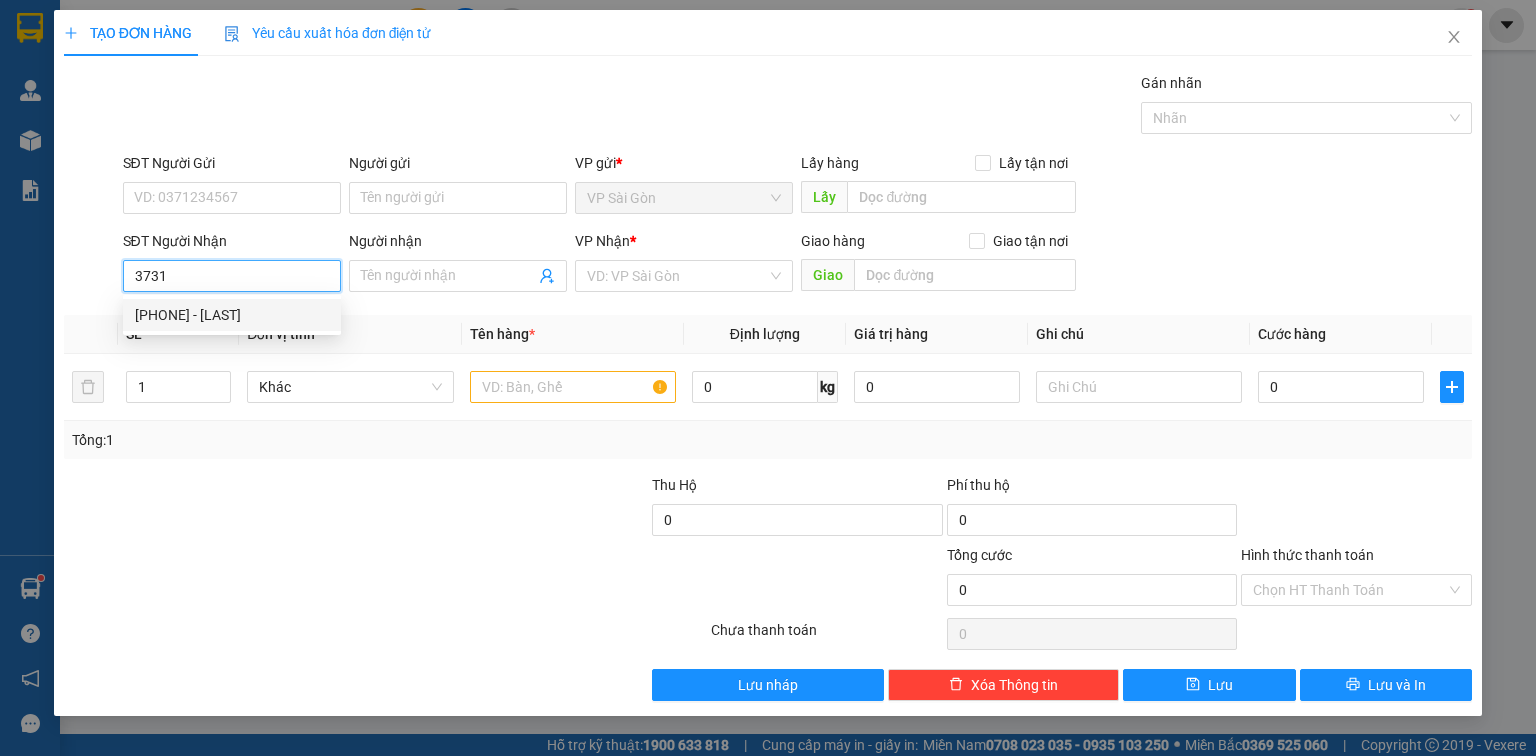 click on "[PHONE] - [LAST]" at bounding box center (232, 315) 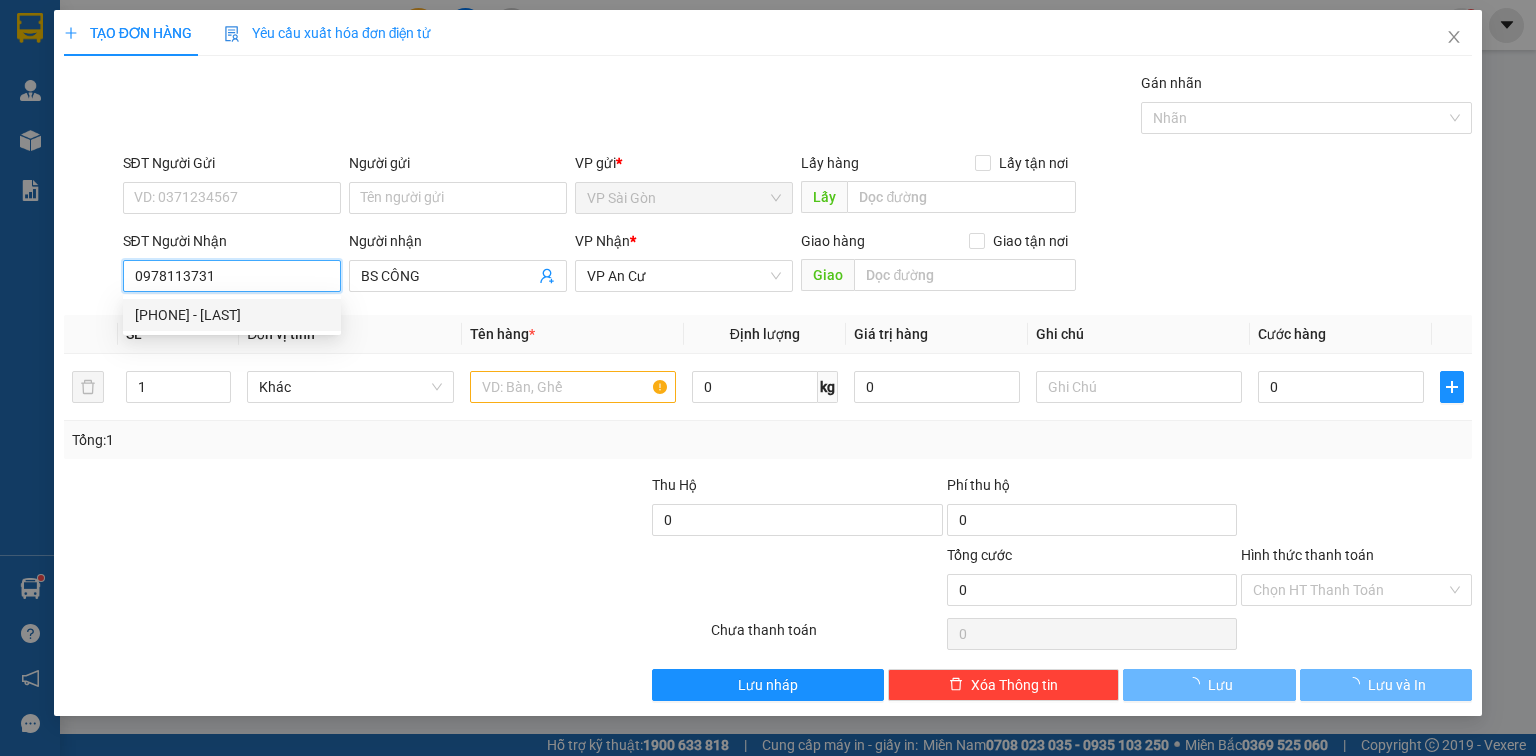 type on "20.000" 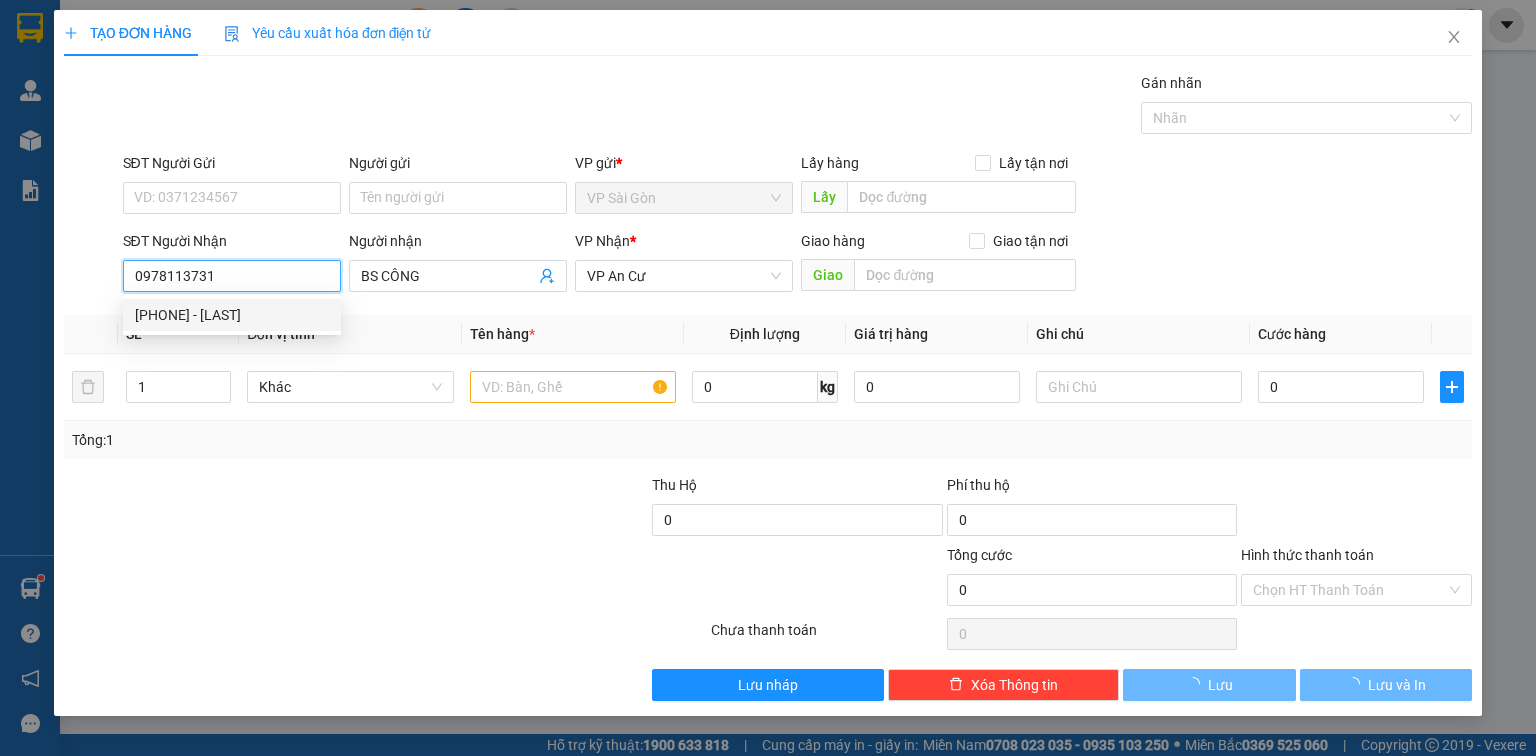 type on "20.000" 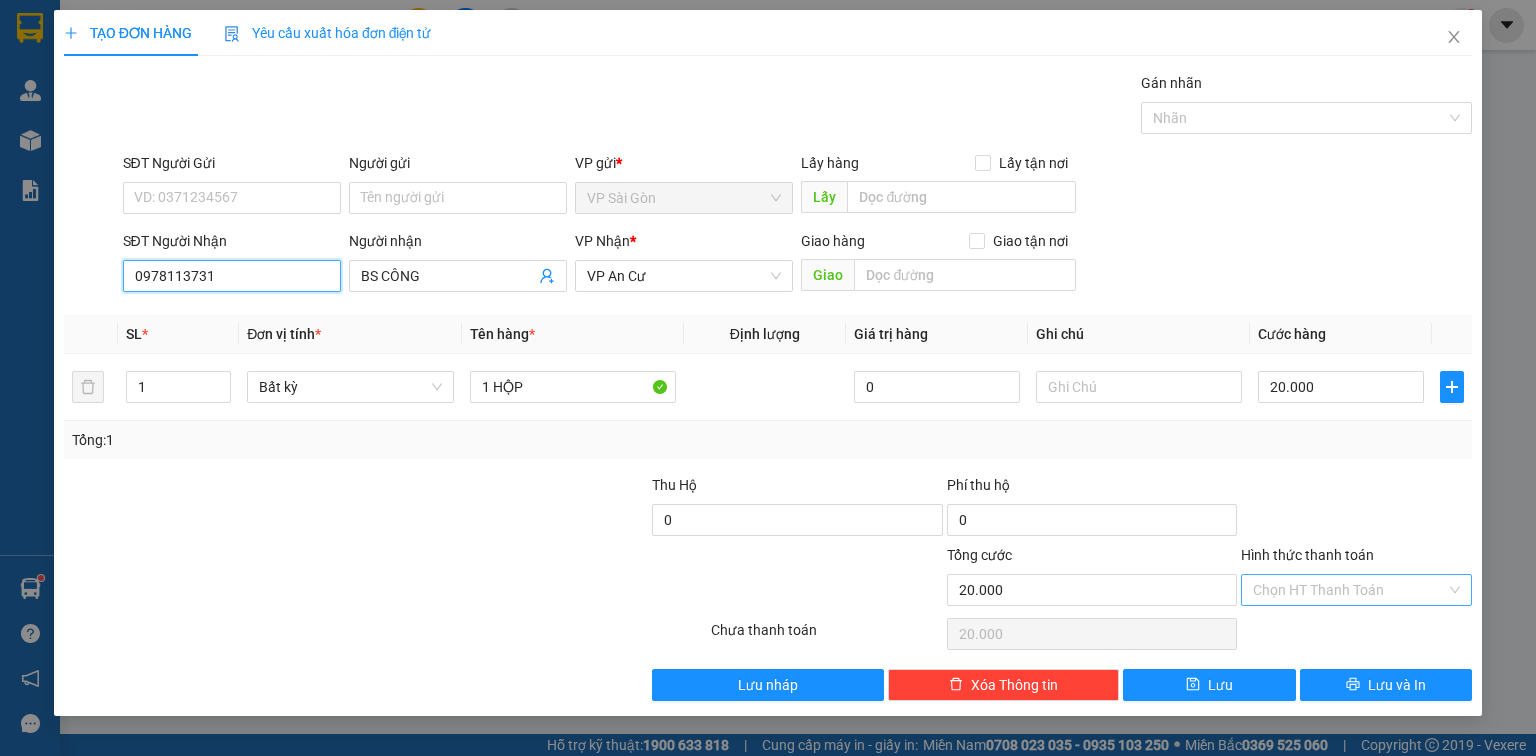 type on "0978113731" 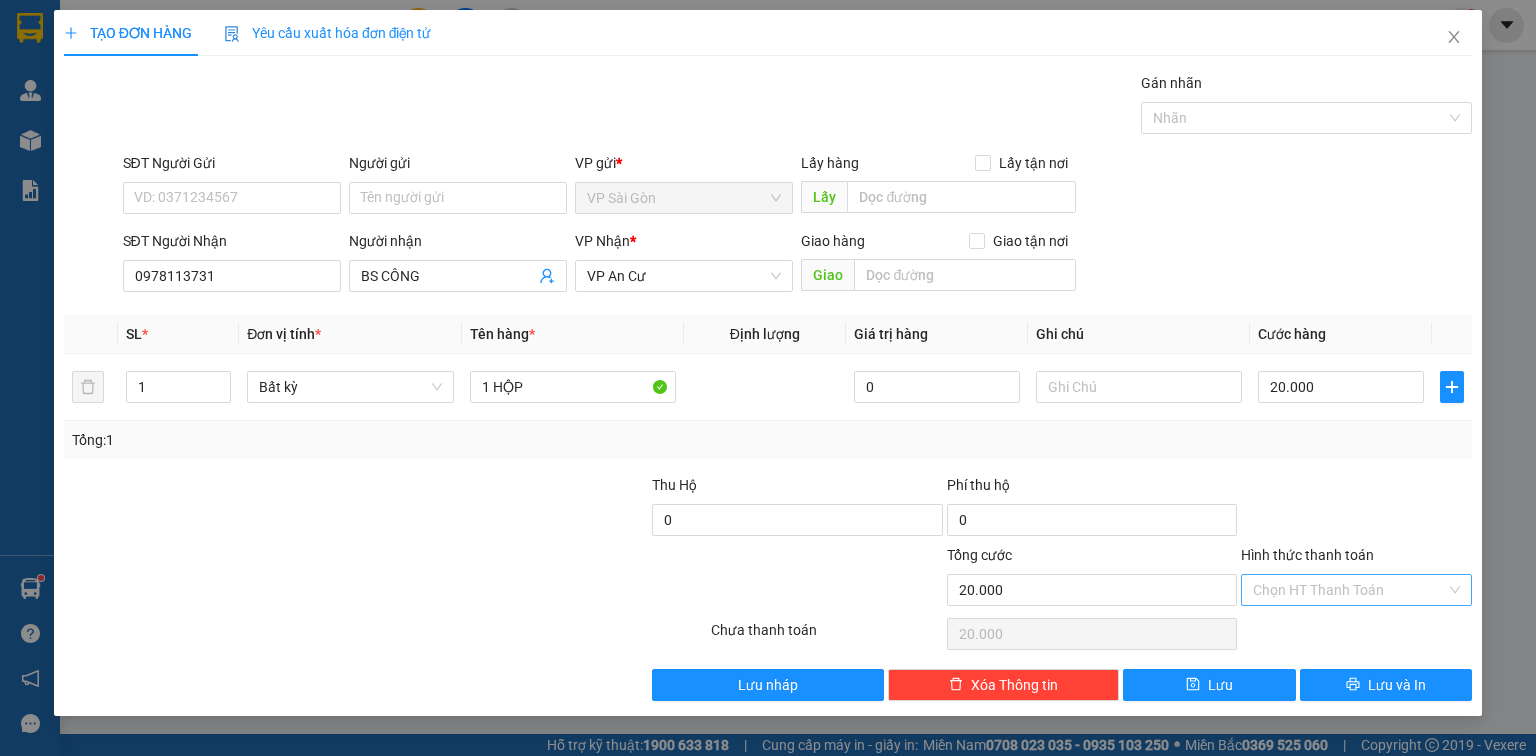 drag, startPoint x: 1406, startPoint y: 588, endPoint x: 1386, endPoint y: 512, distance: 78.58753 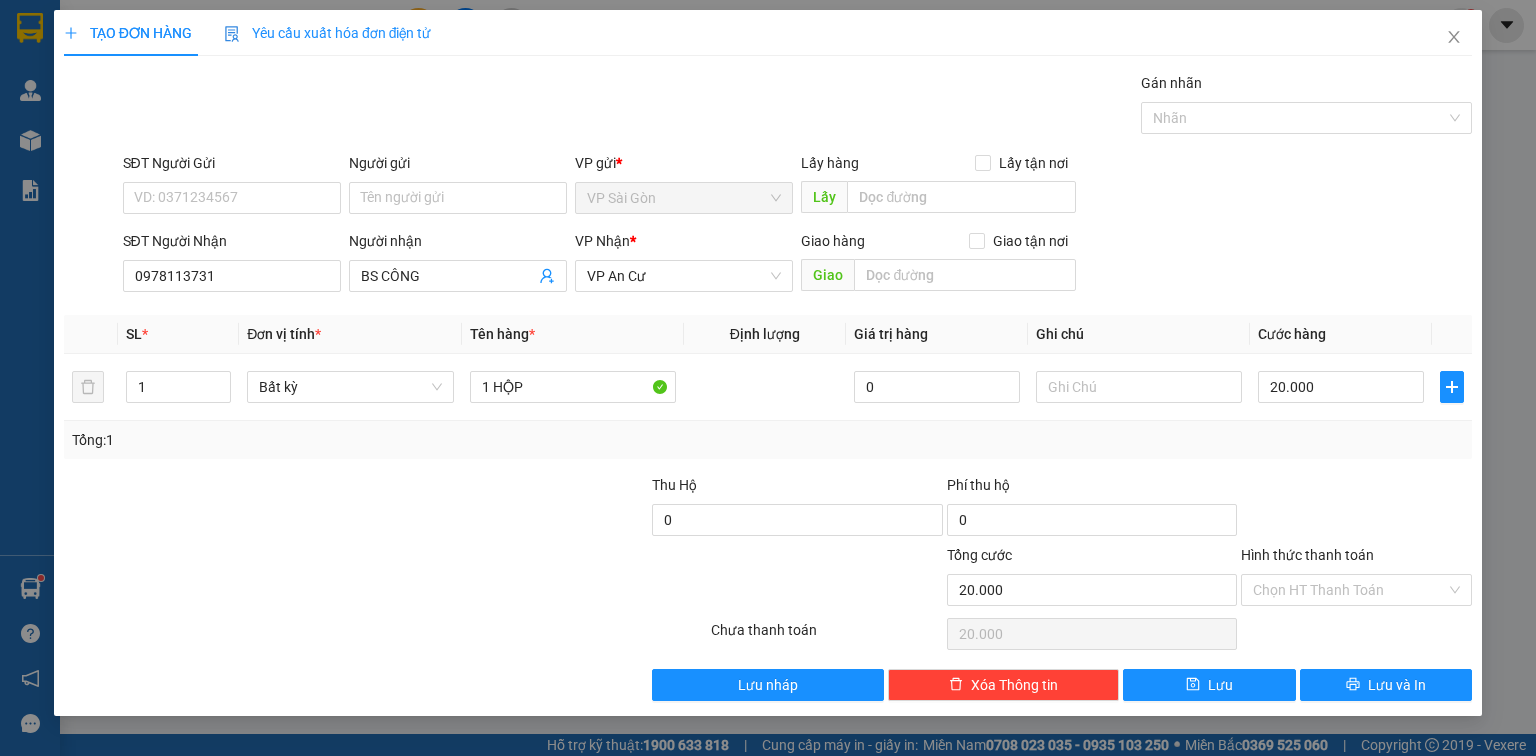 click on "Hình thức thanh toán" at bounding box center [1349, 590] 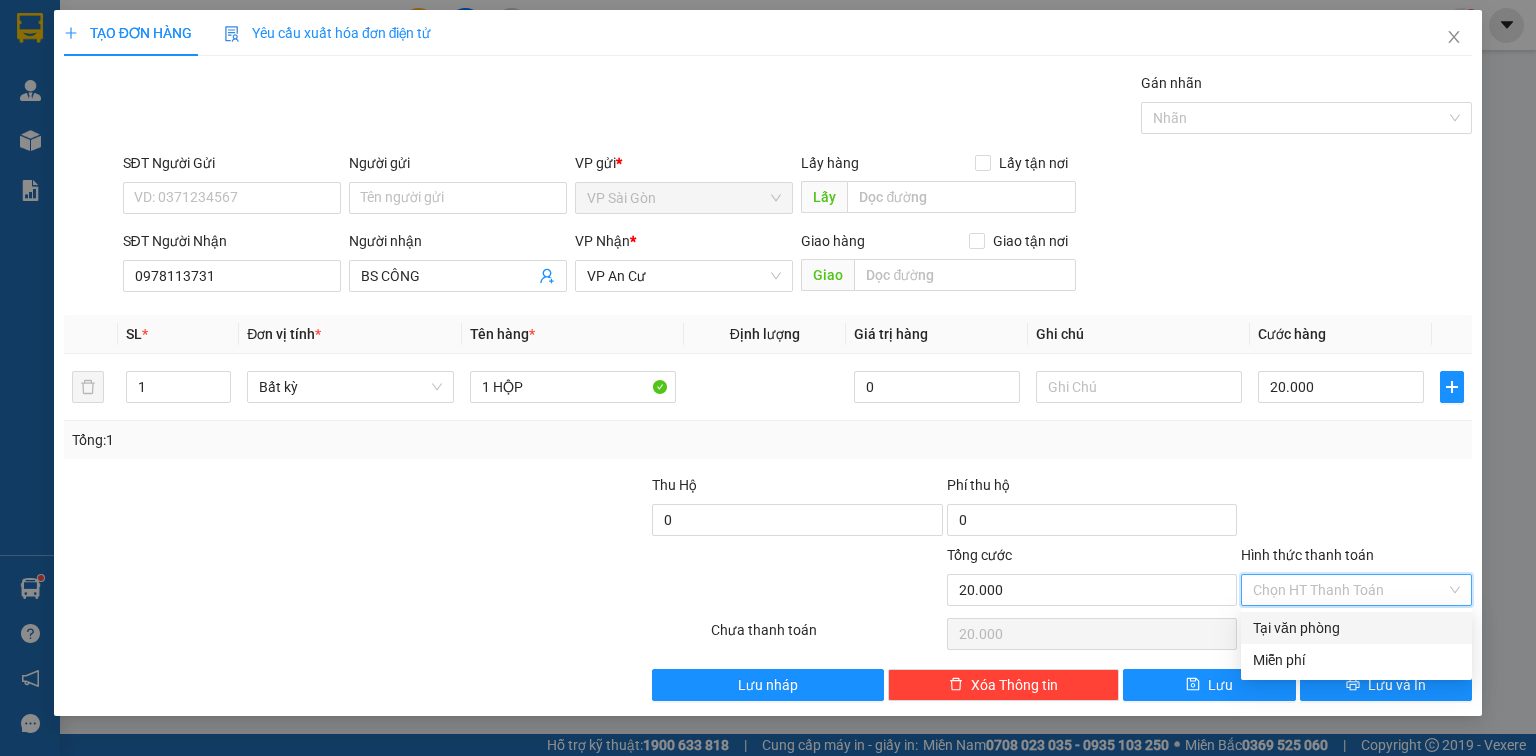 click on "Transit Pickup Surcharge Ids Transit Deliver Surcharge Ids Transit Deliver Surcharge Transit Deliver Surcharge Gói vận chuyển  * Tiêu chuẩn Gán nhãn   Nhãn SĐT Người Gửi VD: [PHONE] Người gửi Tên người gửi VP gửi  * VP Sài Gòn Lấy hàng Lấy tận nơi Lấy SĐT Người Nhận [PHONE] Người nhận [LAST] VP Nhận  * VP An Cư Giao hàng Giao tận nơi Giao SL  * Đơn vị tính  * Tên hàng  * Định lượng Giá trị hàng Ghi chú Cước hàng                   1 Bất kỳ 1 HỘP 0 20.000 Tổng:  1 Thu Hộ 0 Phí thu hộ 0 Tổng cước 20.000 Hình thức thanh toán Chọn HT Thanh Toán Số tiền thu trước 0 Chưa thanh toán 20.000 Chọn HT Thanh Toán Lưu nháp Xóa Thông tin Lưu Lưu và In Tại văn phòng Miễn phí Tại văn phòng Miễn phí" at bounding box center (768, 386) 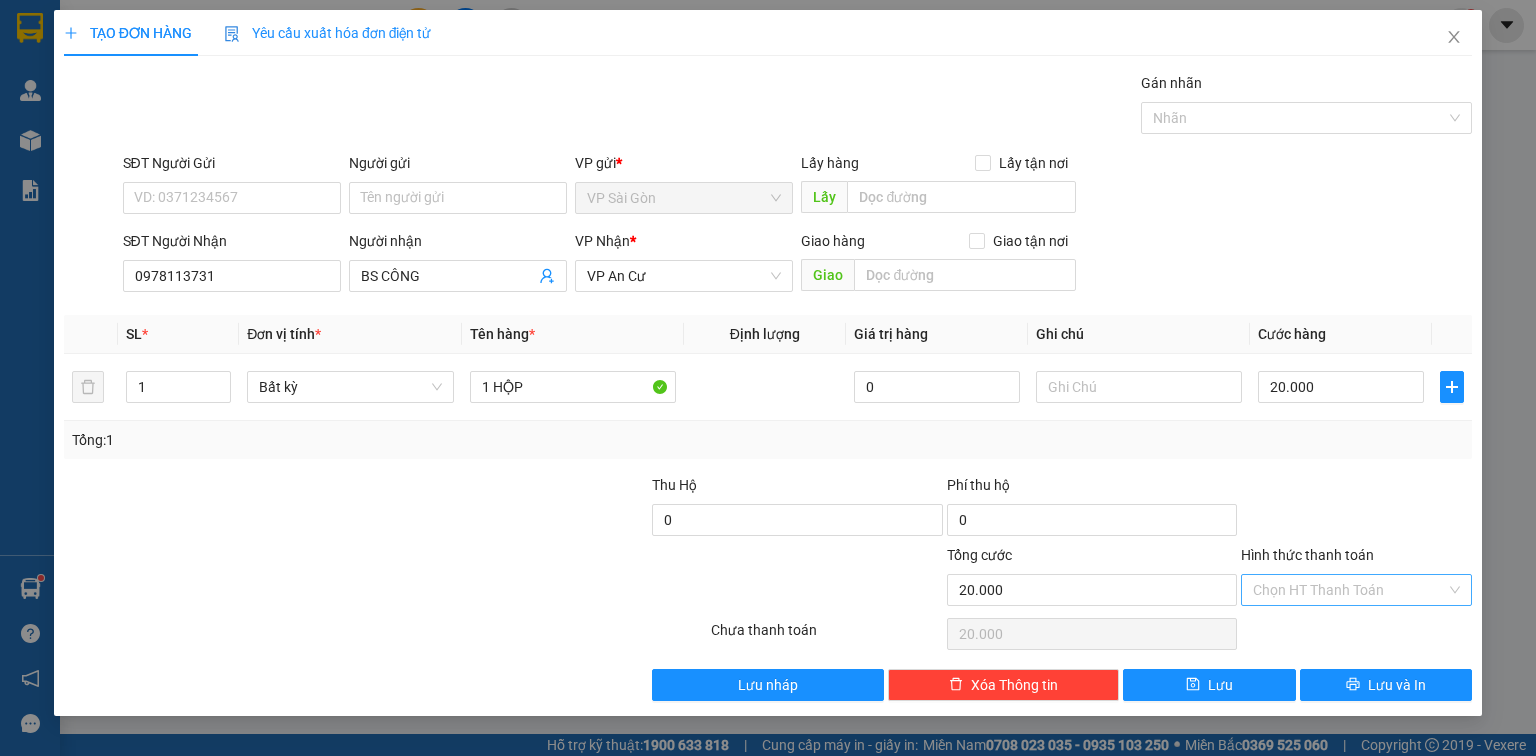 drag, startPoint x: 1355, startPoint y: 584, endPoint x: 1348, endPoint y: 609, distance: 25.96151 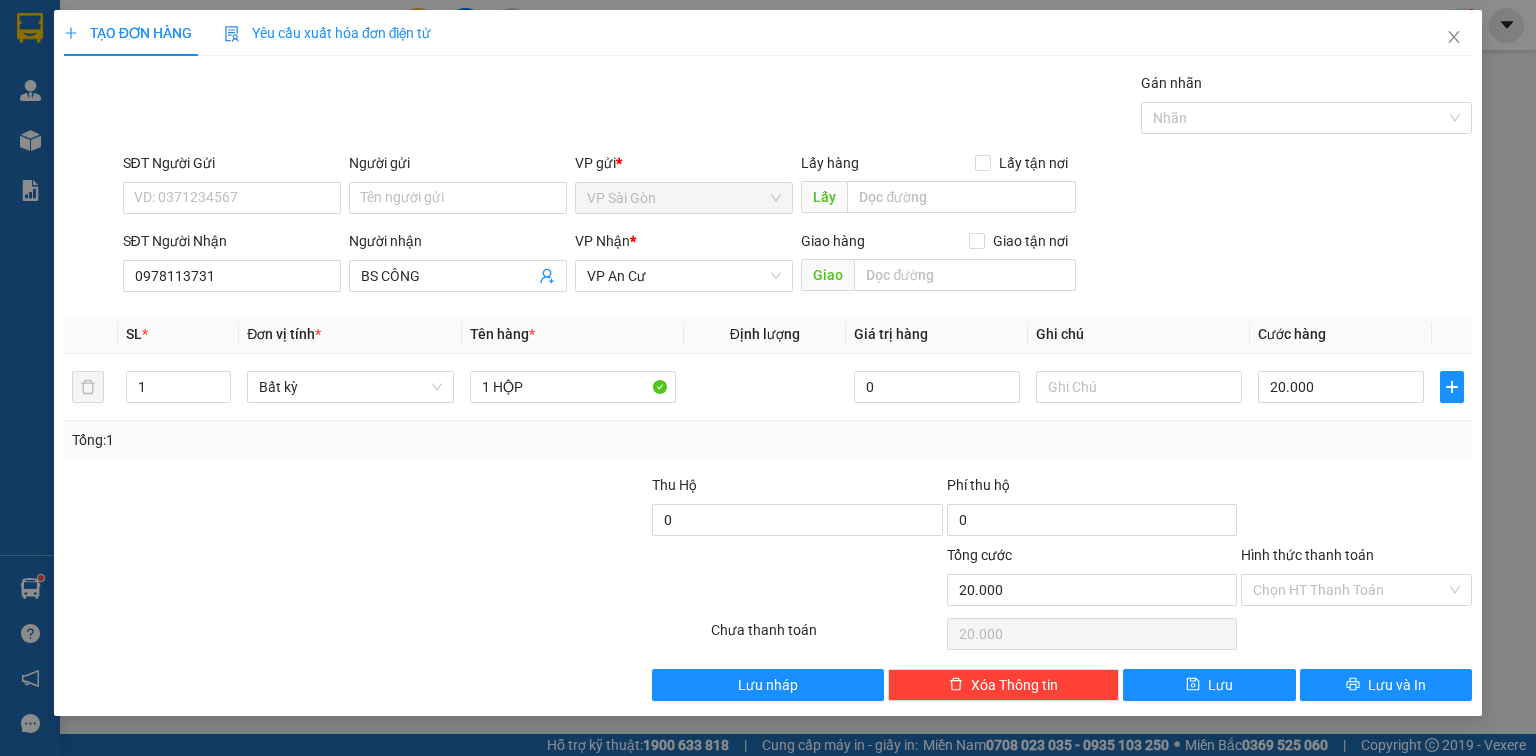 click on "Hình thức thanh toán" at bounding box center (1349, 590) 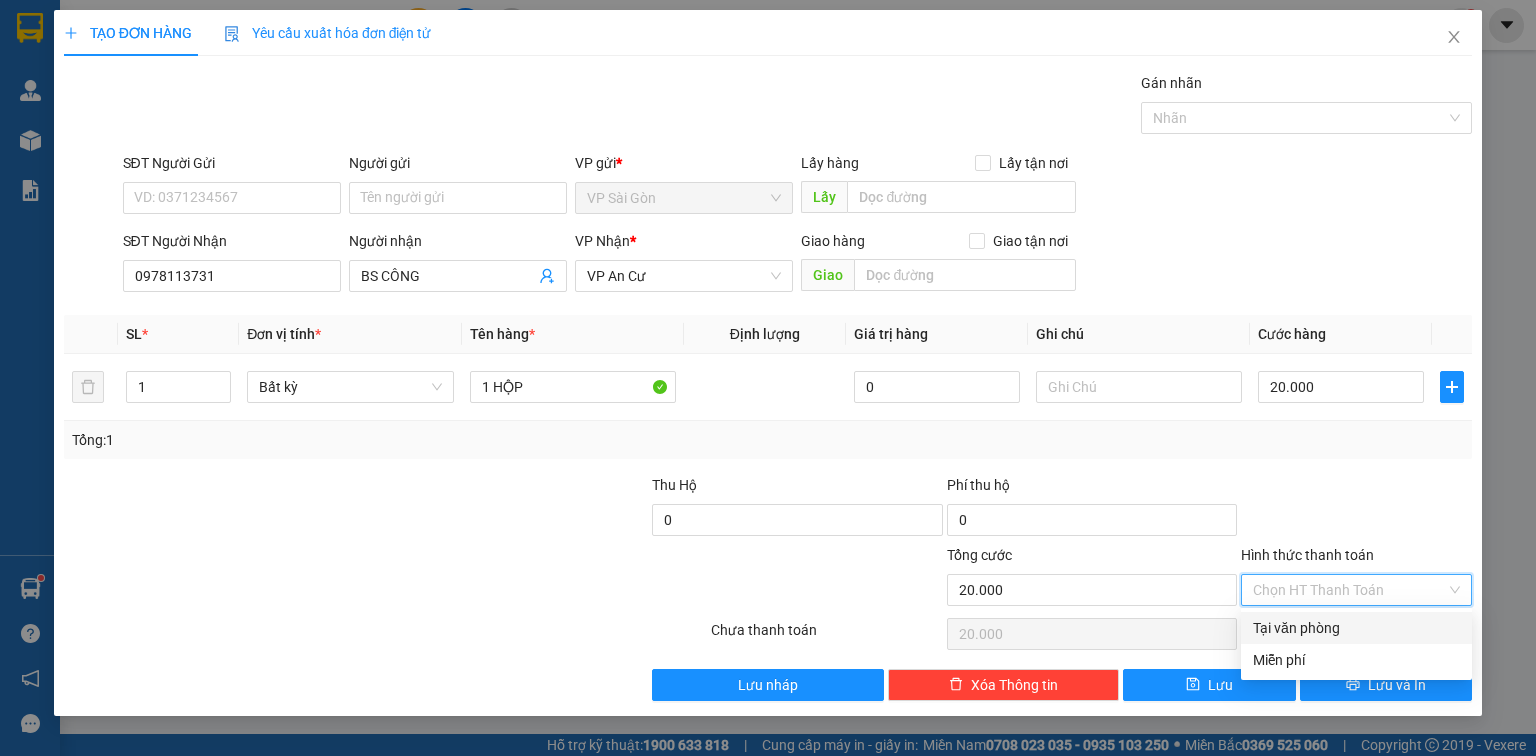 click on "Tại văn phòng" at bounding box center [1356, 628] 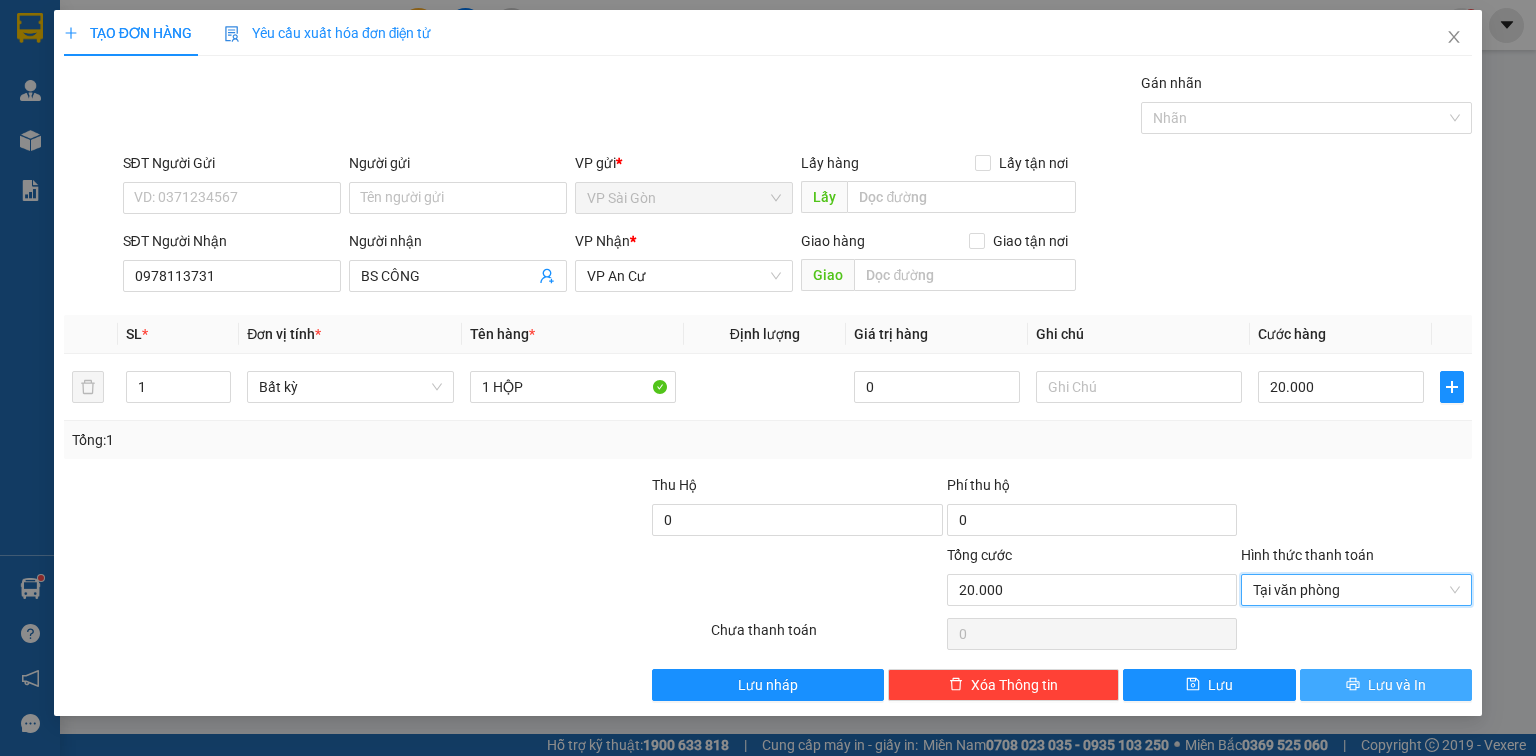 drag, startPoint x: 1349, startPoint y: 660, endPoint x: 1352, endPoint y: 672, distance: 12.369317 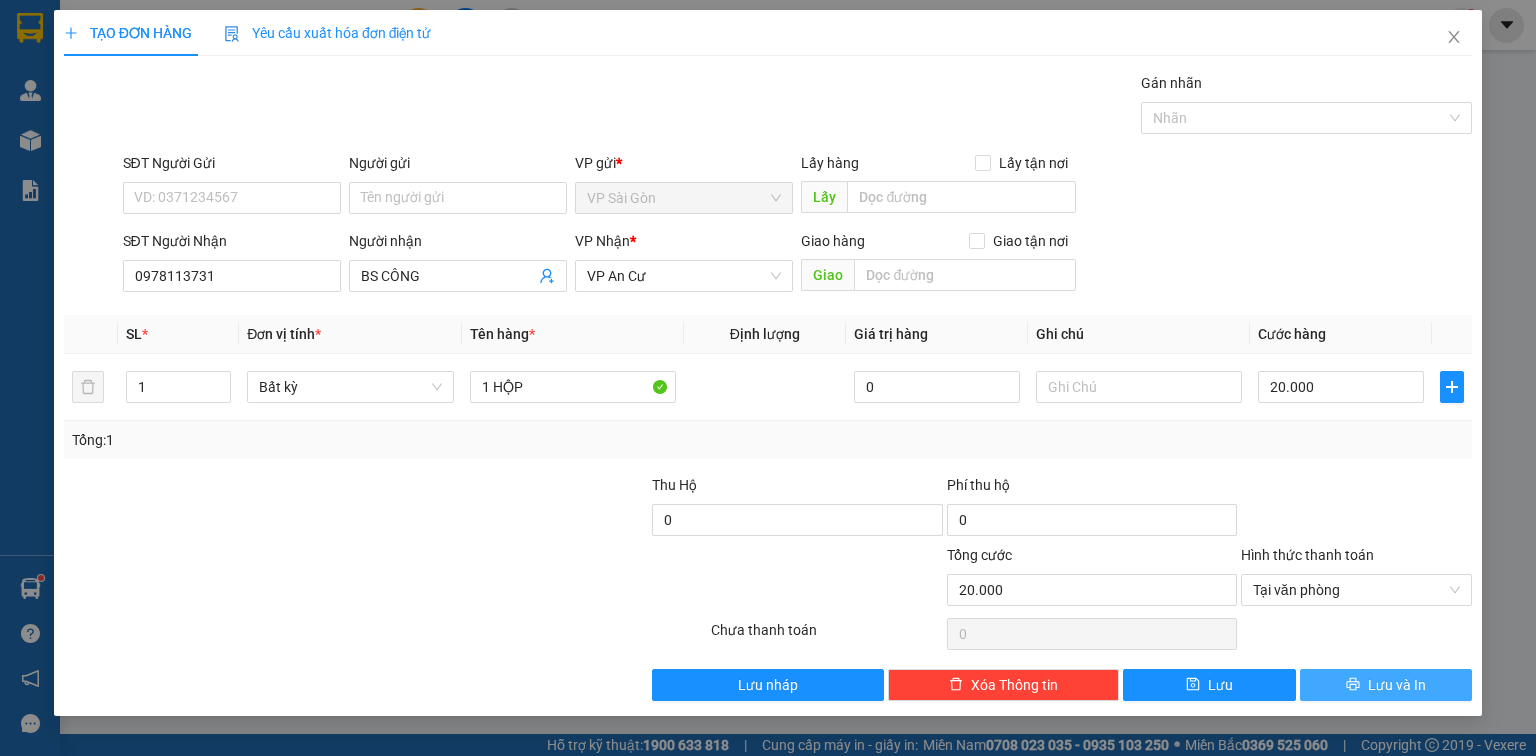 click on "Lưu và In" at bounding box center [1386, 685] 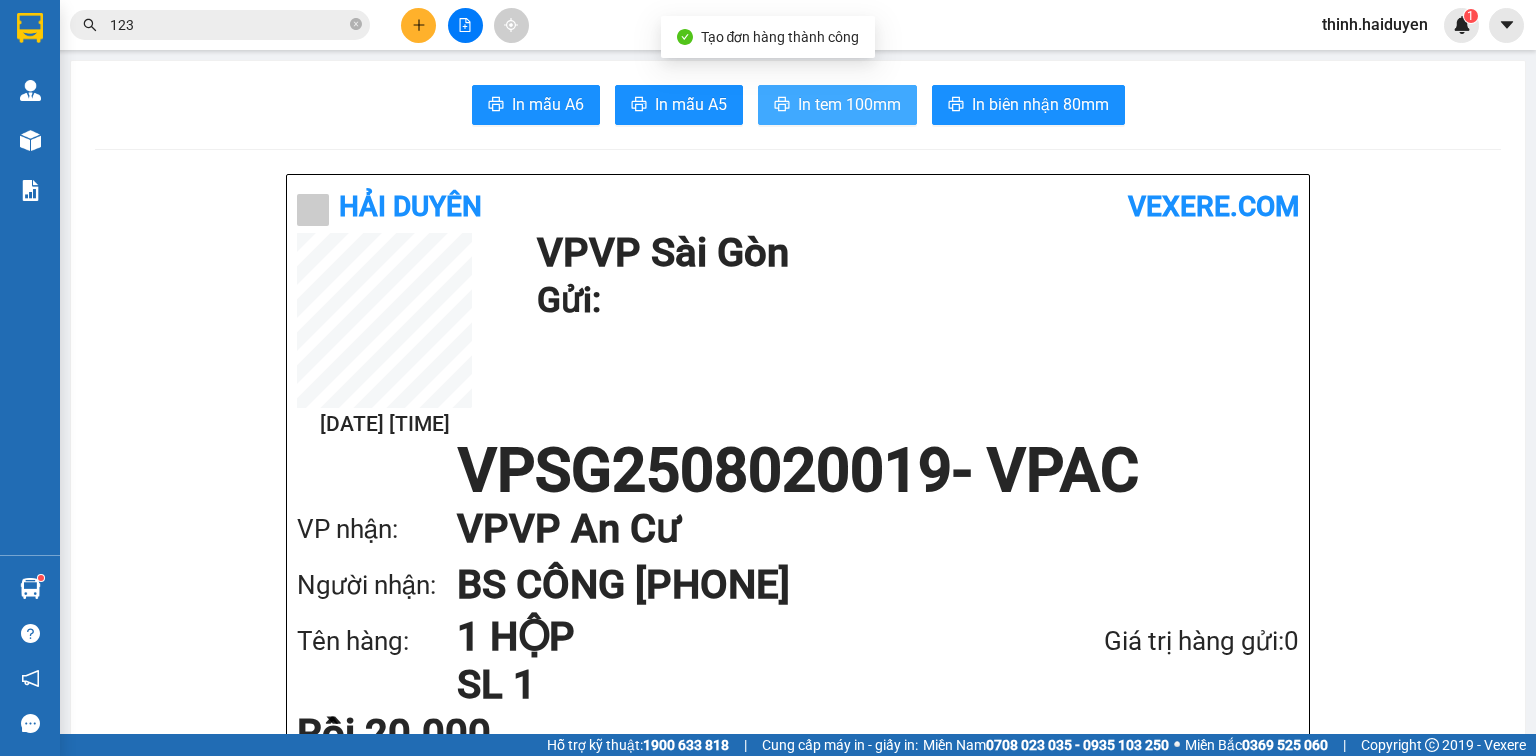 click on "In tem 100mm" at bounding box center (849, 104) 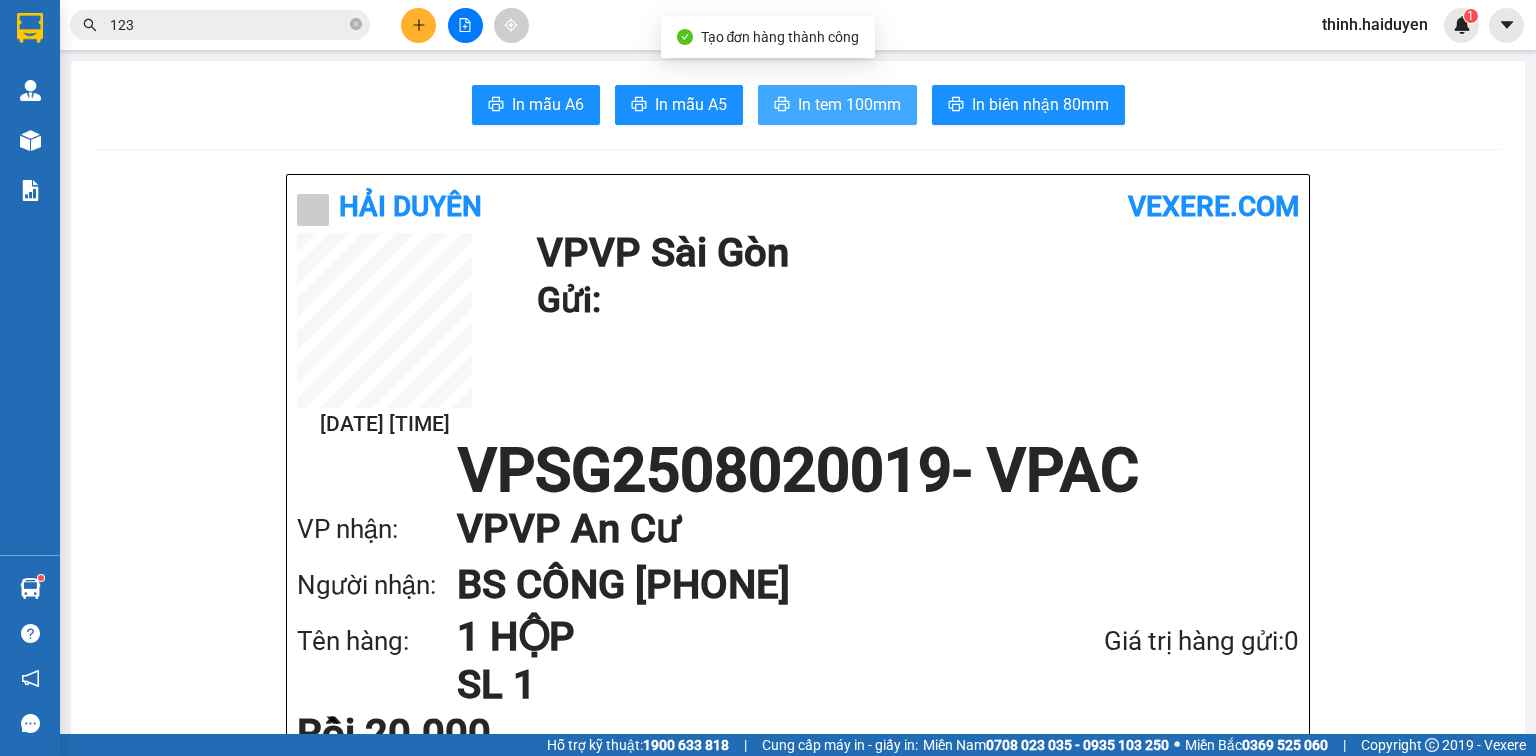 scroll, scrollTop: 0, scrollLeft: 0, axis: both 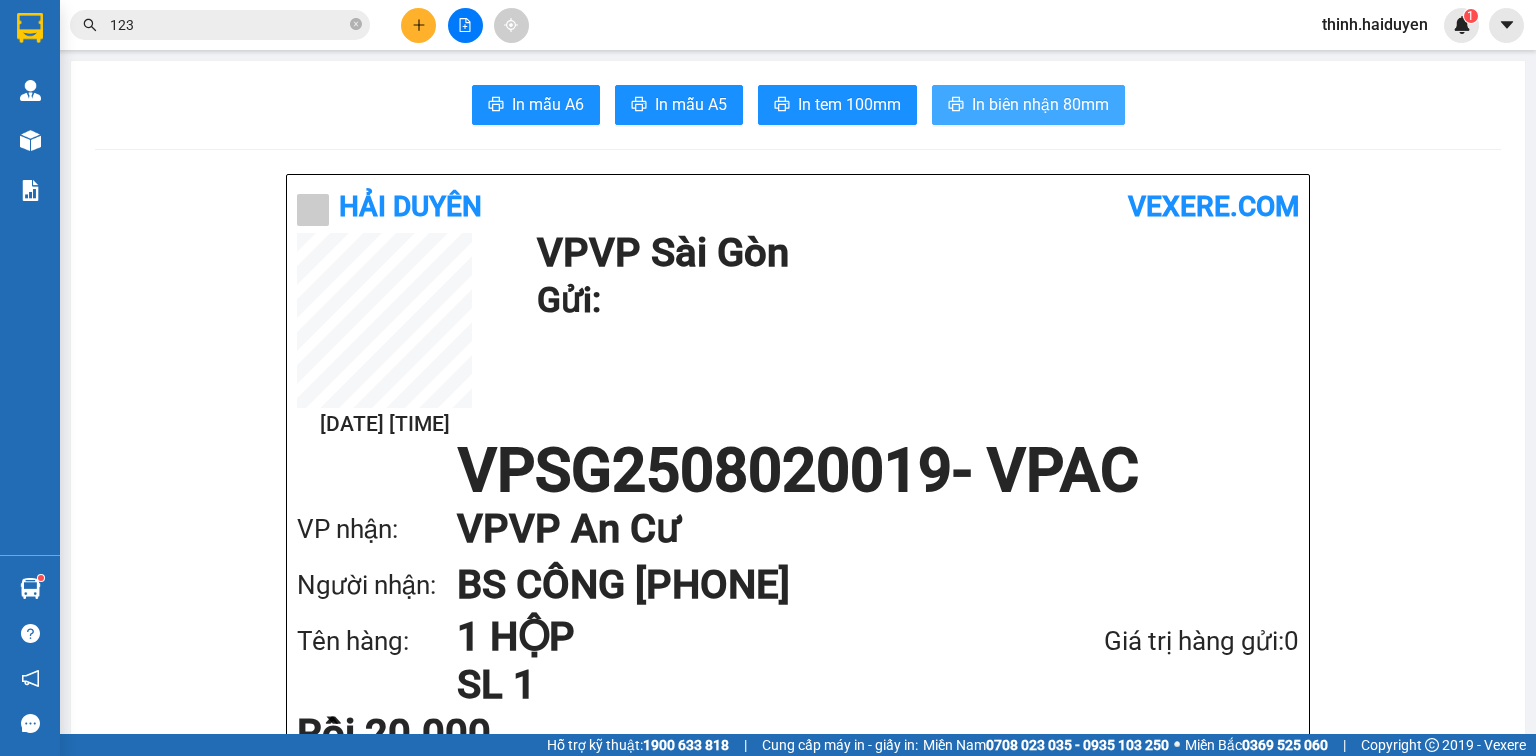 click on "In biên nhận 80mm" at bounding box center [1040, 104] 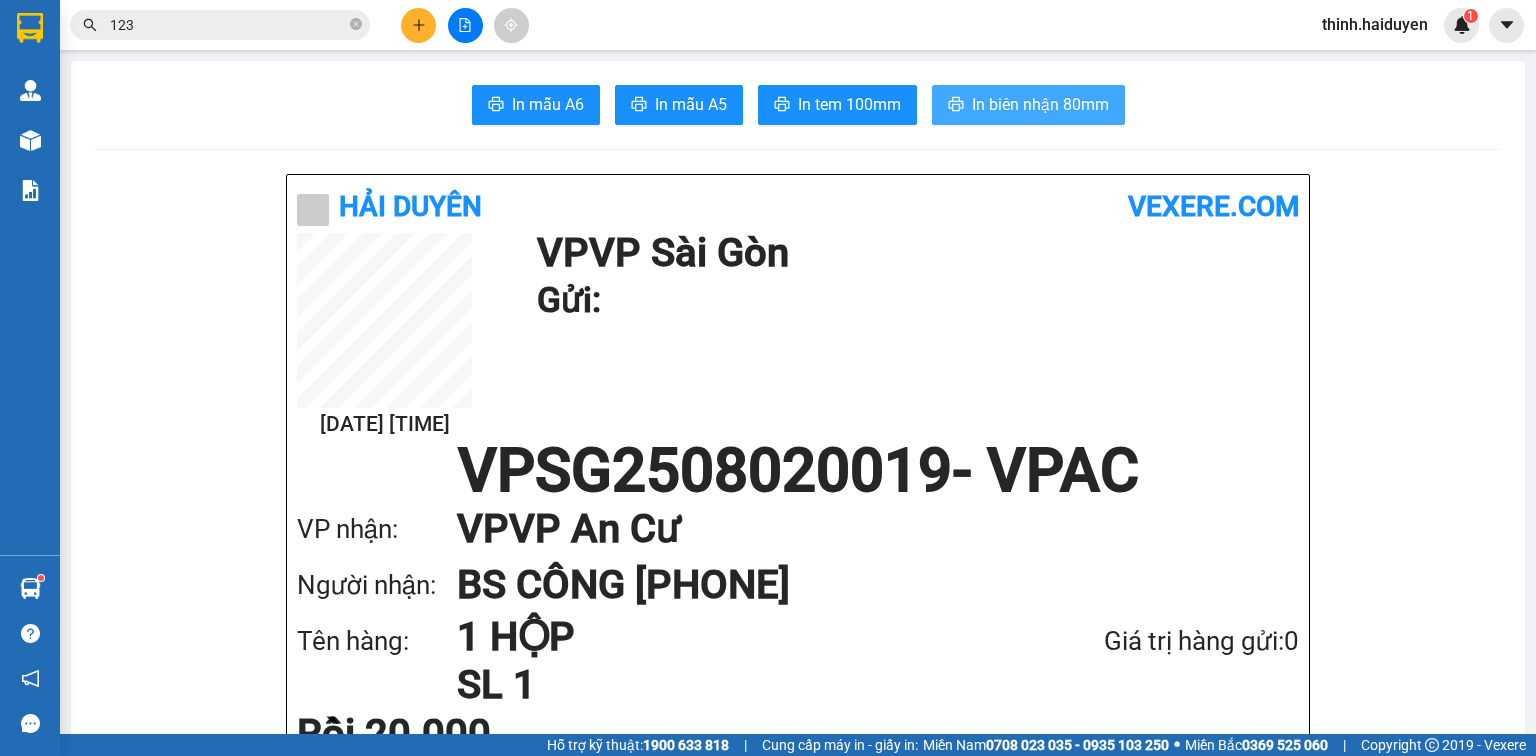 scroll, scrollTop: 0, scrollLeft: 0, axis: both 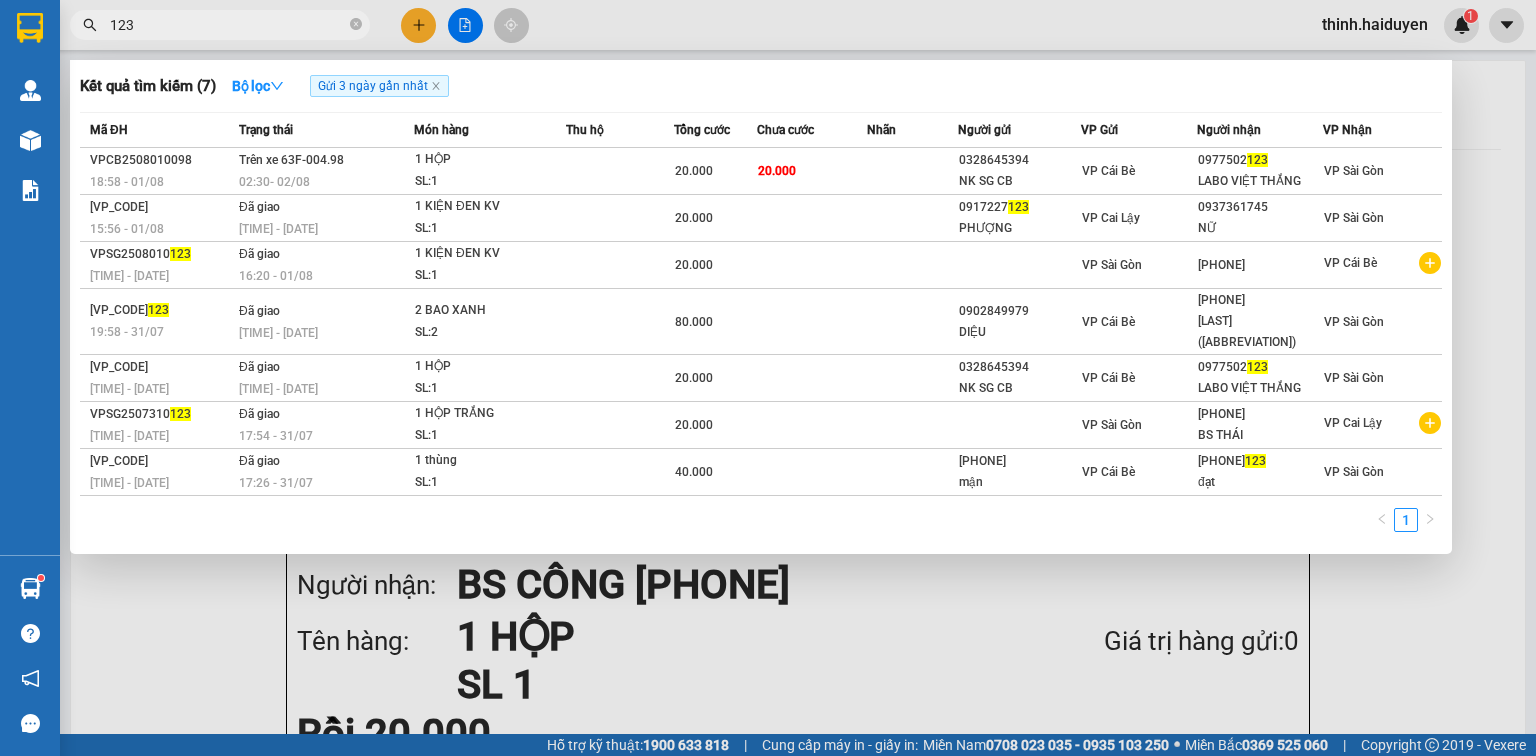 click on "123" at bounding box center [228, 25] 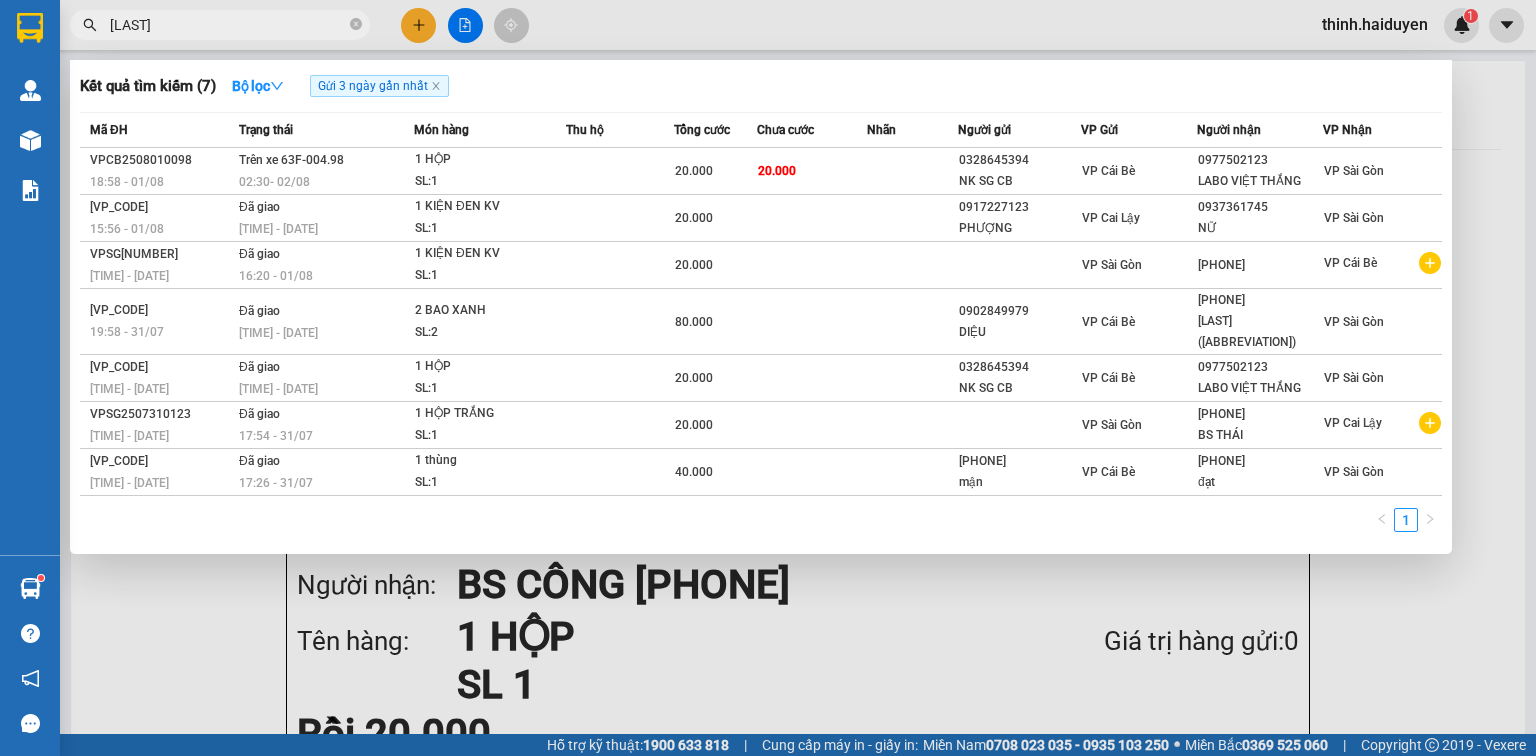paste on "ú" 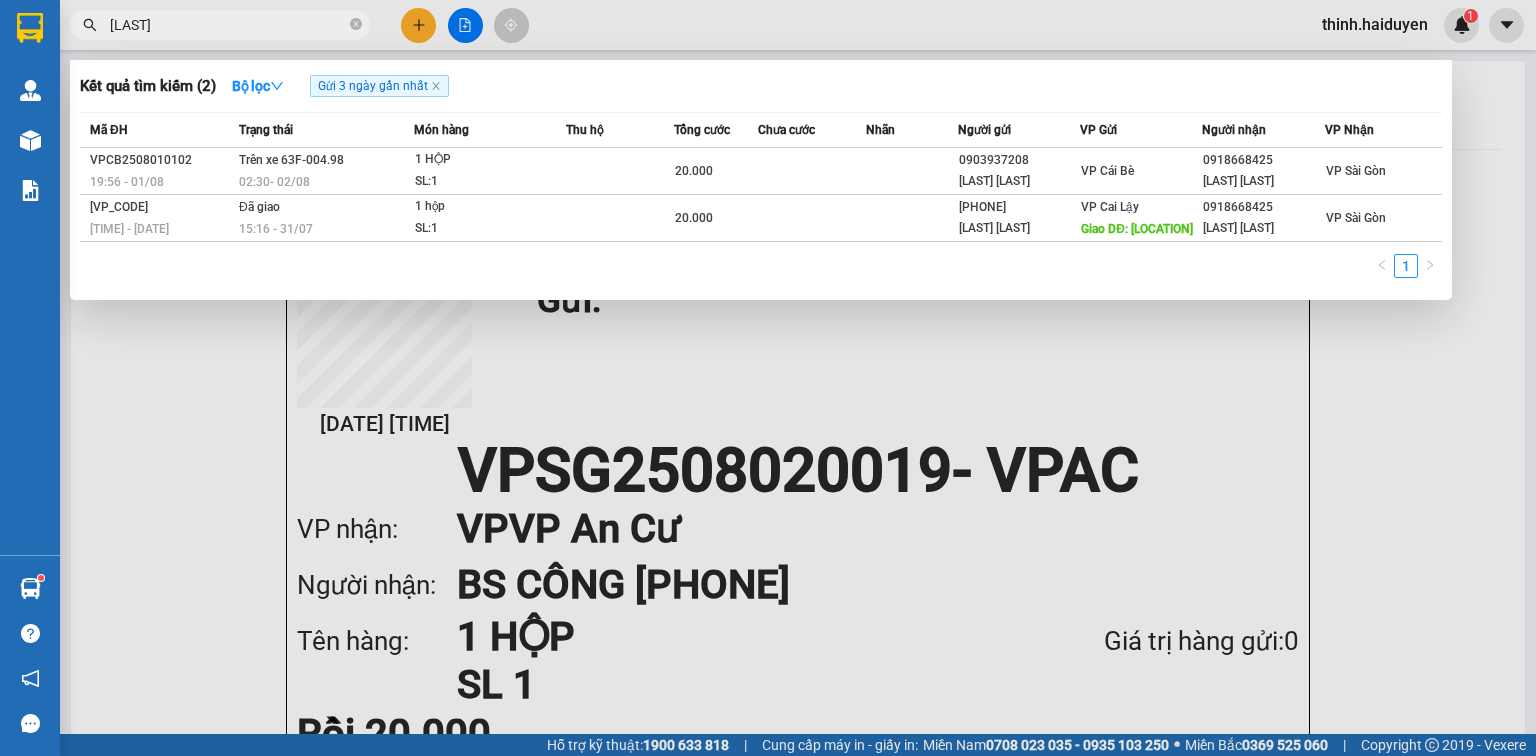 type on "[LAST]" 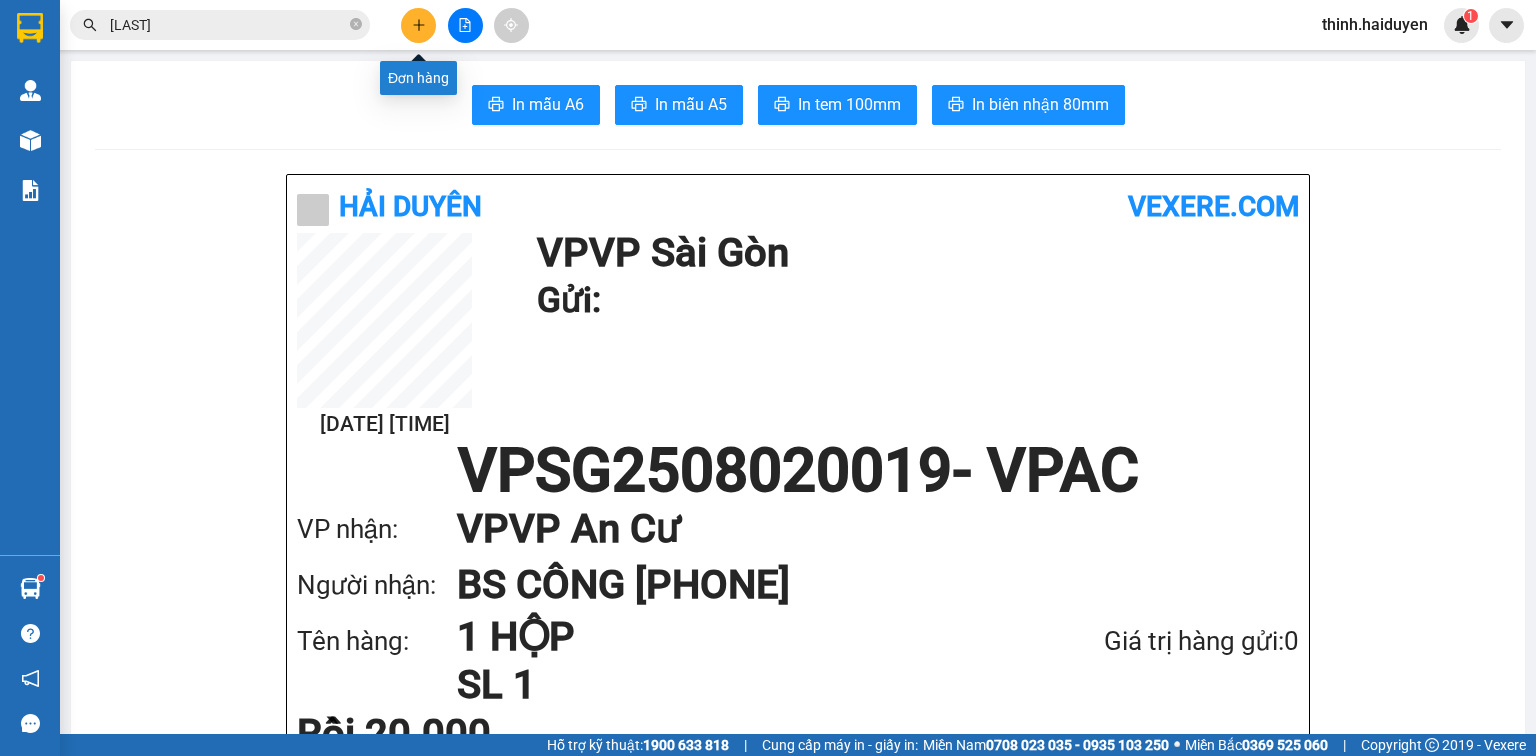 click at bounding box center [418, 25] 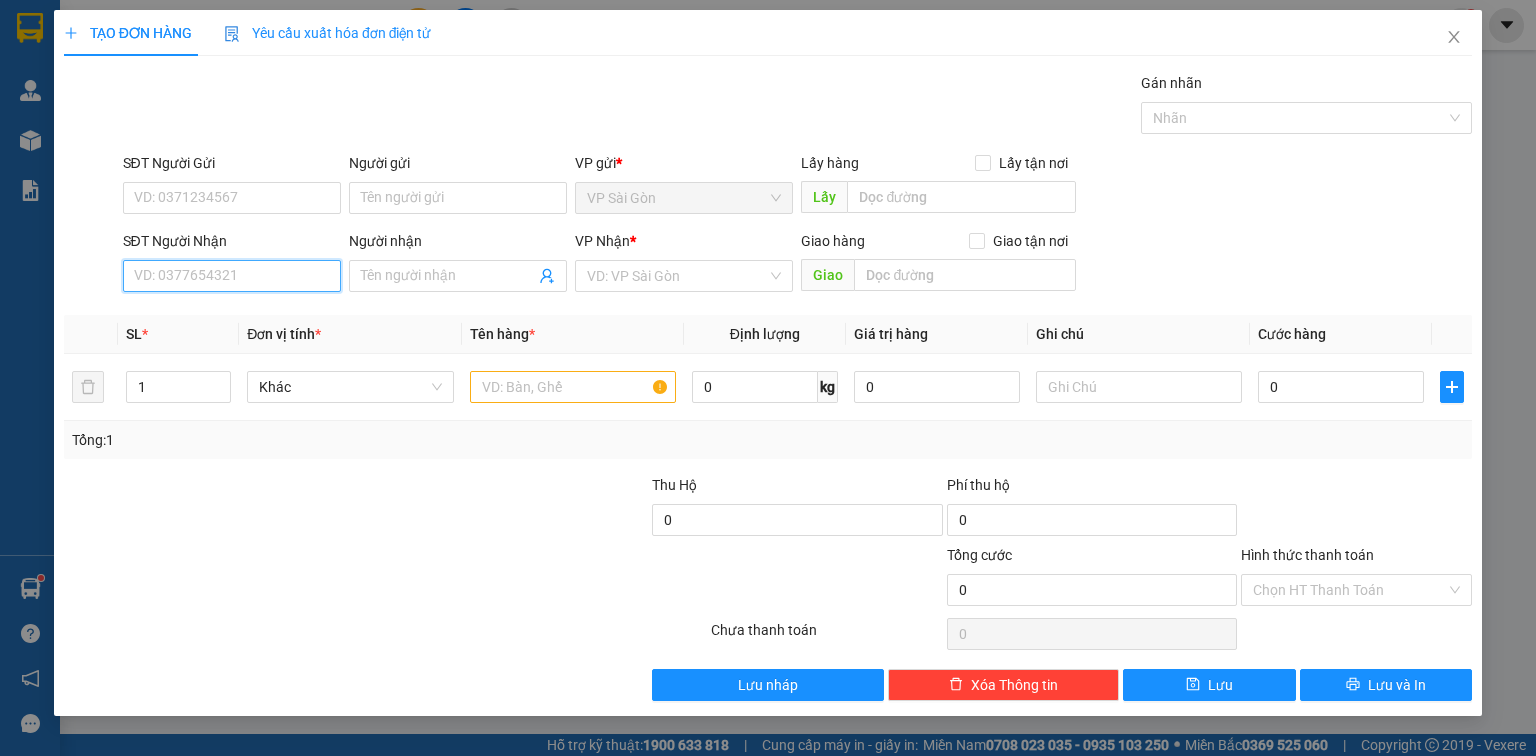 click on "SĐT Người Nhận" at bounding box center [232, 276] 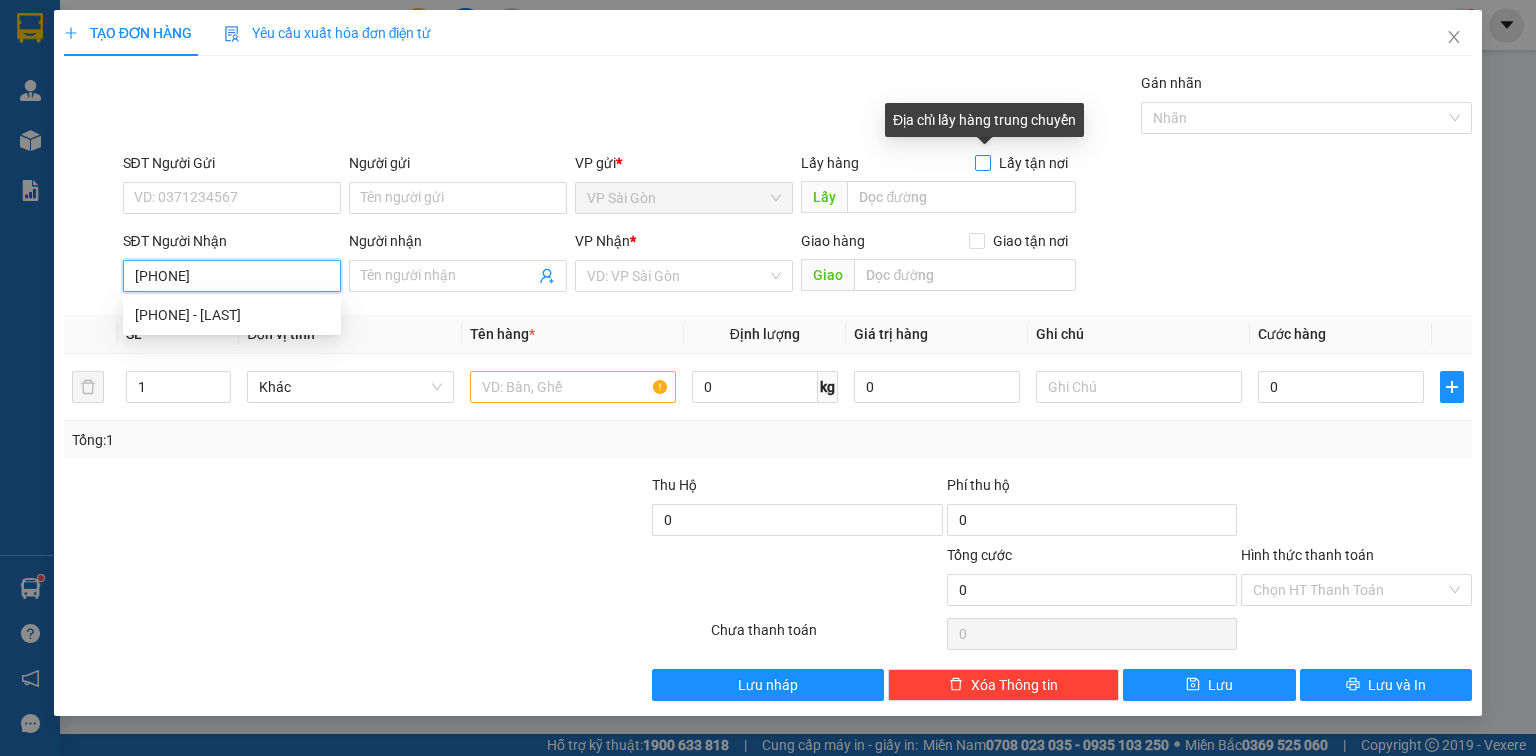 type on "0793903878" 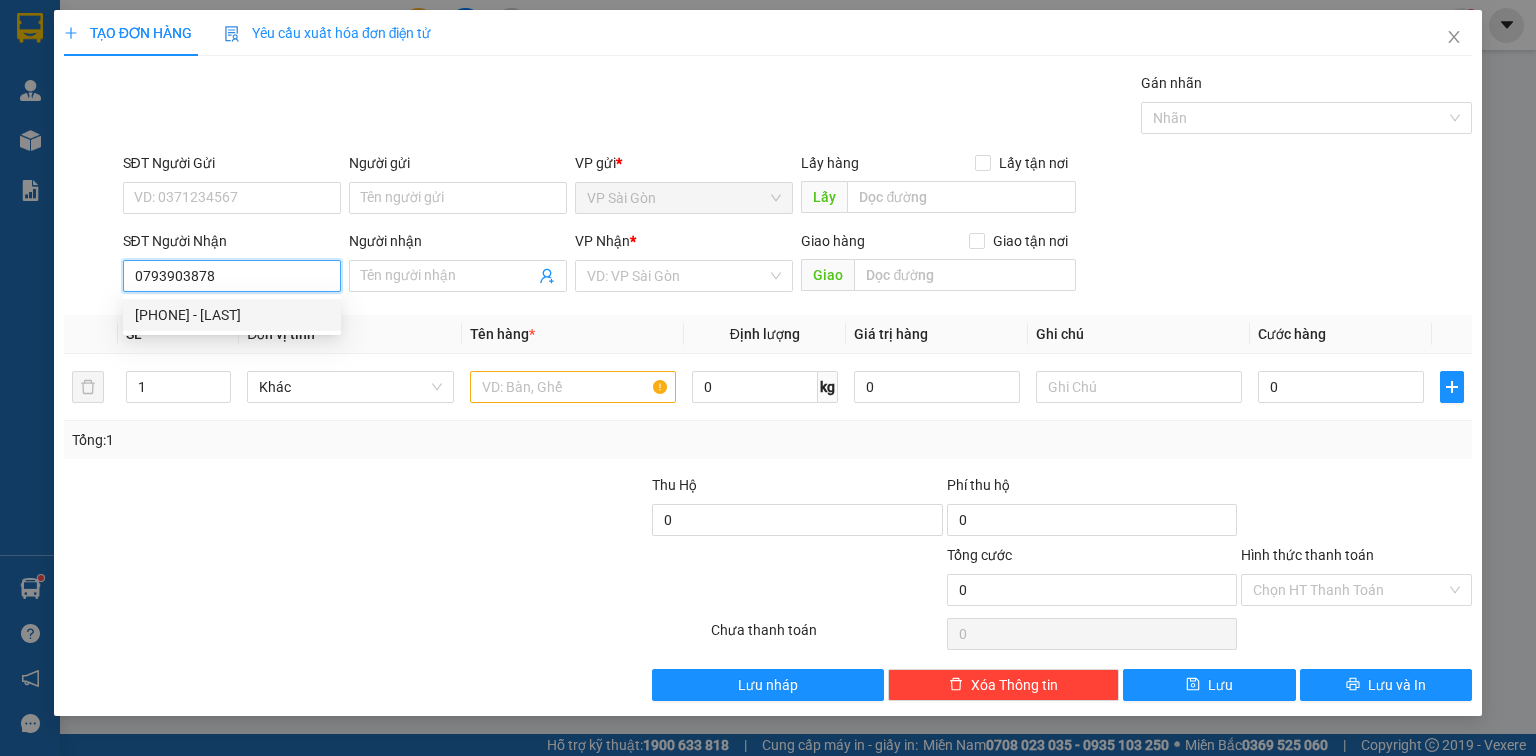 click on "[PHONE] - [LAST]" at bounding box center (232, 315) 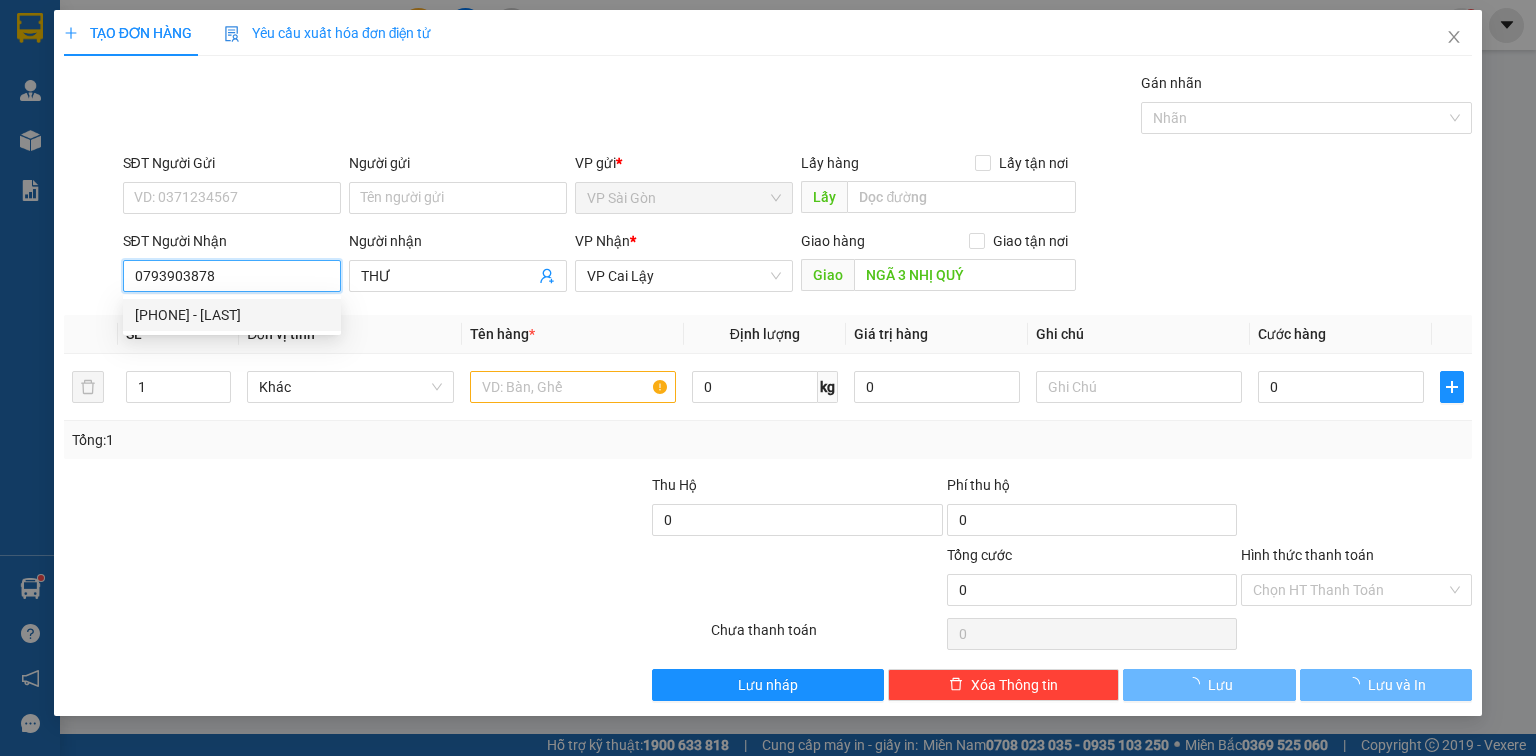 type on "20.000" 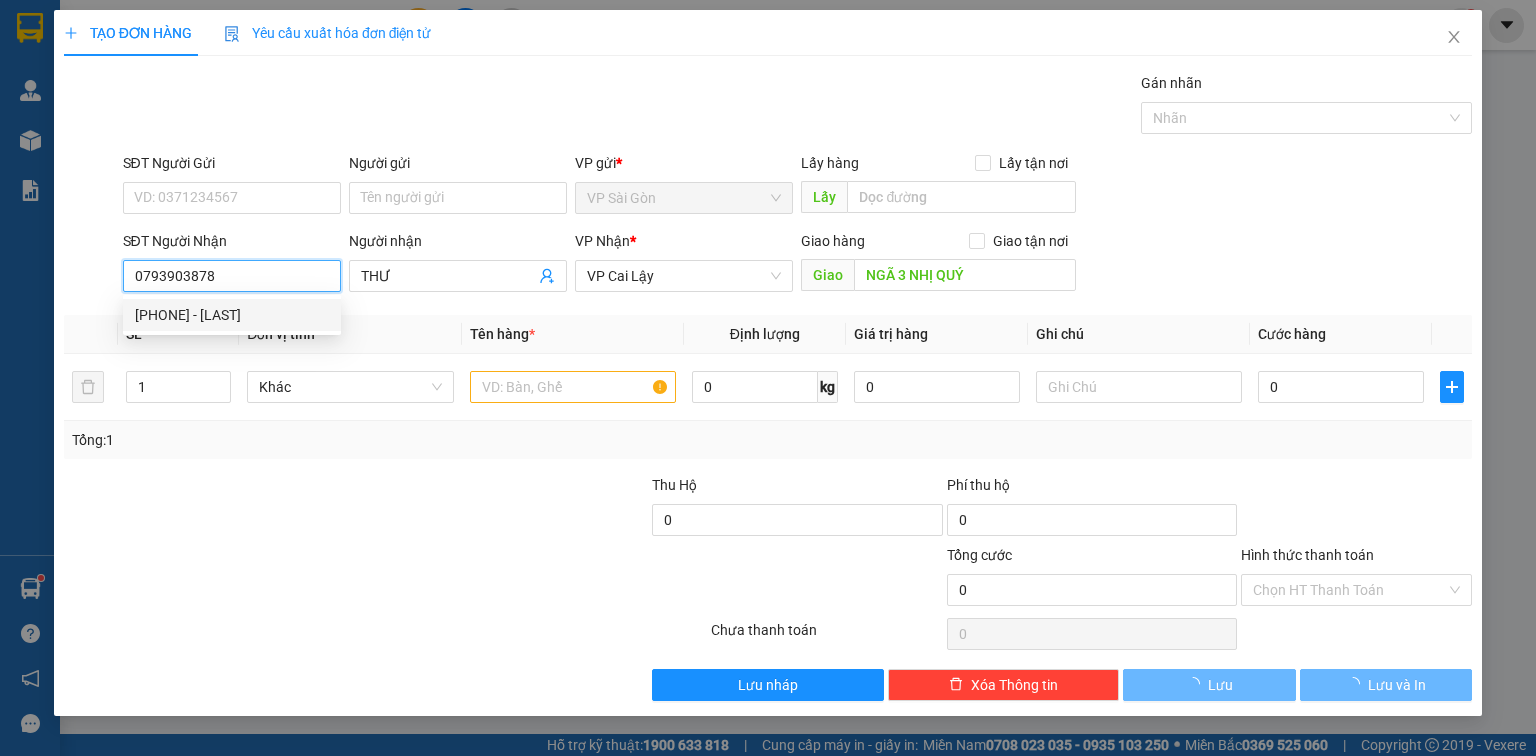 type on "20.000" 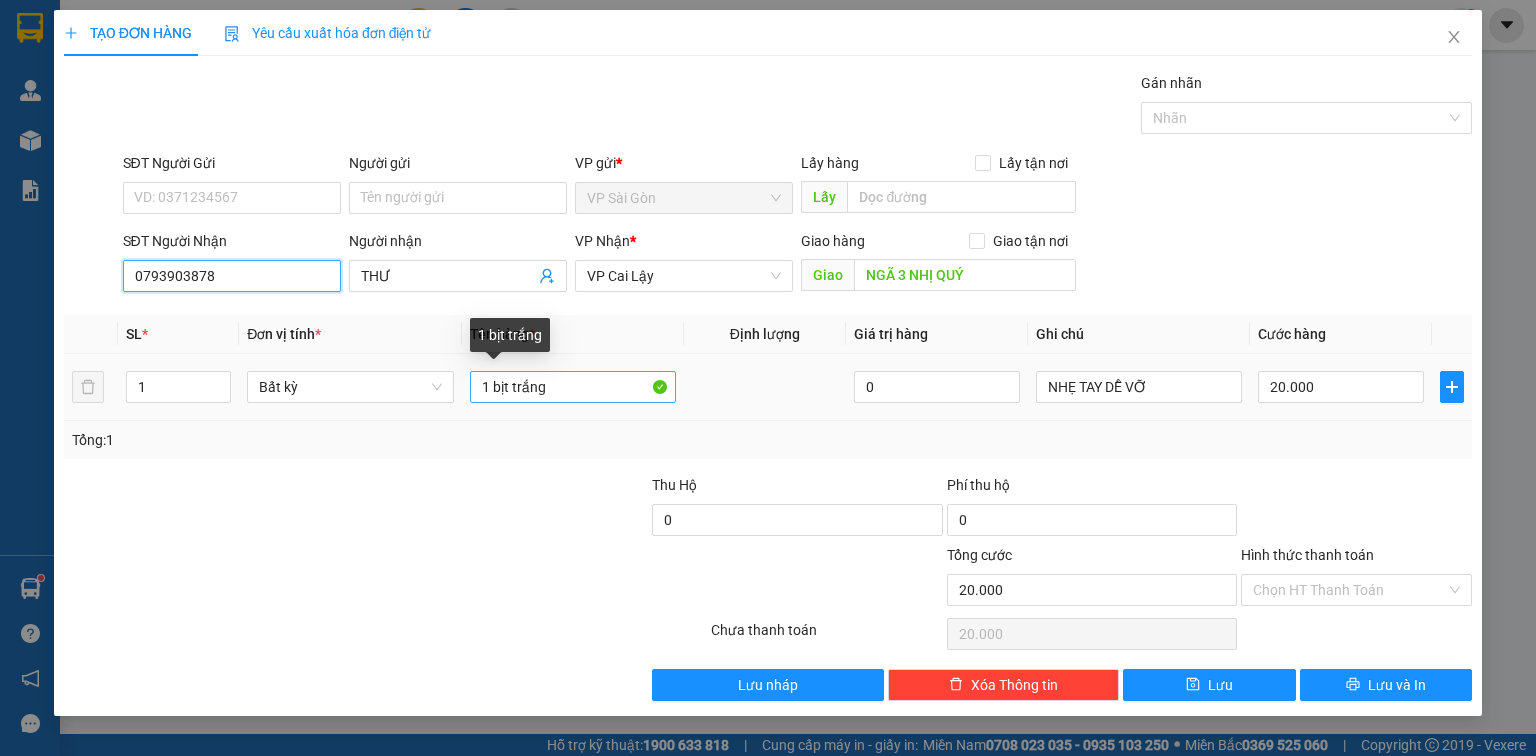 type on "0793903878" 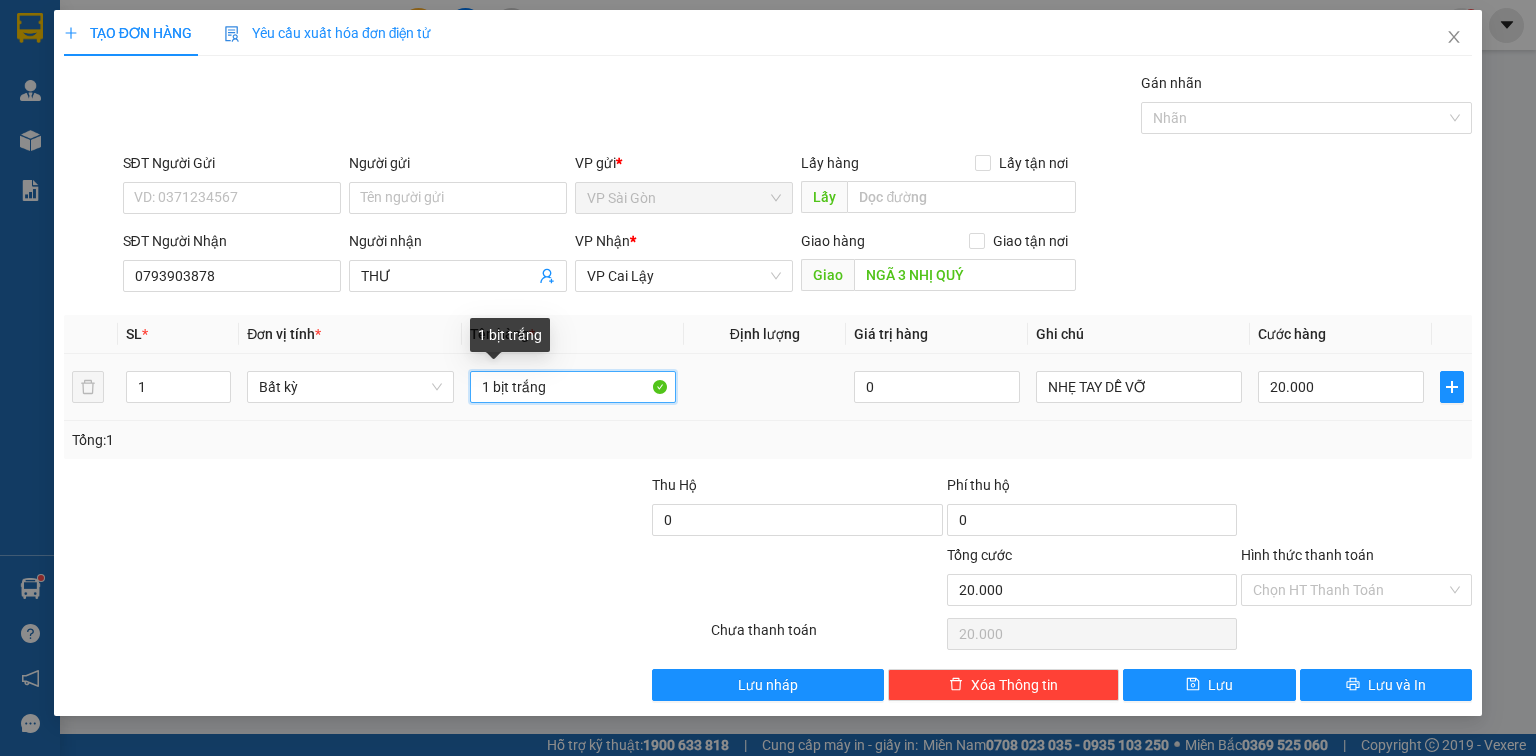click on "1 bịt trắng" at bounding box center [573, 387] 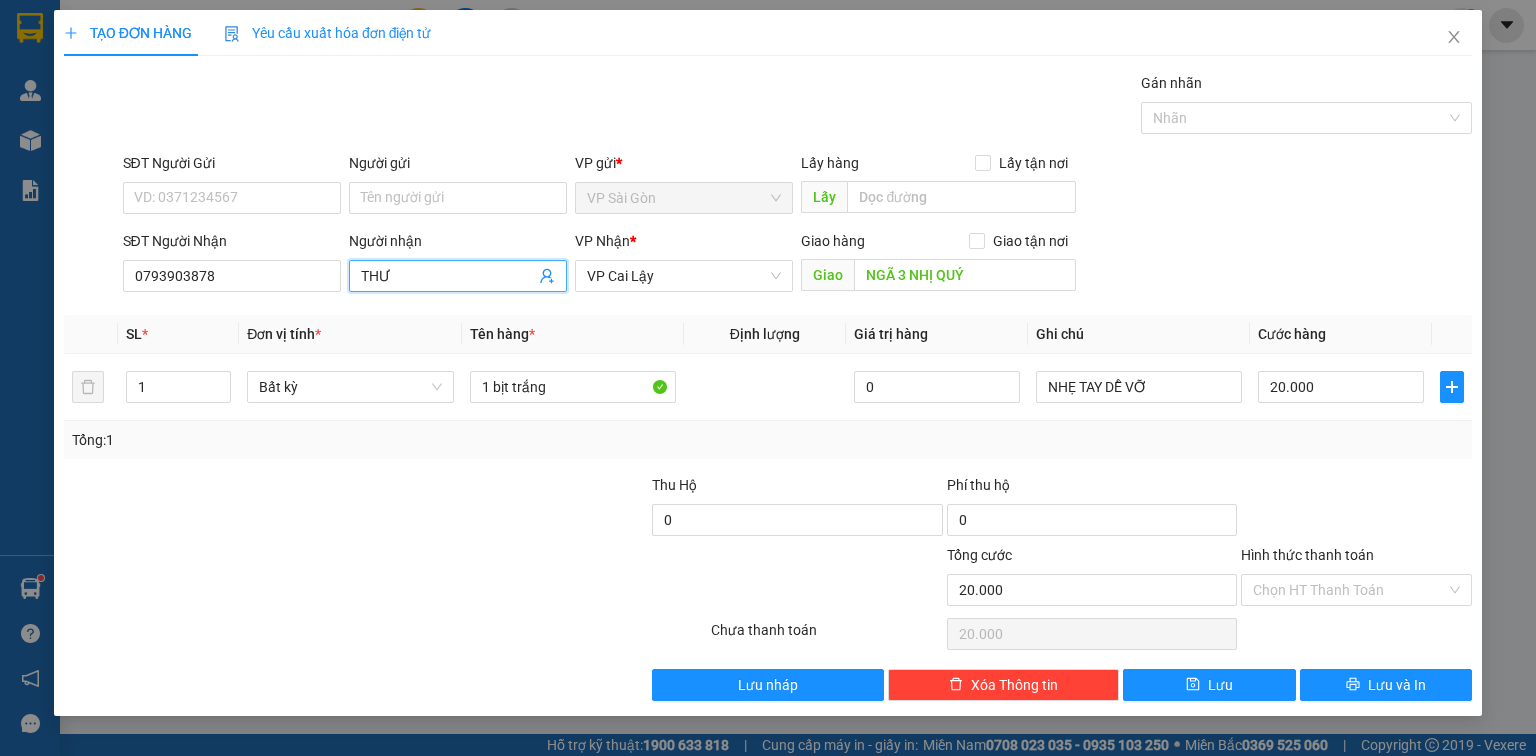 click on "THƯ" at bounding box center [448, 276] 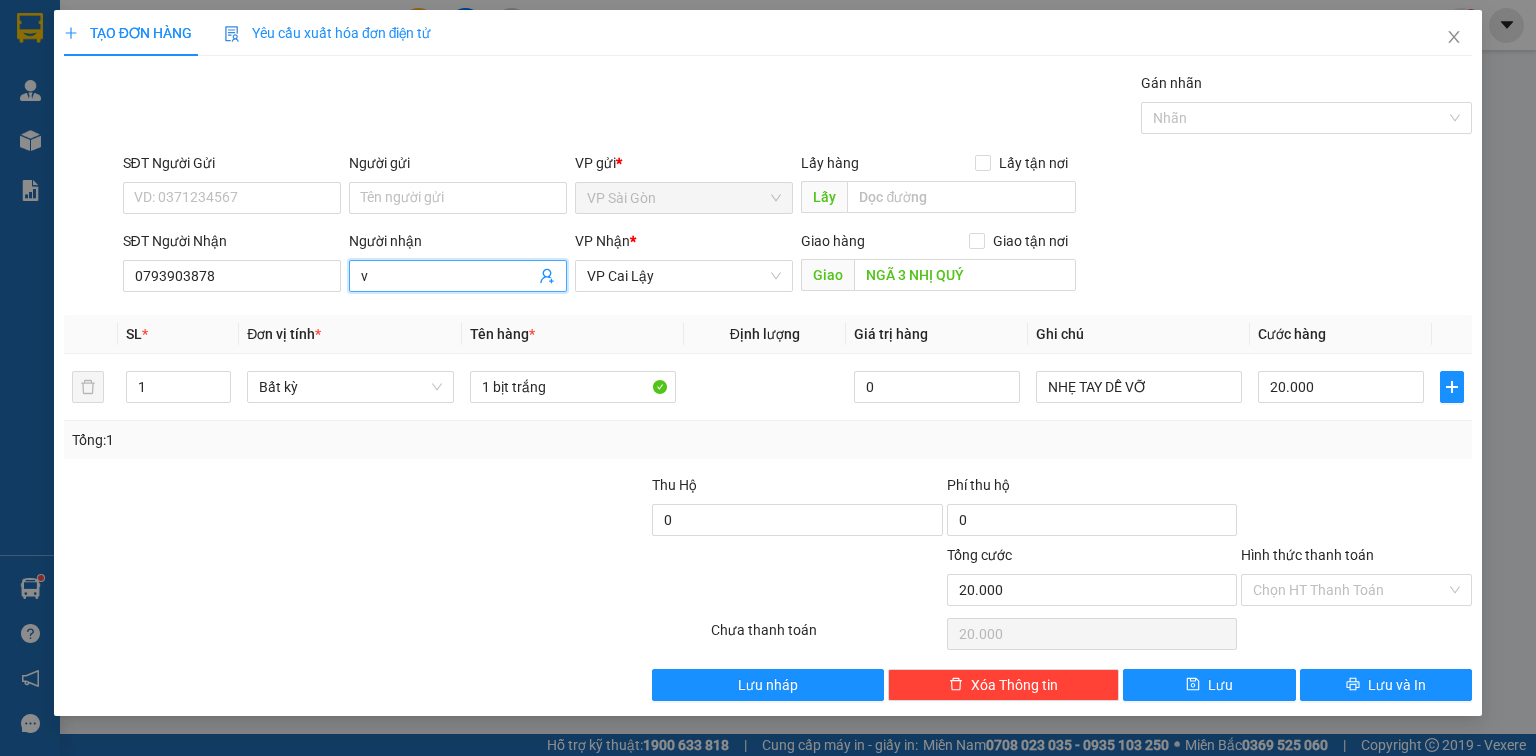 paste on "[LAST]" 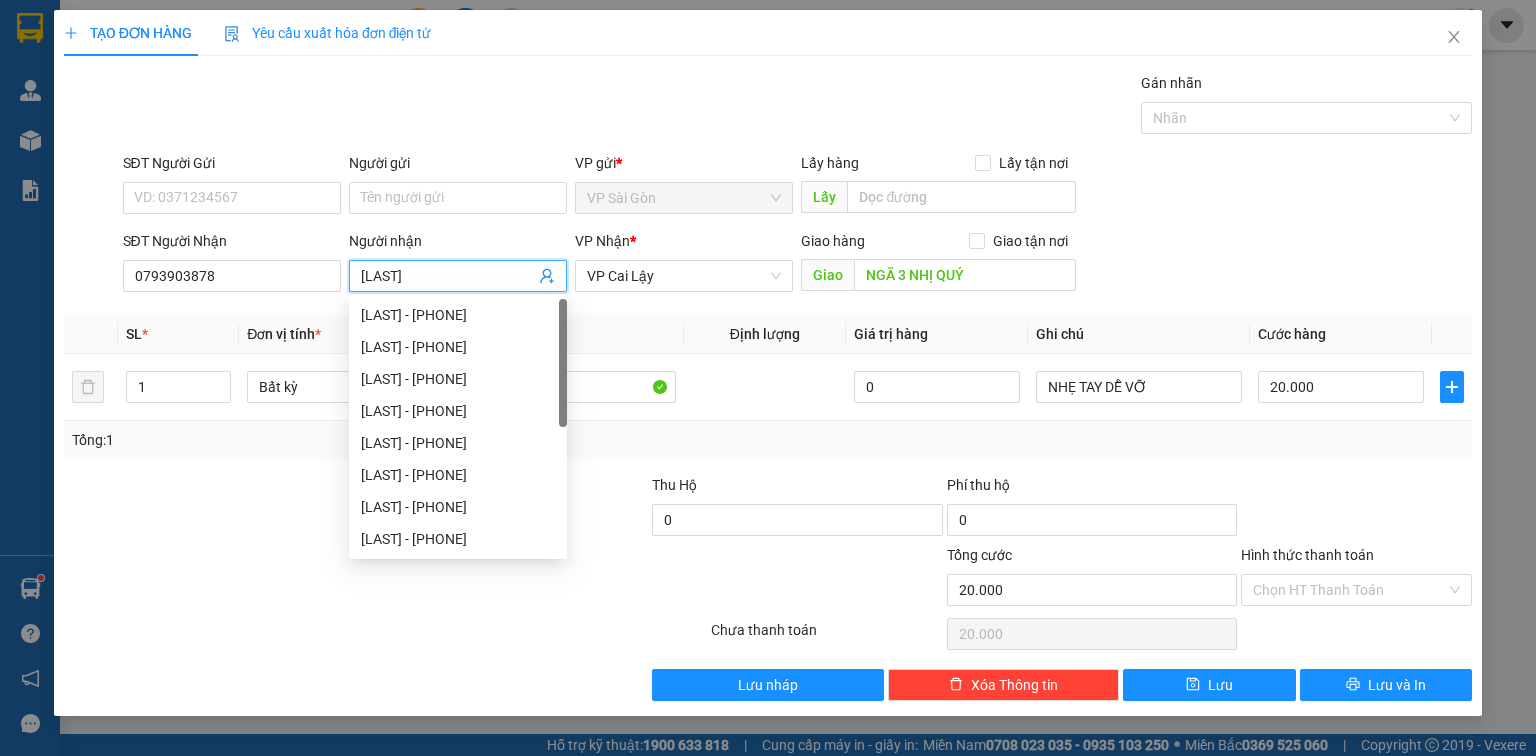 paste on "[LAST]" 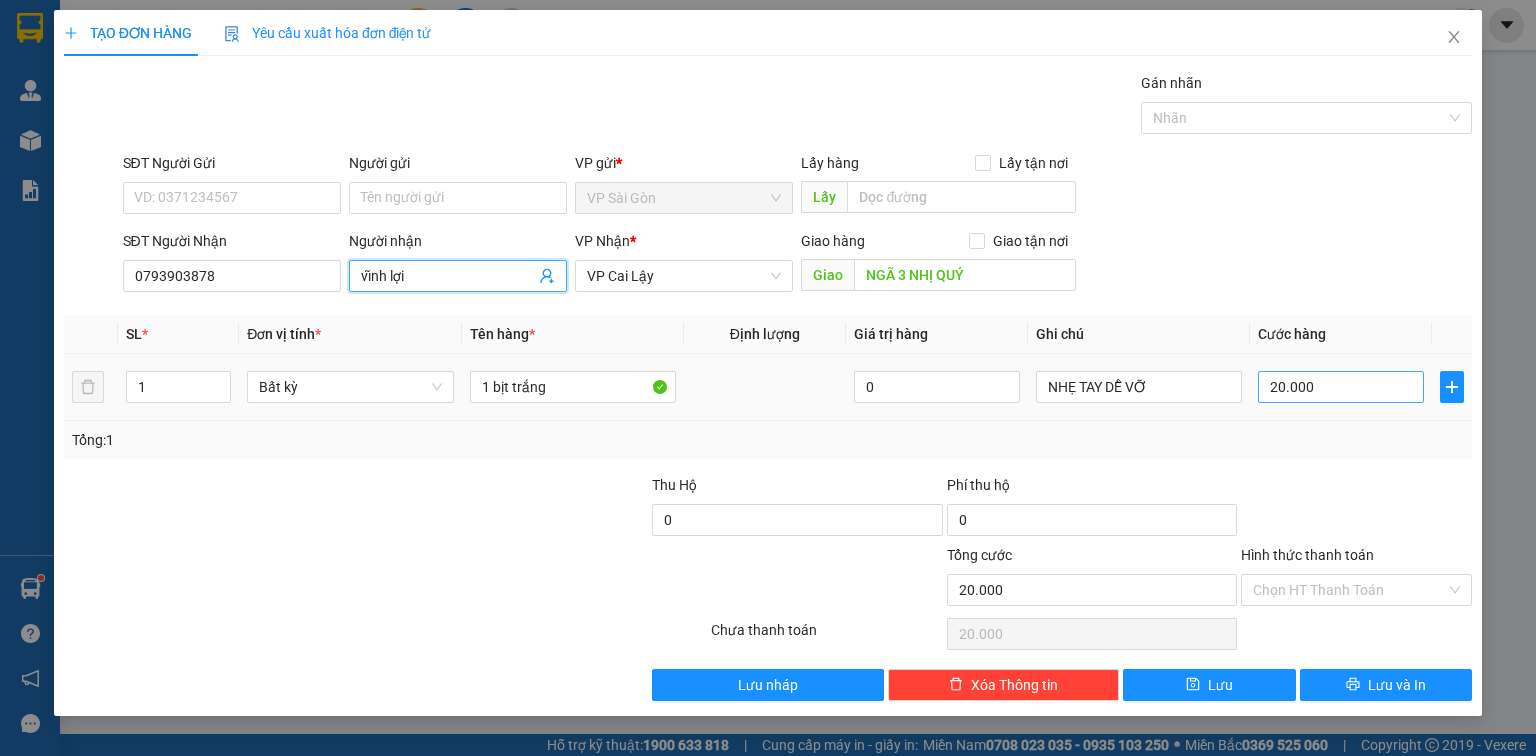 type on "vĩnh lợi" 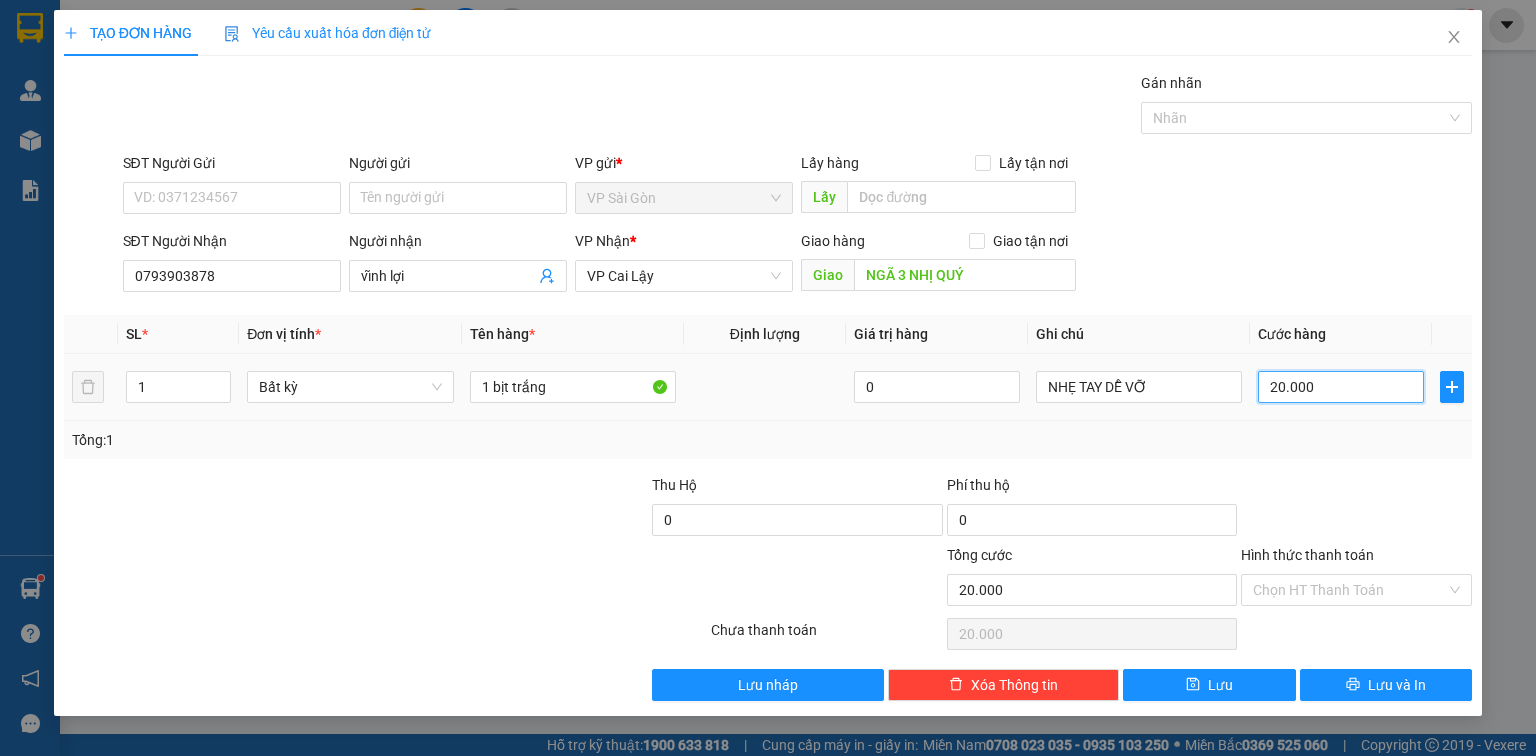 click on "20.000" at bounding box center (1341, 387) 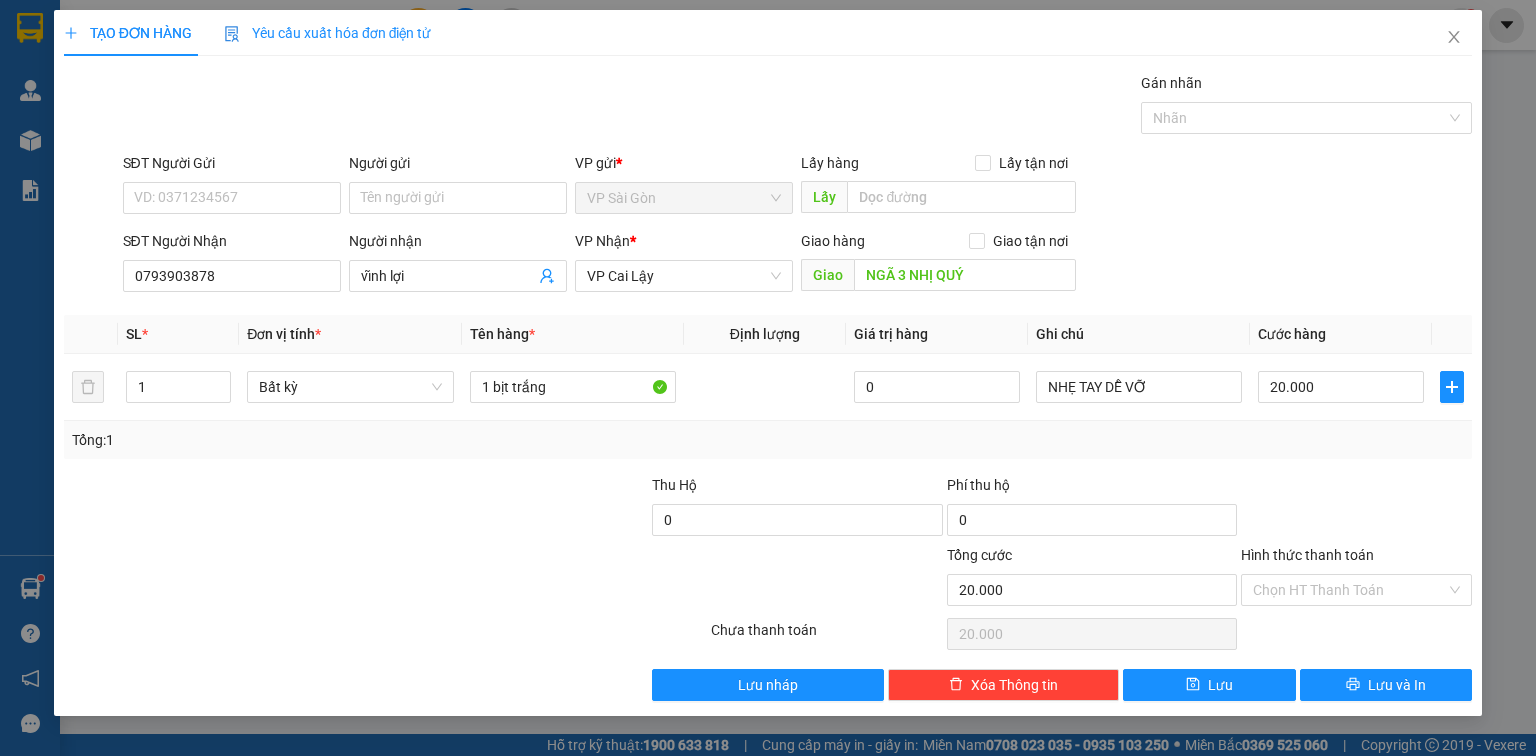 click on "Transit Pickup Surcharge Ids Transit Deliver Surcharge Ids Transit Deliver Surcharge Transit Deliver Surcharge Gói vận chuyển  * Tiêu chuẩn Gán nhãn   Nhãn SĐT Người Gửi VD: [PHONE] Người gửi Tên người gửi VP gửi  * VP Sài Gòn Lấy hàng Lấy tận nơi Lấy SĐT Người Nhận [PHONE] Người nhận [LAST] VP Nhận  * VP Cai Lậy Giao hàng Giao tận nơi Giao NGÃ 3 NHỊ QUÝ SL  * Đơn vị tính  * Tên hàng  * Định lượng Giá trị hàng Ghi chú Cước hàng                   1 Bất kỳ 1 bịt trắng 0 NHẸ TAY DỄ VỠ 20.000 Tổng:  1 Thu Hộ 0 Phí thu hộ 0 Tổng cước 20.000 Hình thức thanh toán Chọn HT Thanh Toán Số tiền thu trước 0 Chưa thanh toán 20.000 Chọn HT Thanh Toán Lưu nháp Xóa Thông tin Lưu Lưu và In Địa chỉ lấy hàng trung chuyển 1 bịt trắng  NHẸ TAY DỄ VỠ" at bounding box center (768, 386) 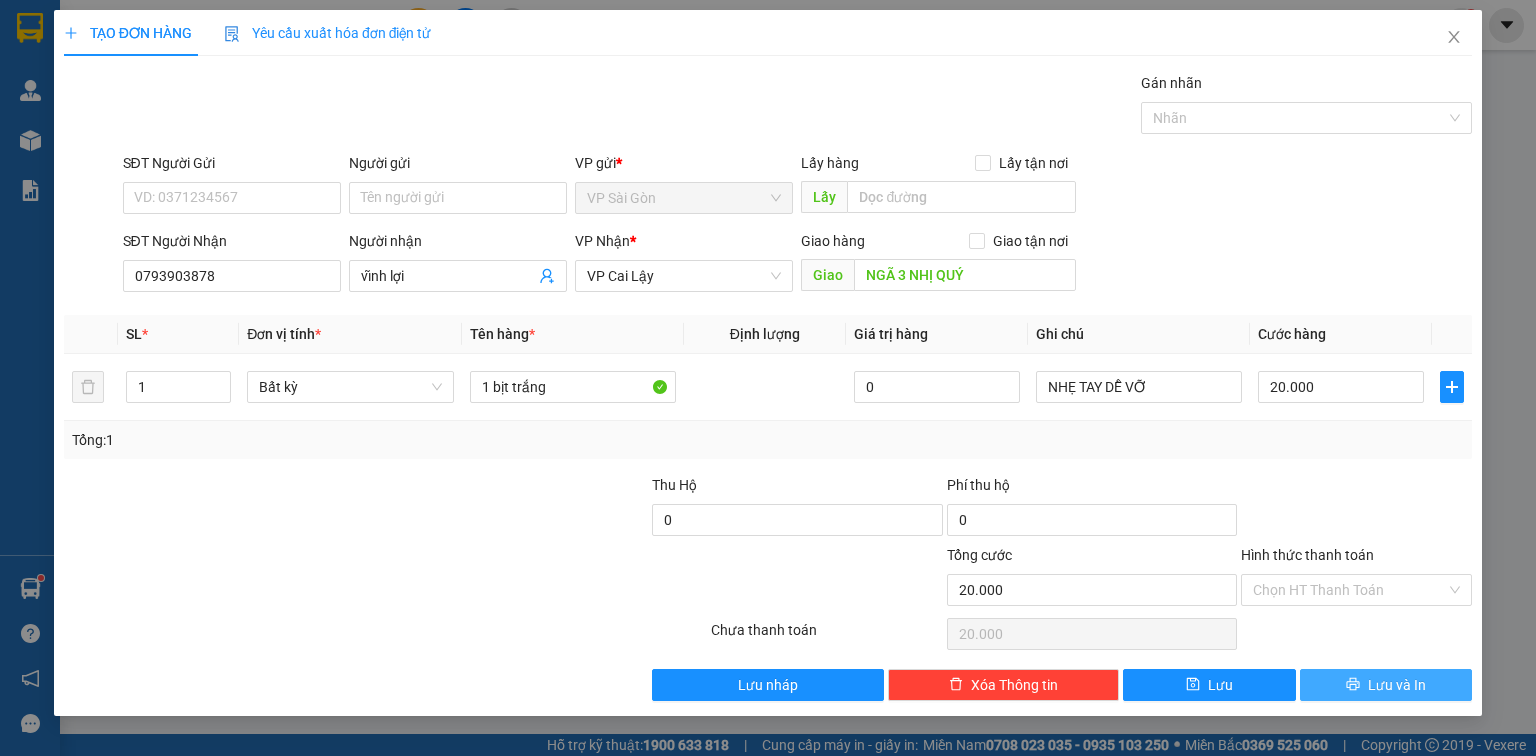 click on "Lưu và In" at bounding box center (1397, 685) 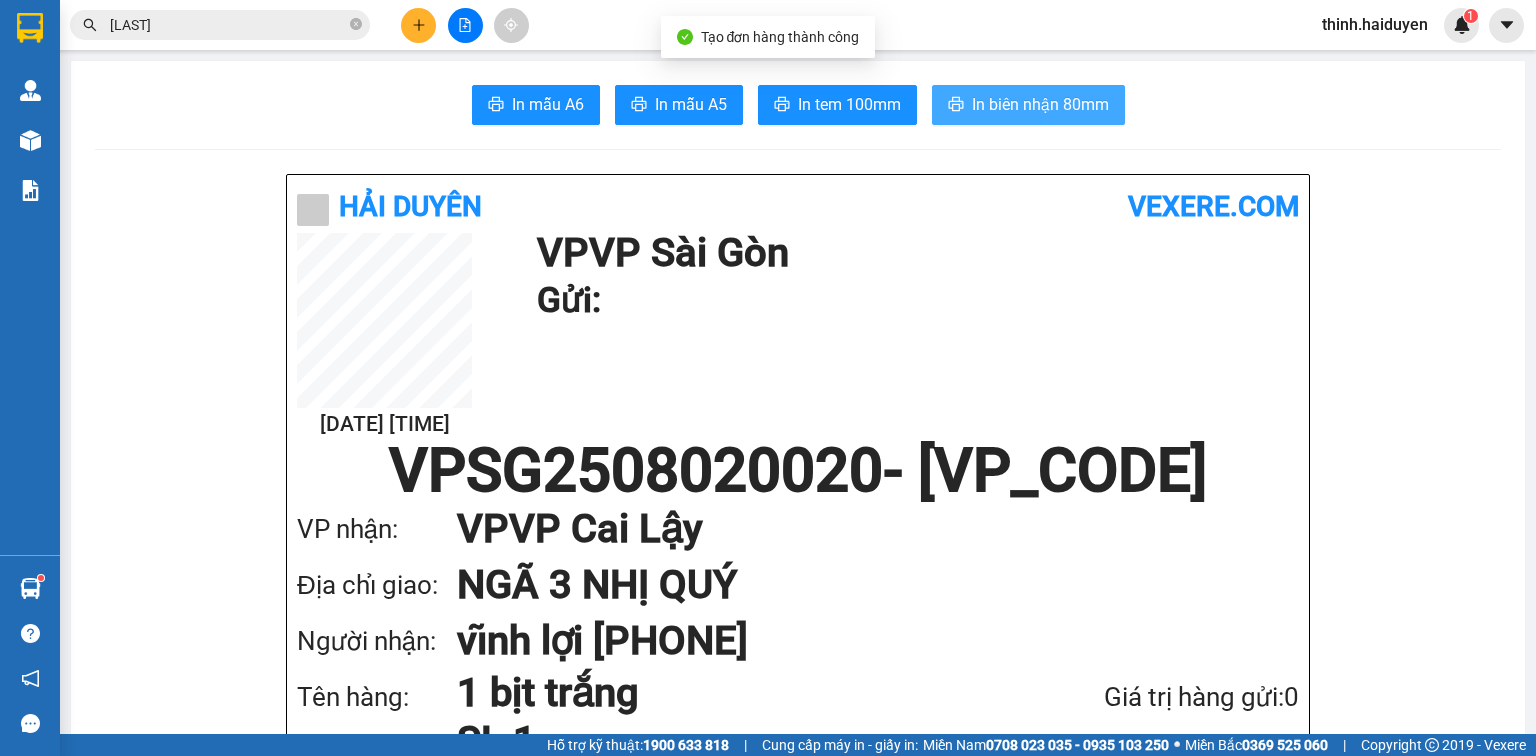 click on "In biên nhận 80mm" at bounding box center (1040, 104) 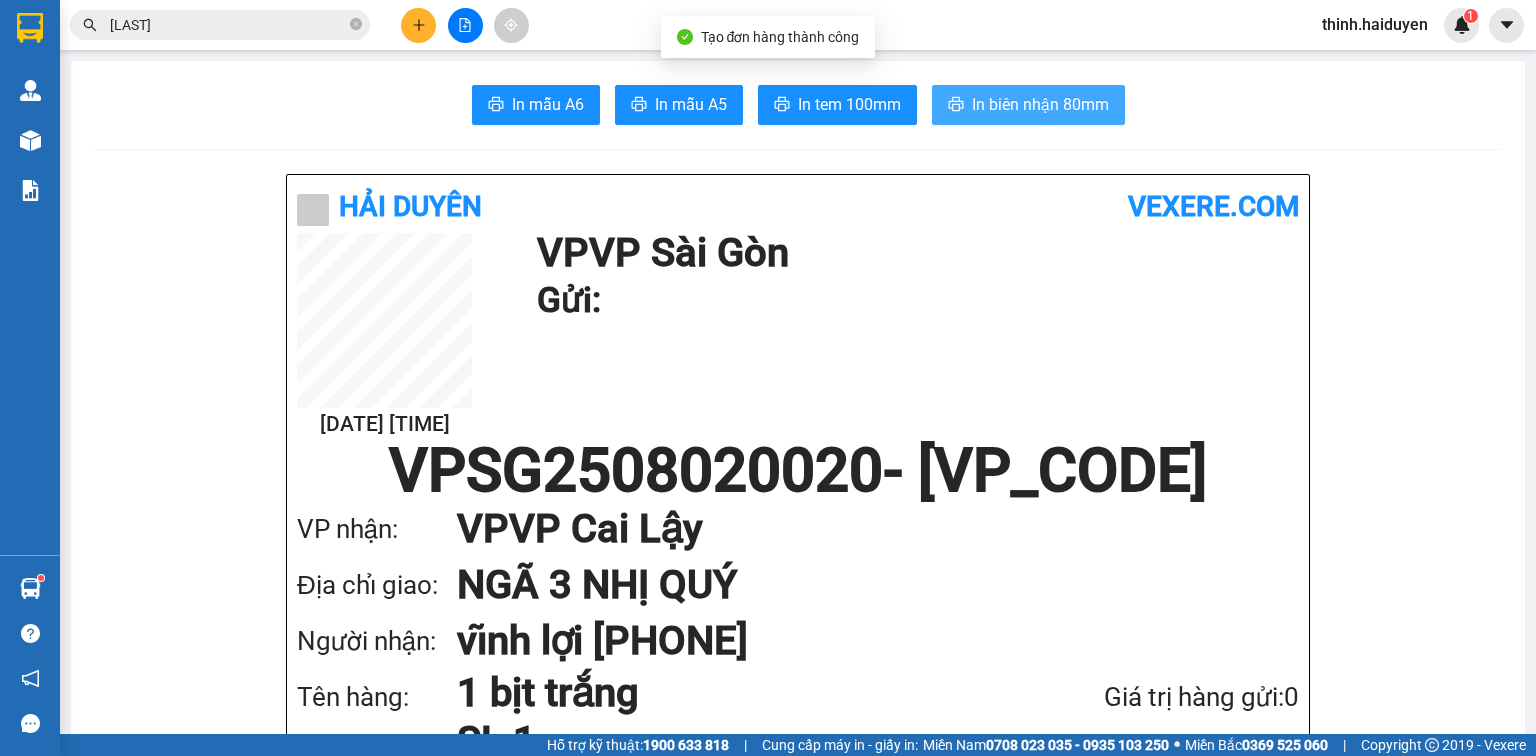 scroll, scrollTop: 0, scrollLeft: 0, axis: both 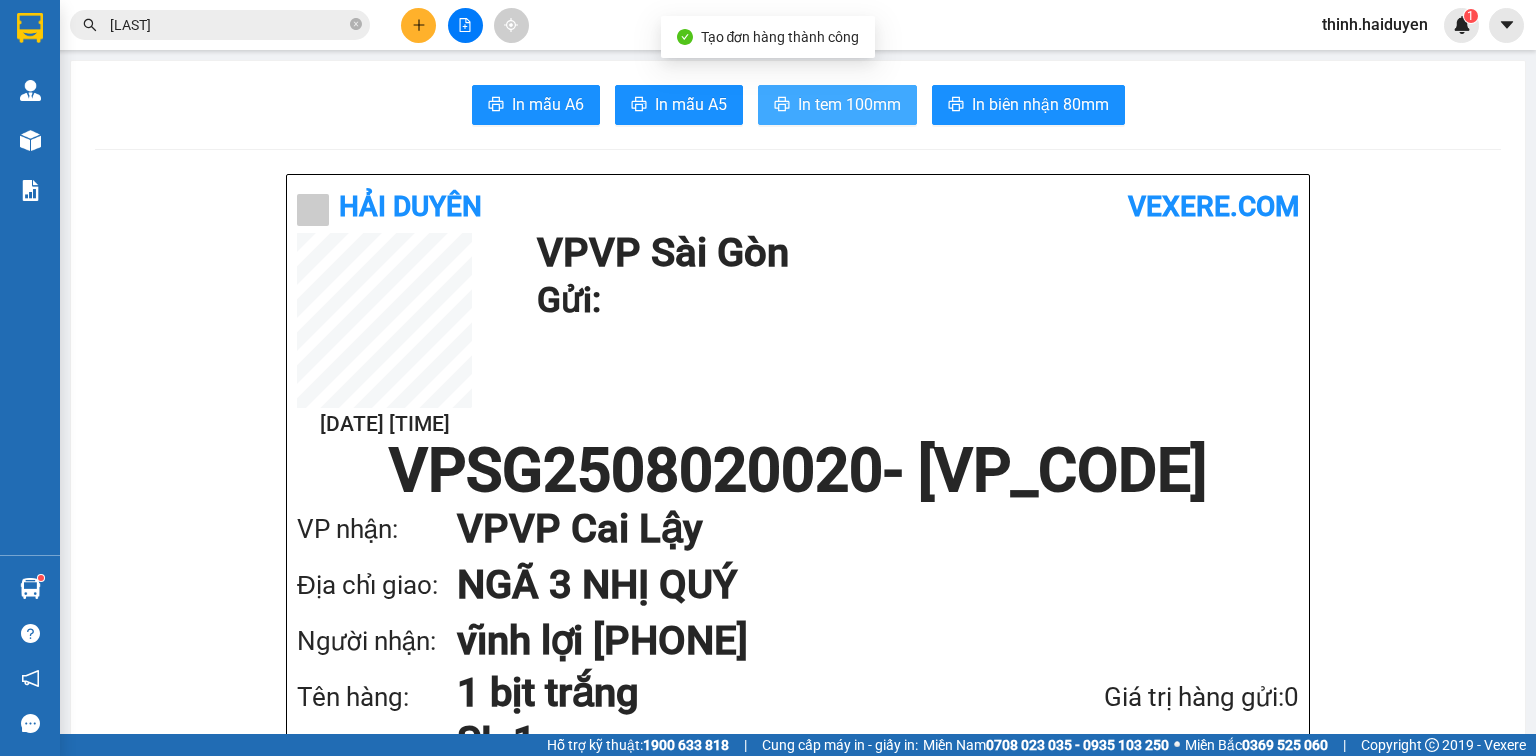 click on "In tem 100mm" at bounding box center [849, 104] 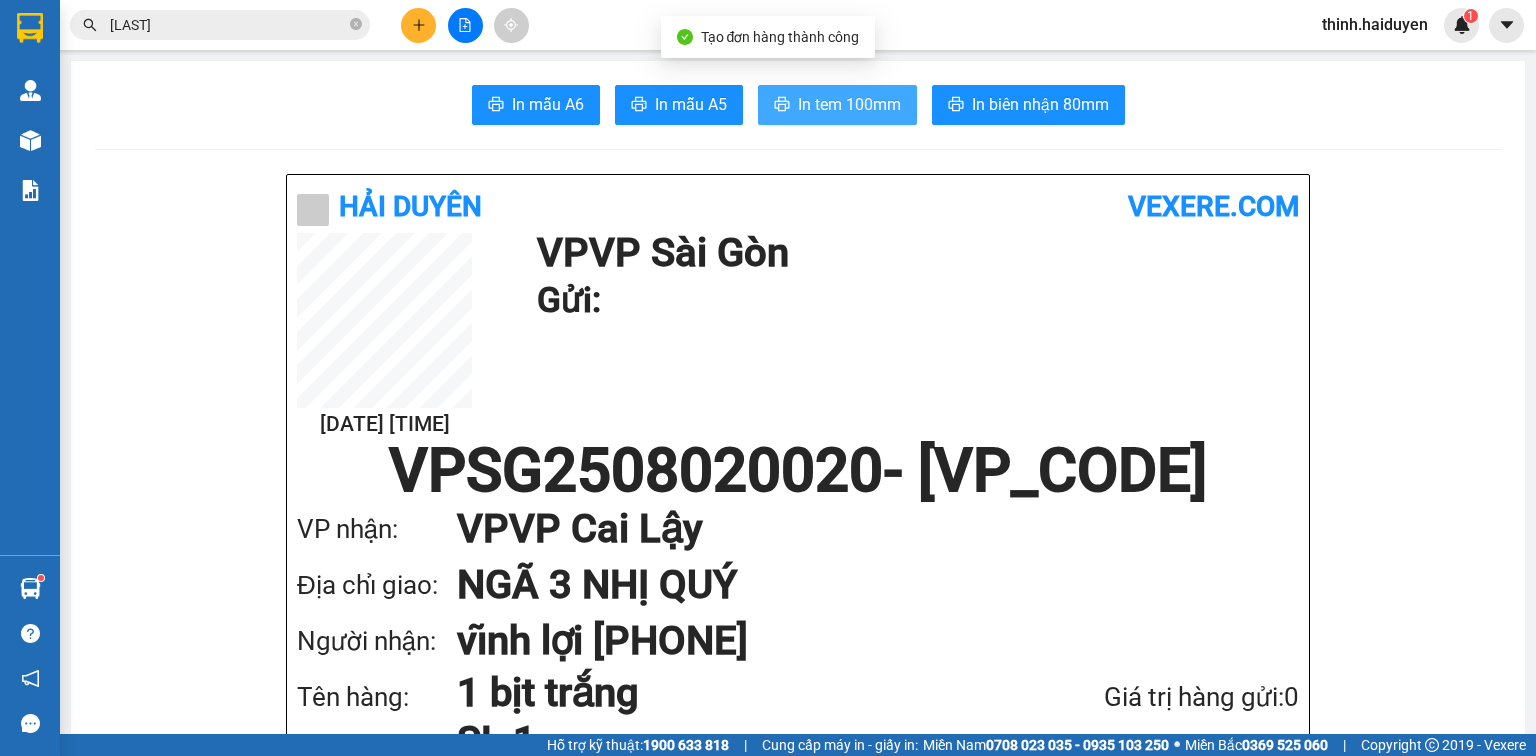 scroll, scrollTop: 0, scrollLeft: 0, axis: both 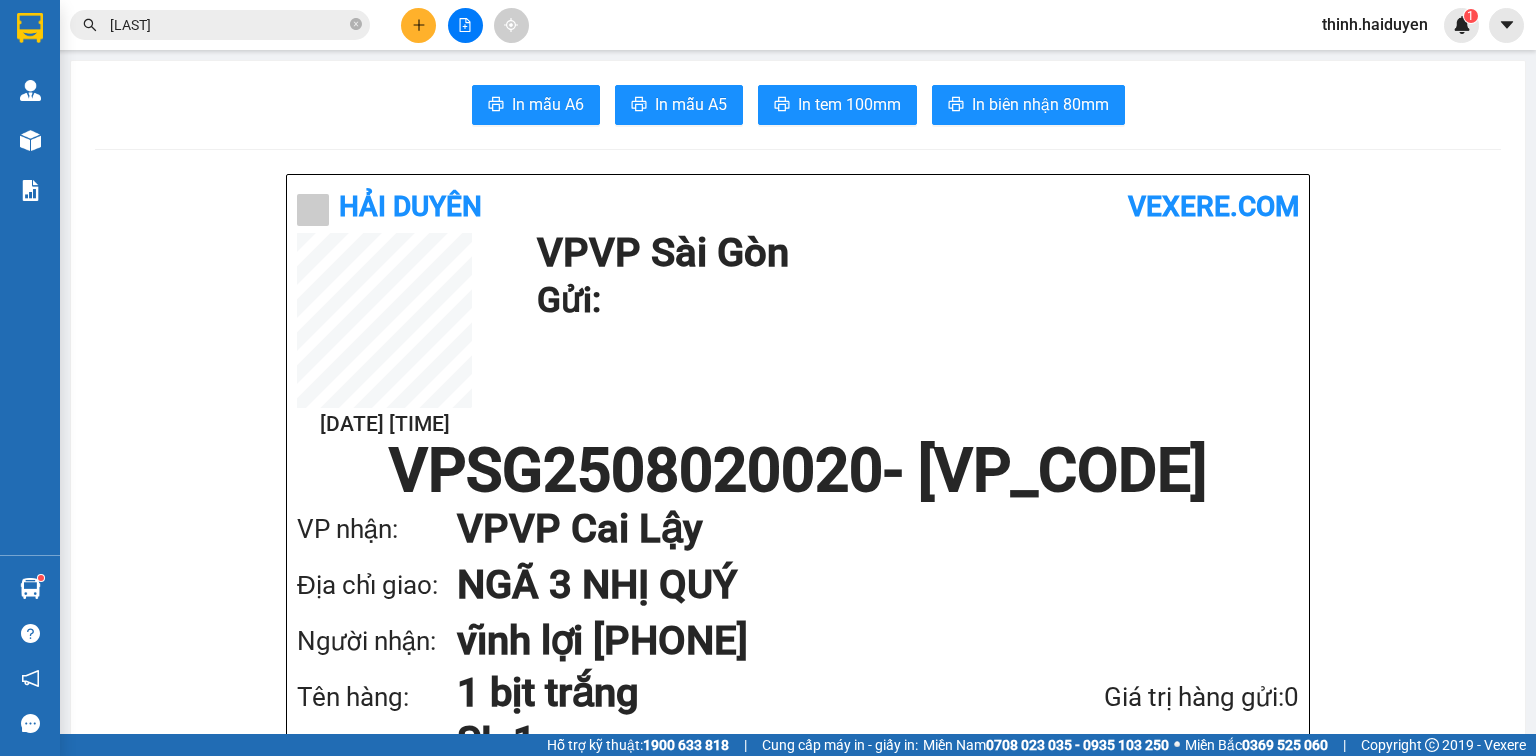 click at bounding box center (418, 25) 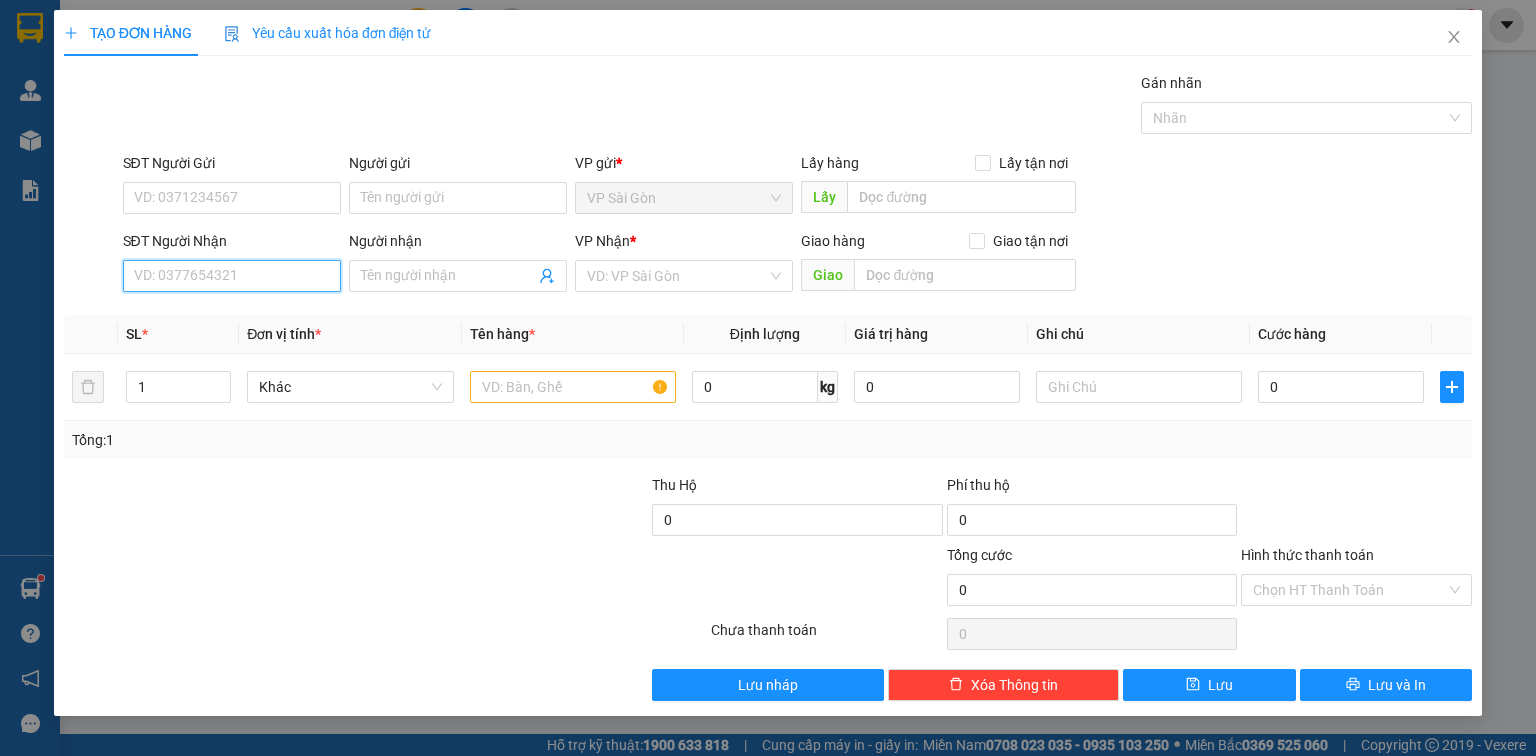 click on "SĐT Người Nhận" at bounding box center [232, 276] 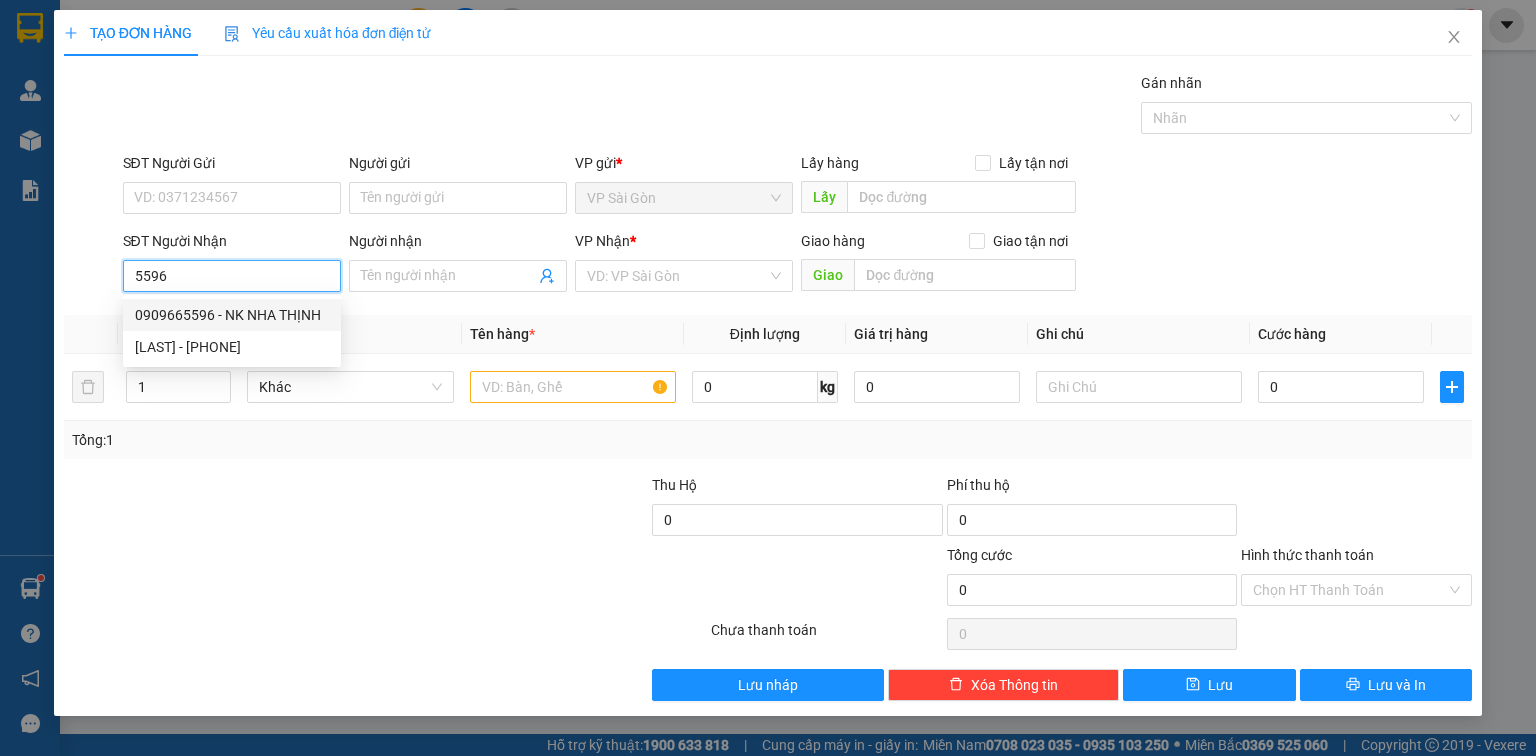 click on "0909665596 - NK NHA THỊNH" at bounding box center (232, 315) 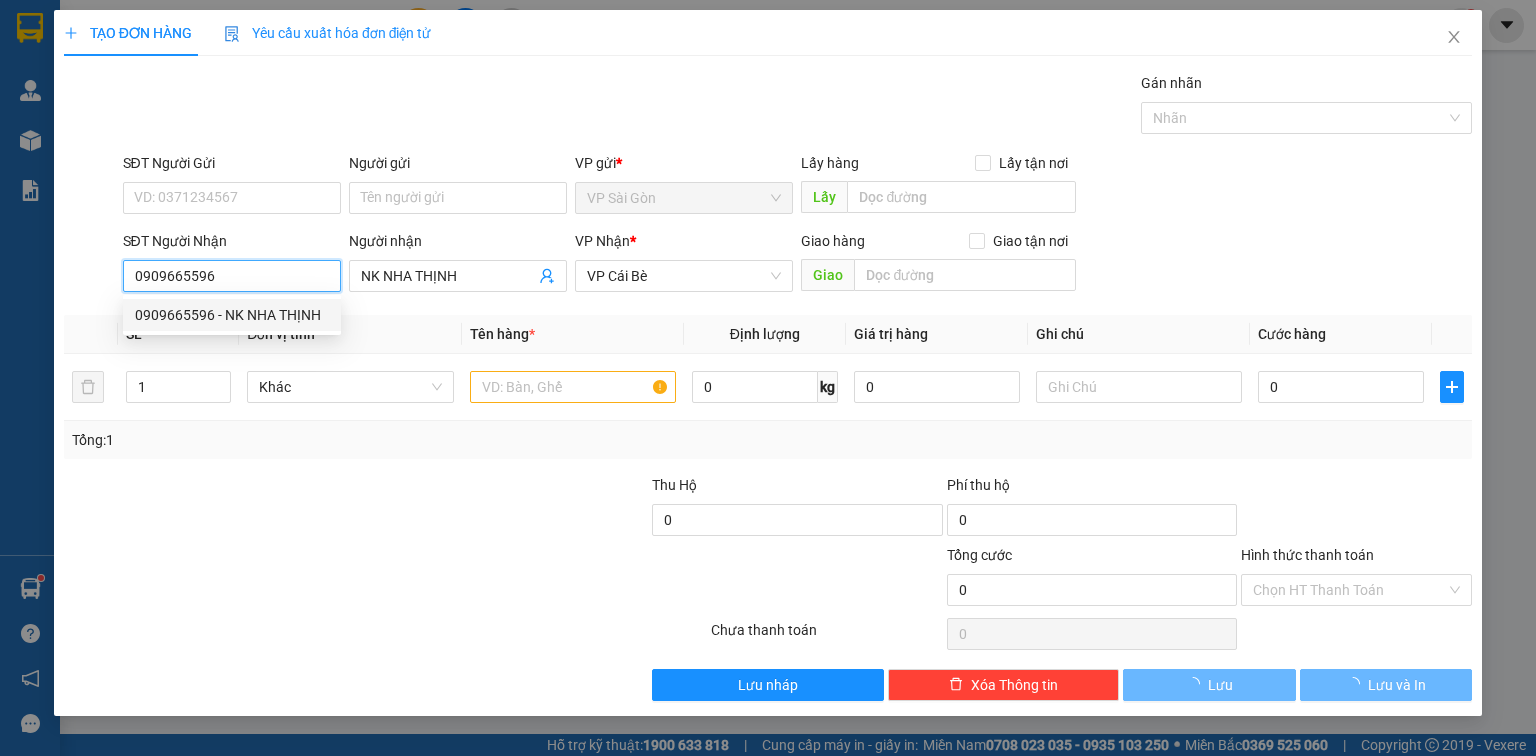 type on "20.000" 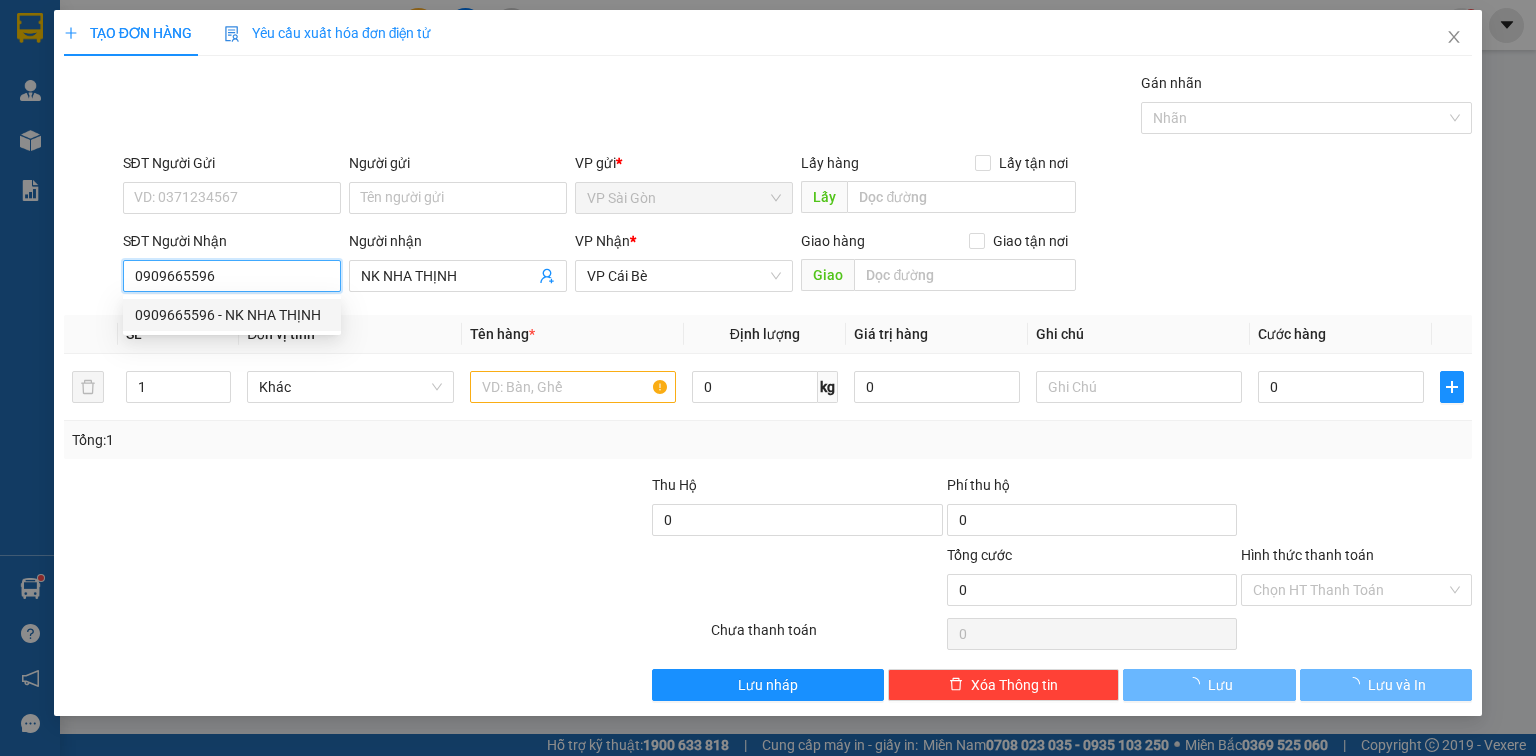 type on "20.000" 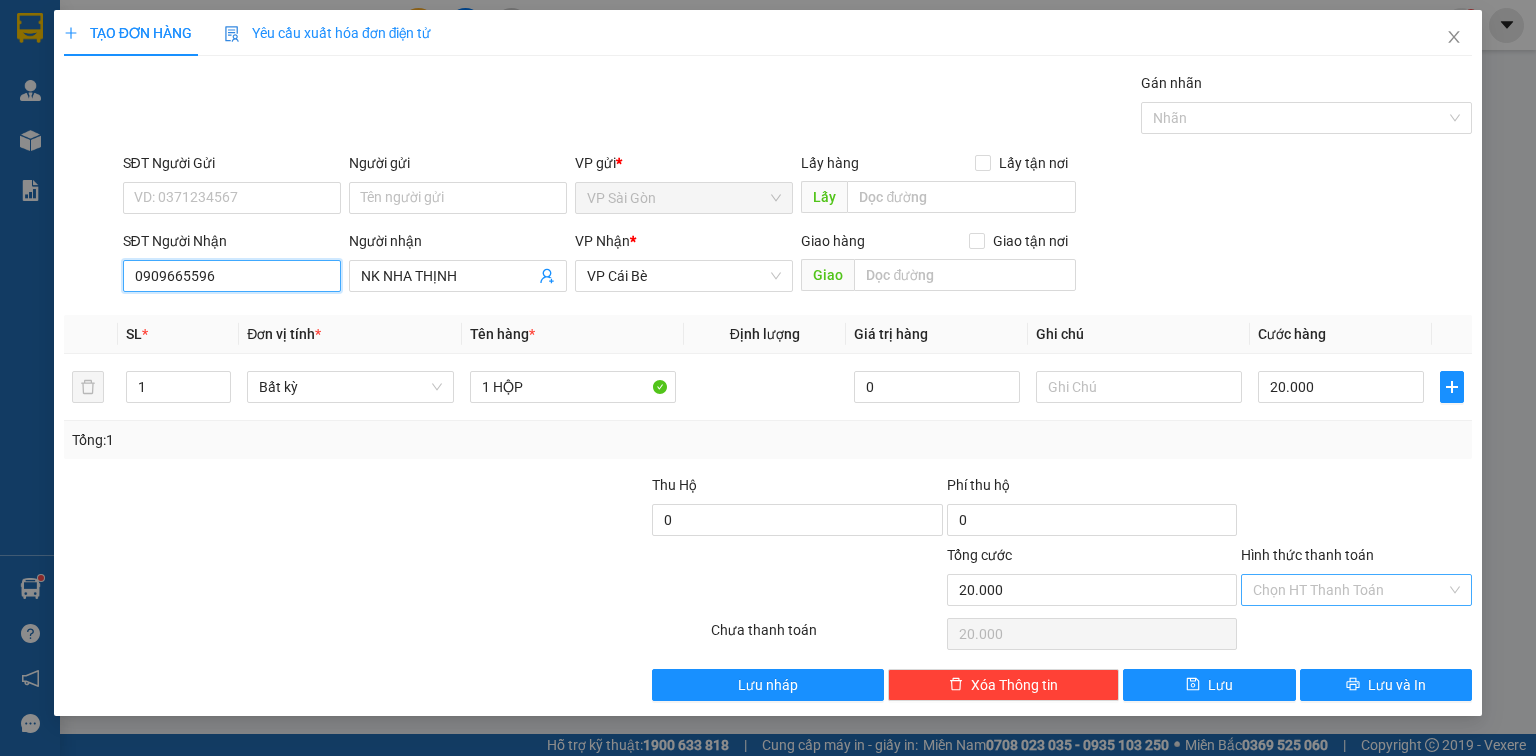 type on "0909665596" 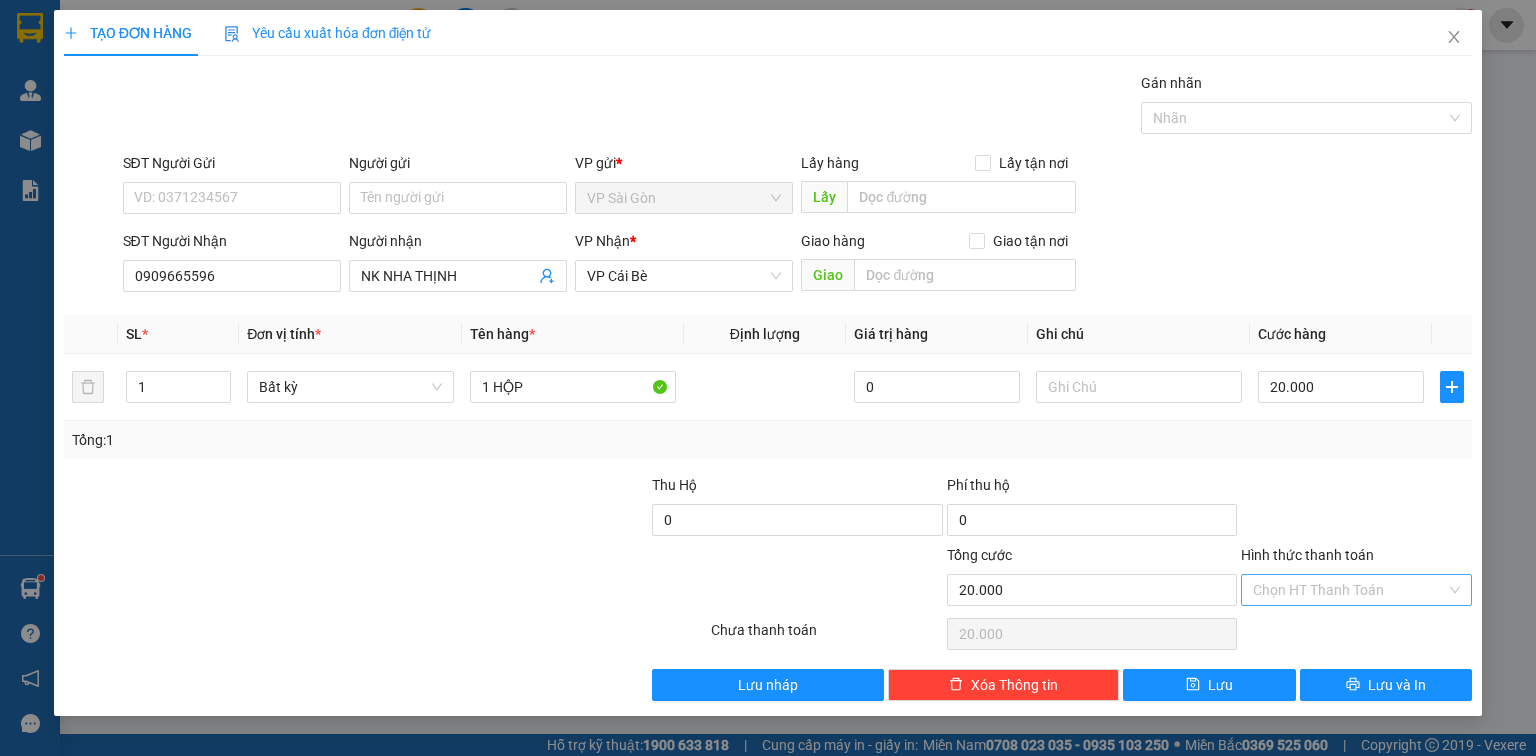 click on "Hình thức thanh toán" at bounding box center [1349, 590] 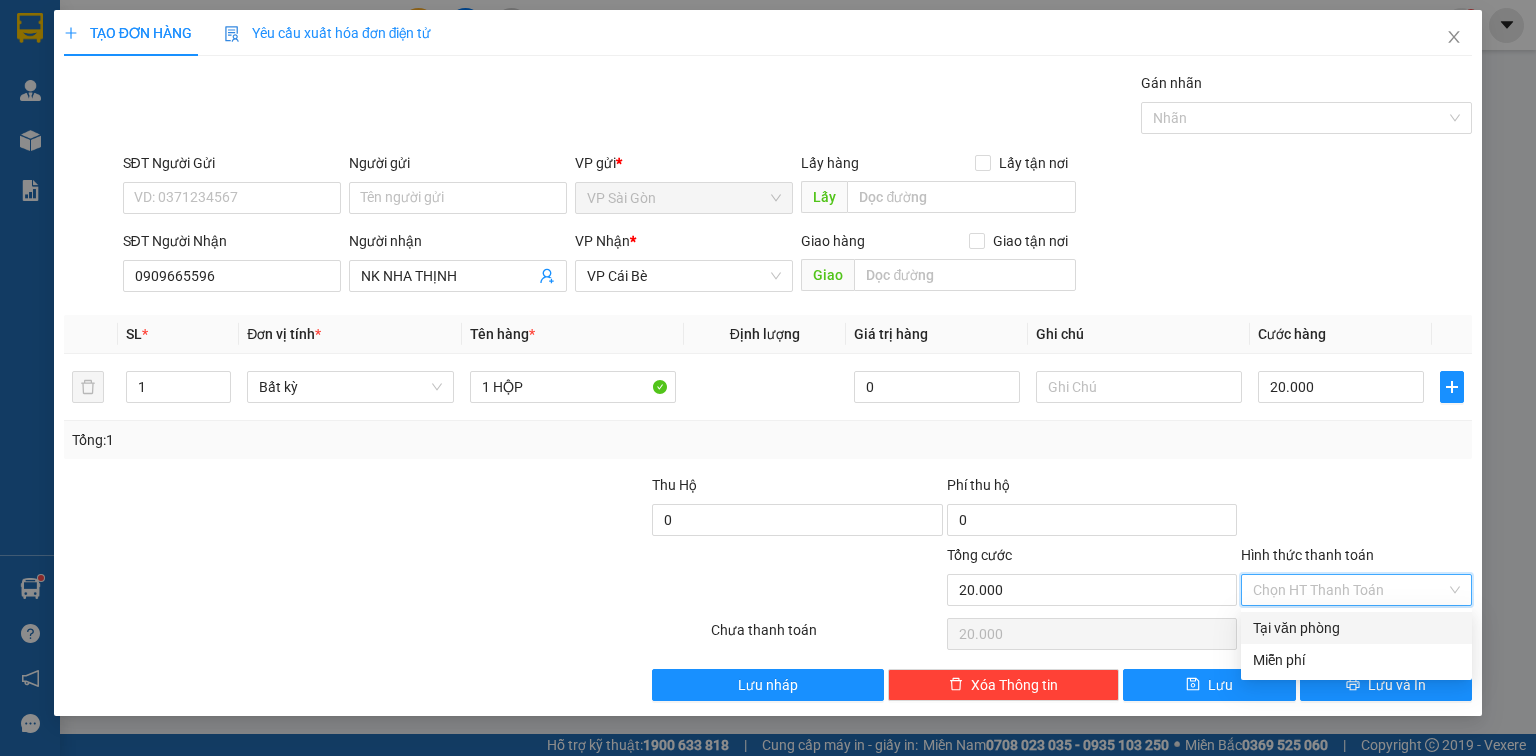 click on "Tại văn phòng" at bounding box center [1356, 628] 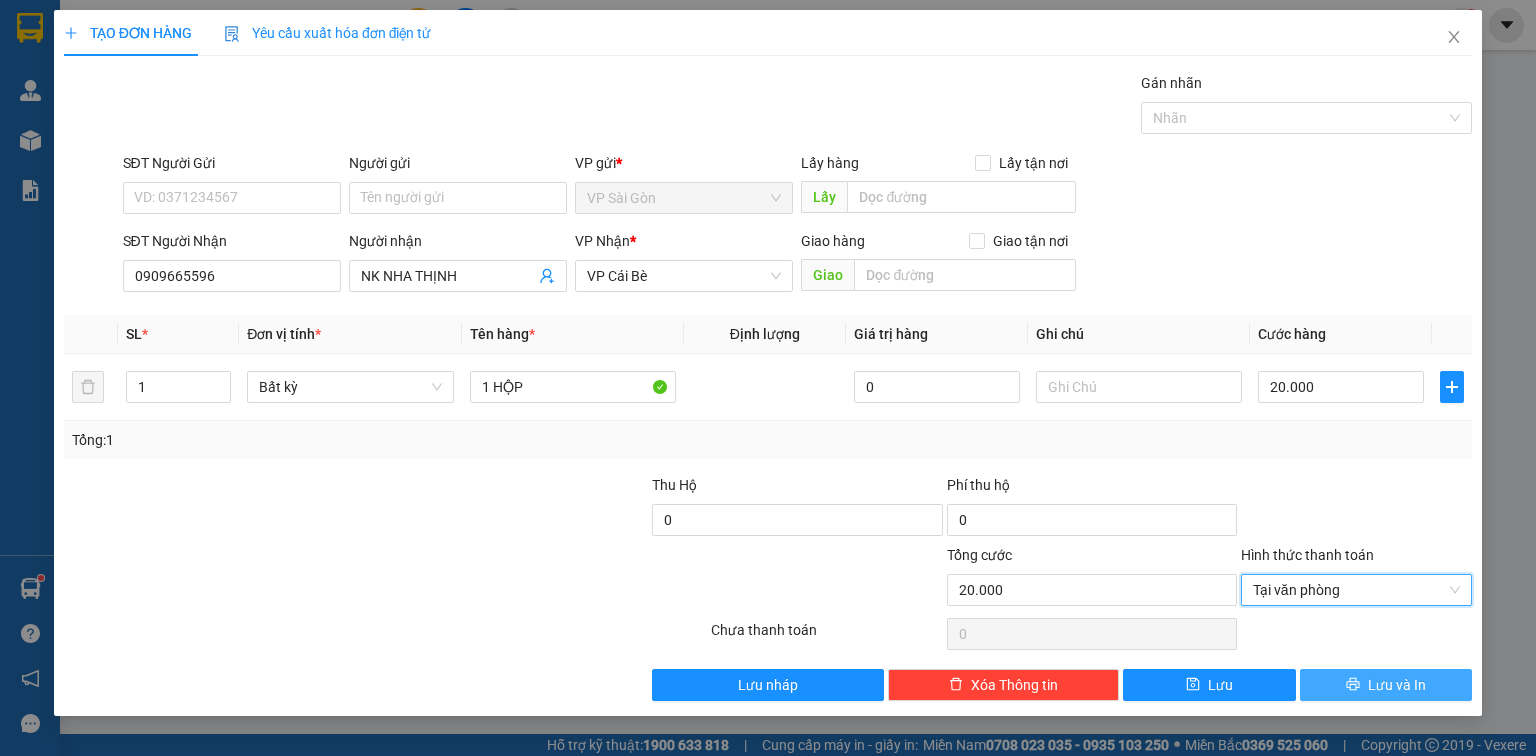 click on "Lưu và In" at bounding box center [1397, 685] 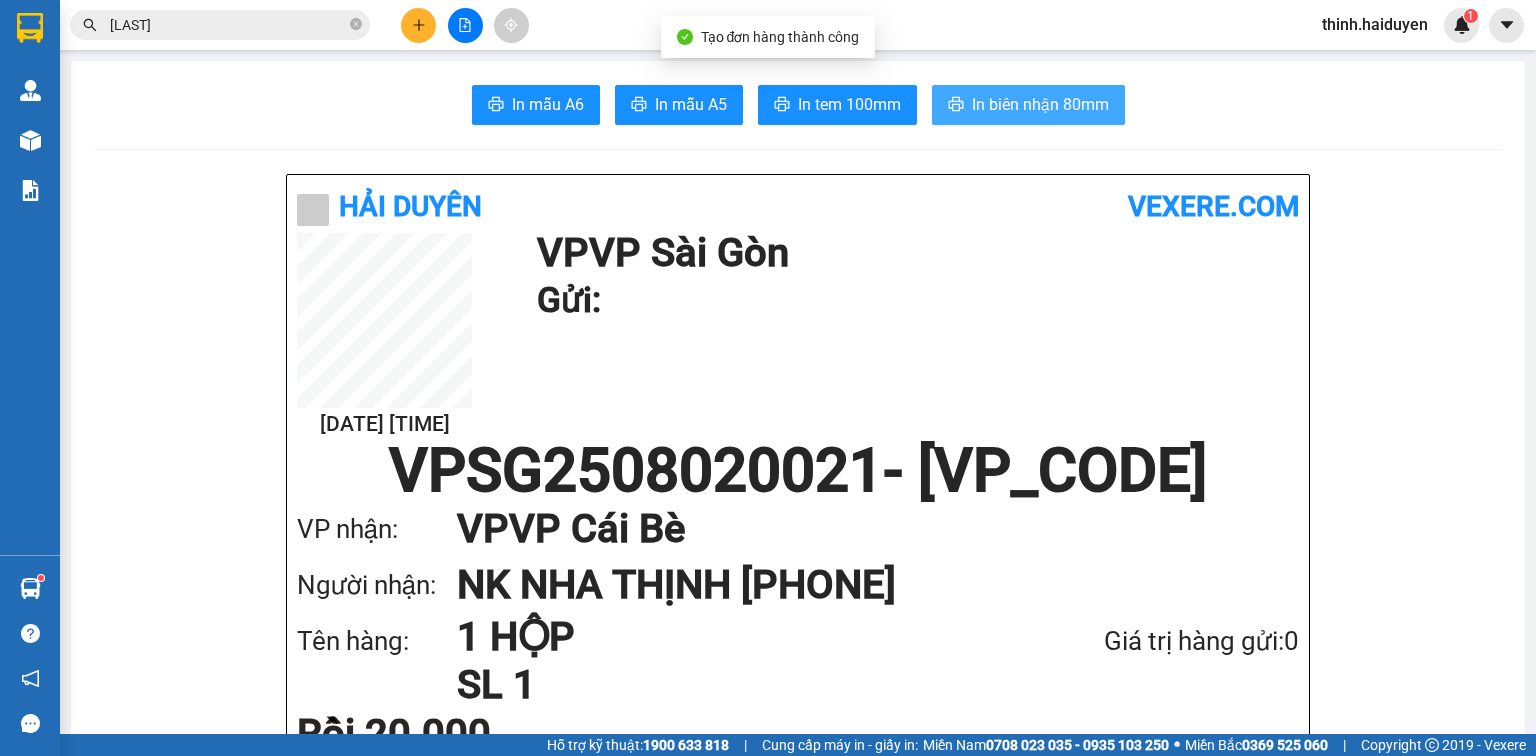 click on "In biên nhận 80mm" at bounding box center (1028, 105) 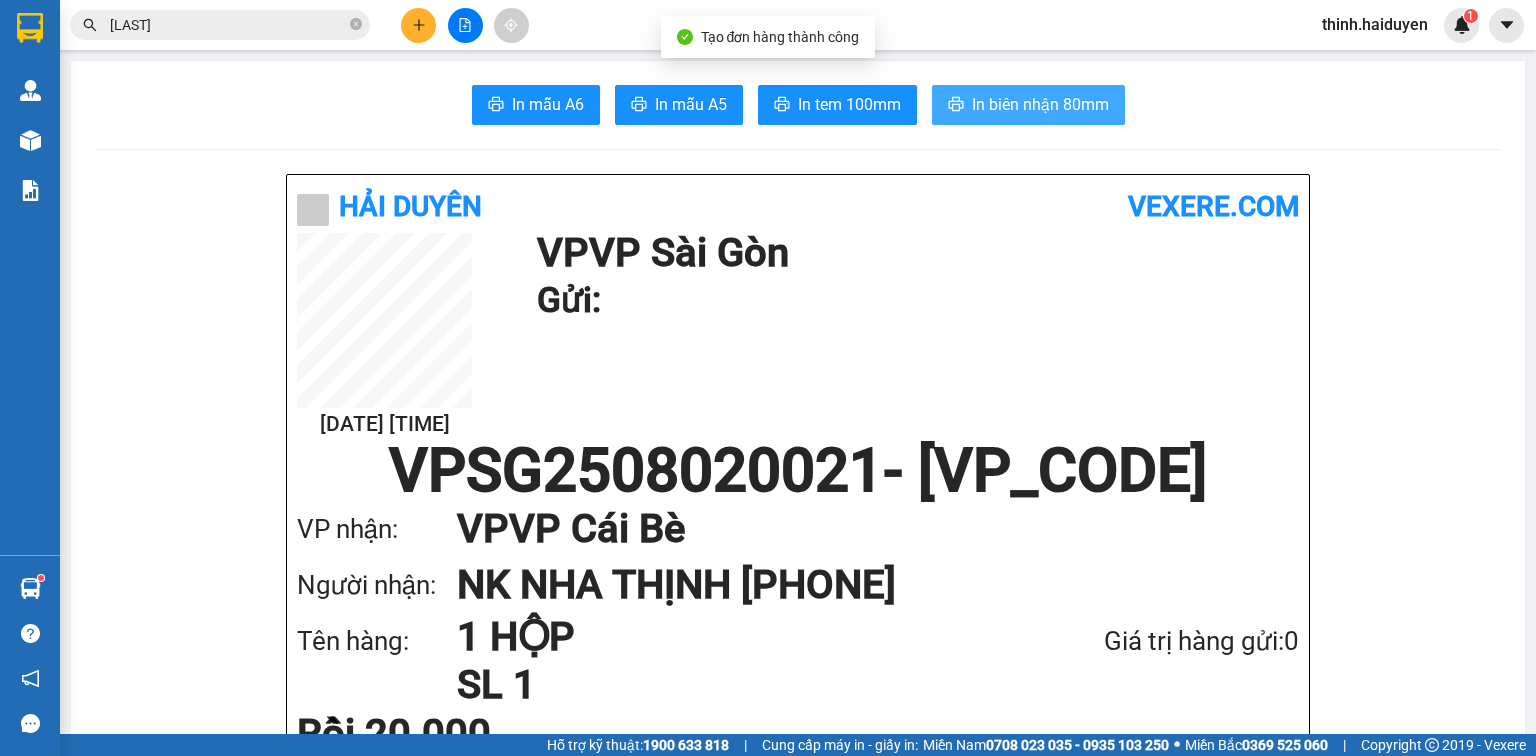 scroll, scrollTop: 0, scrollLeft: 0, axis: both 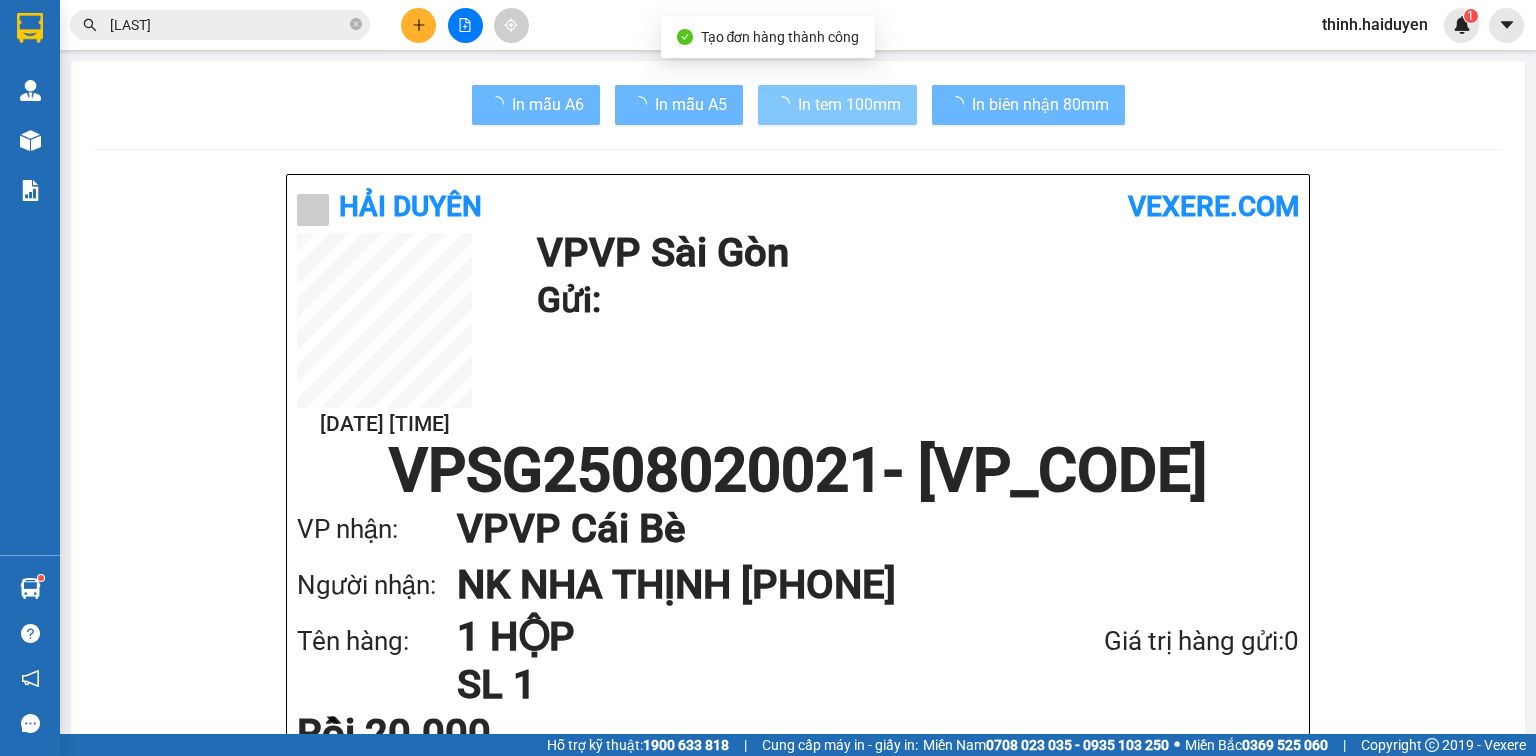 click on "In tem 100mm" at bounding box center (837, 105) 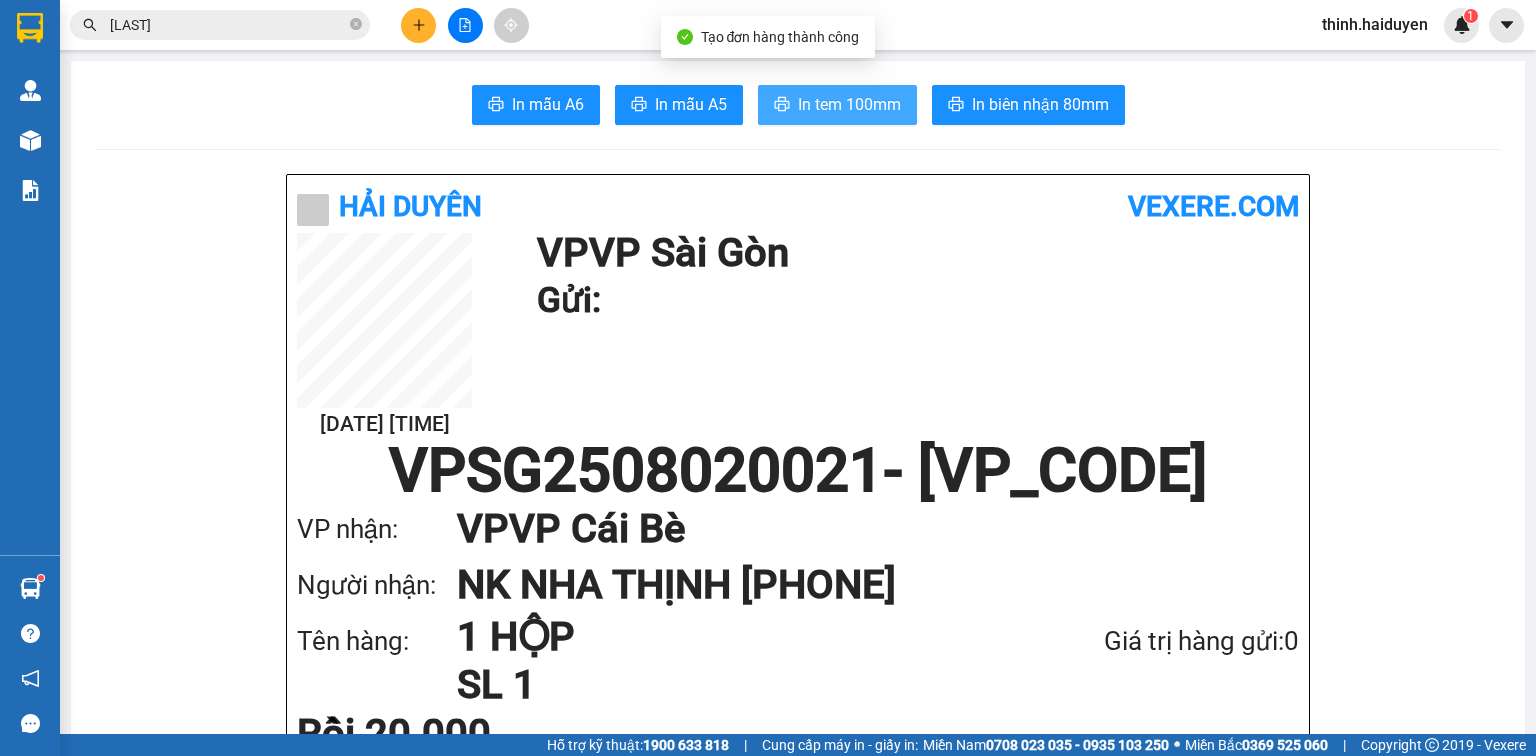 scroll, scrollTop: 0, scrollLeft: 0, axis: both 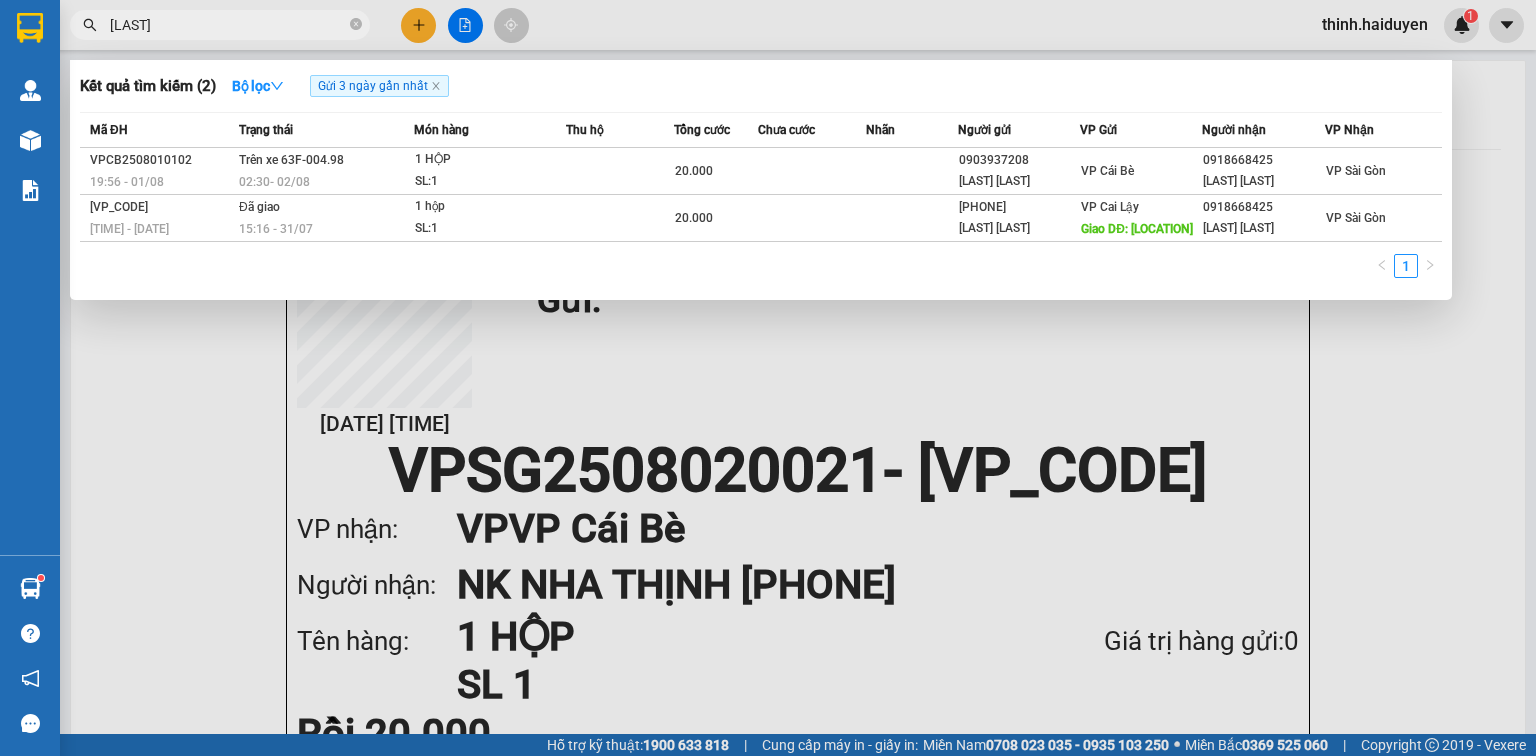 click on "[LAST]" at bounding box center (220, 25) 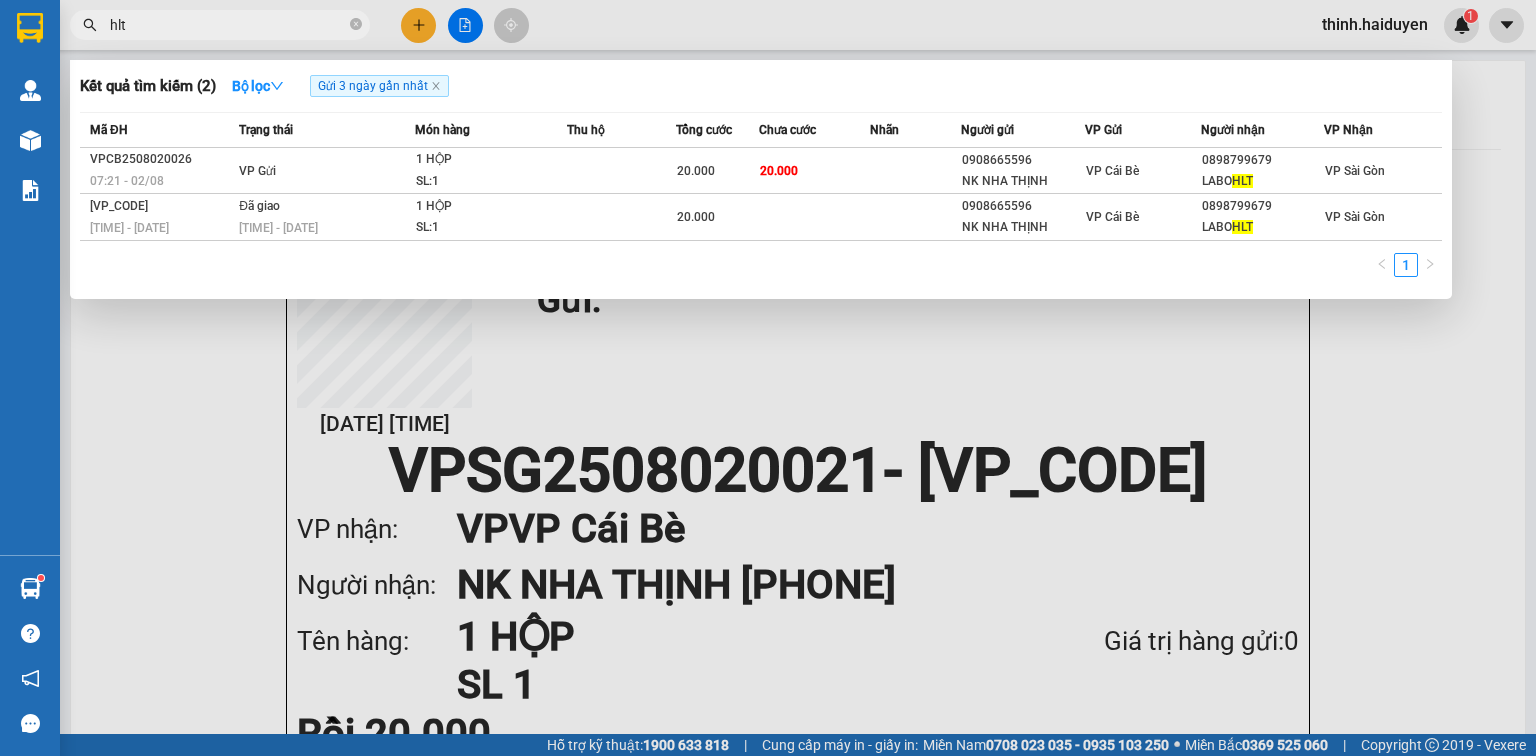 type on "hlt" 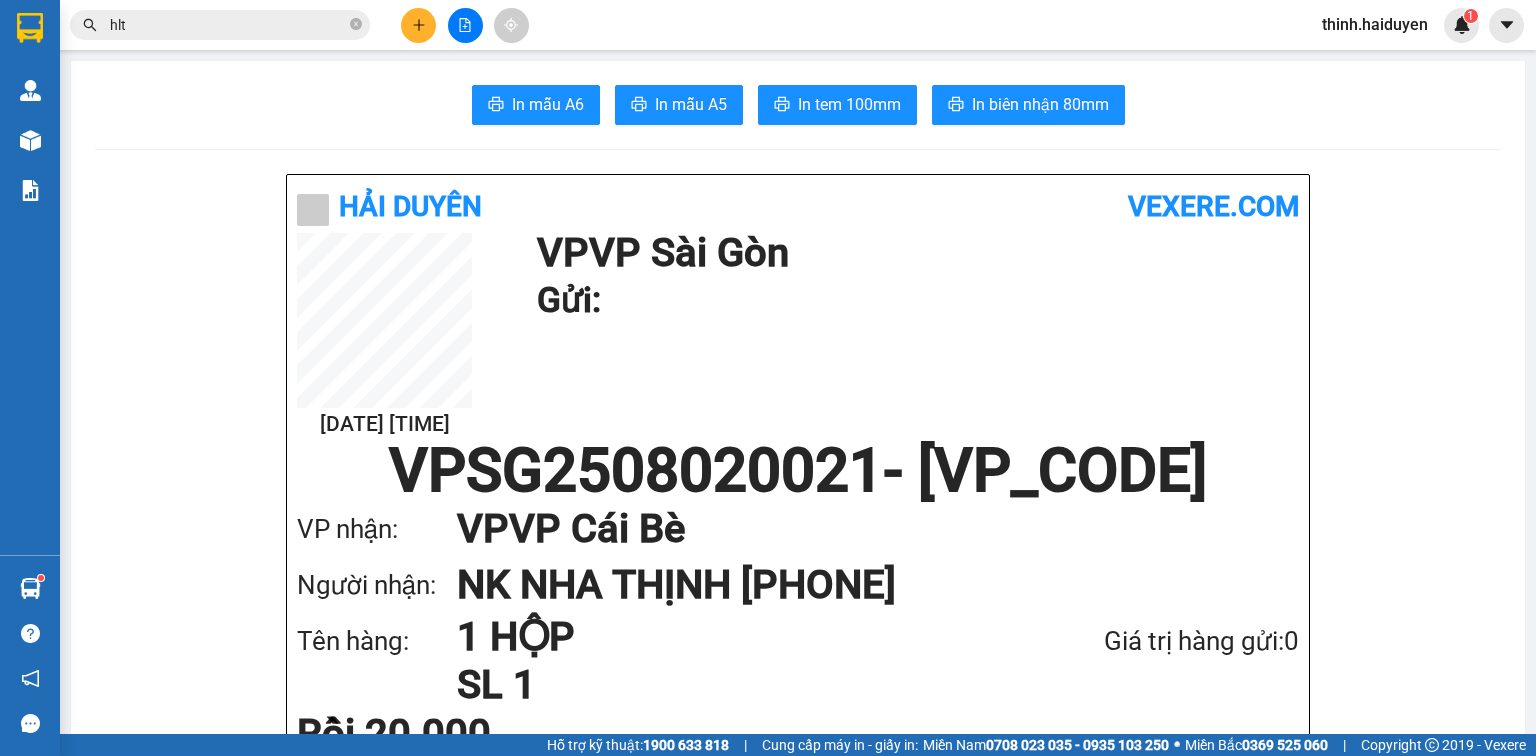 click at bounding box center (418, 25) 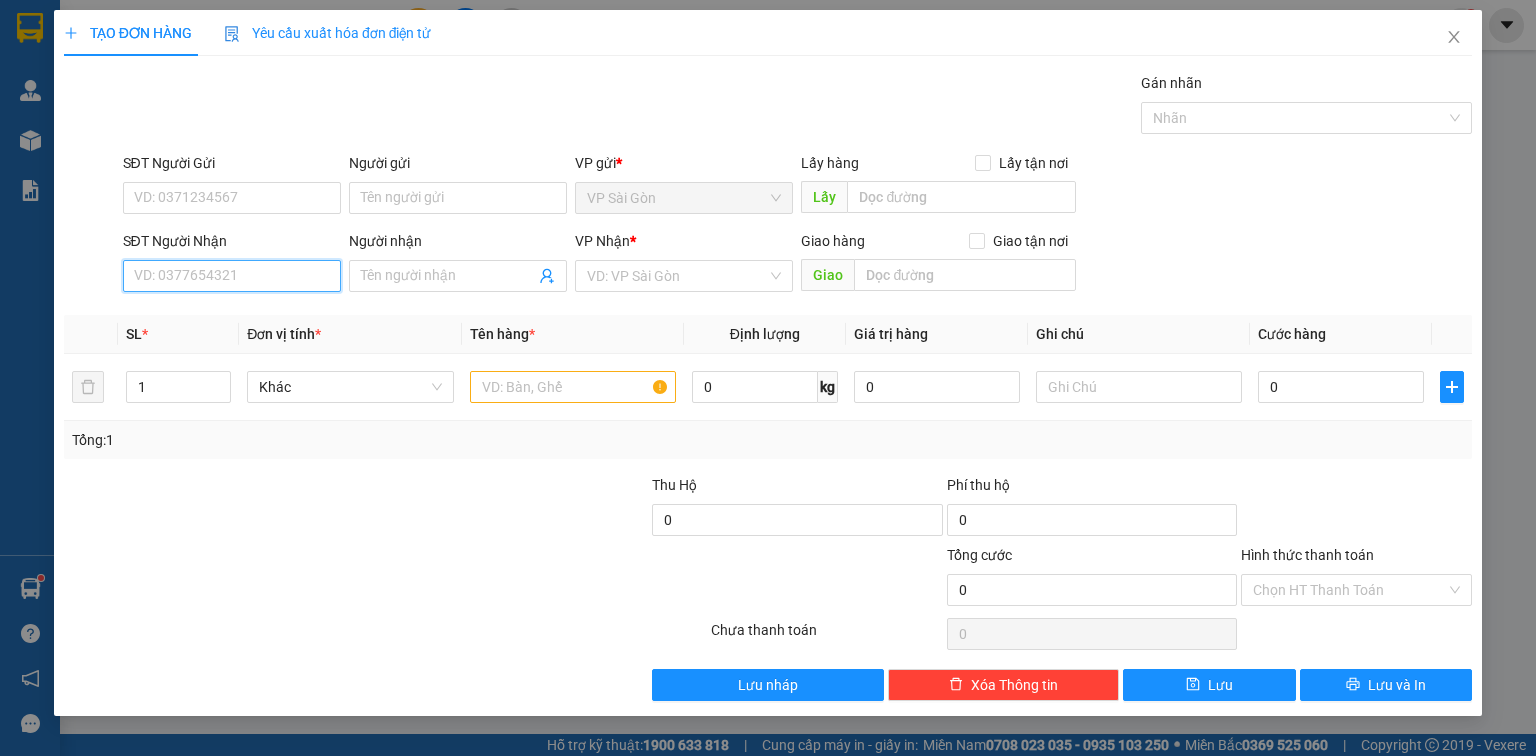 click on "SĐT Người Nhận" at bounding box center (232, 276) 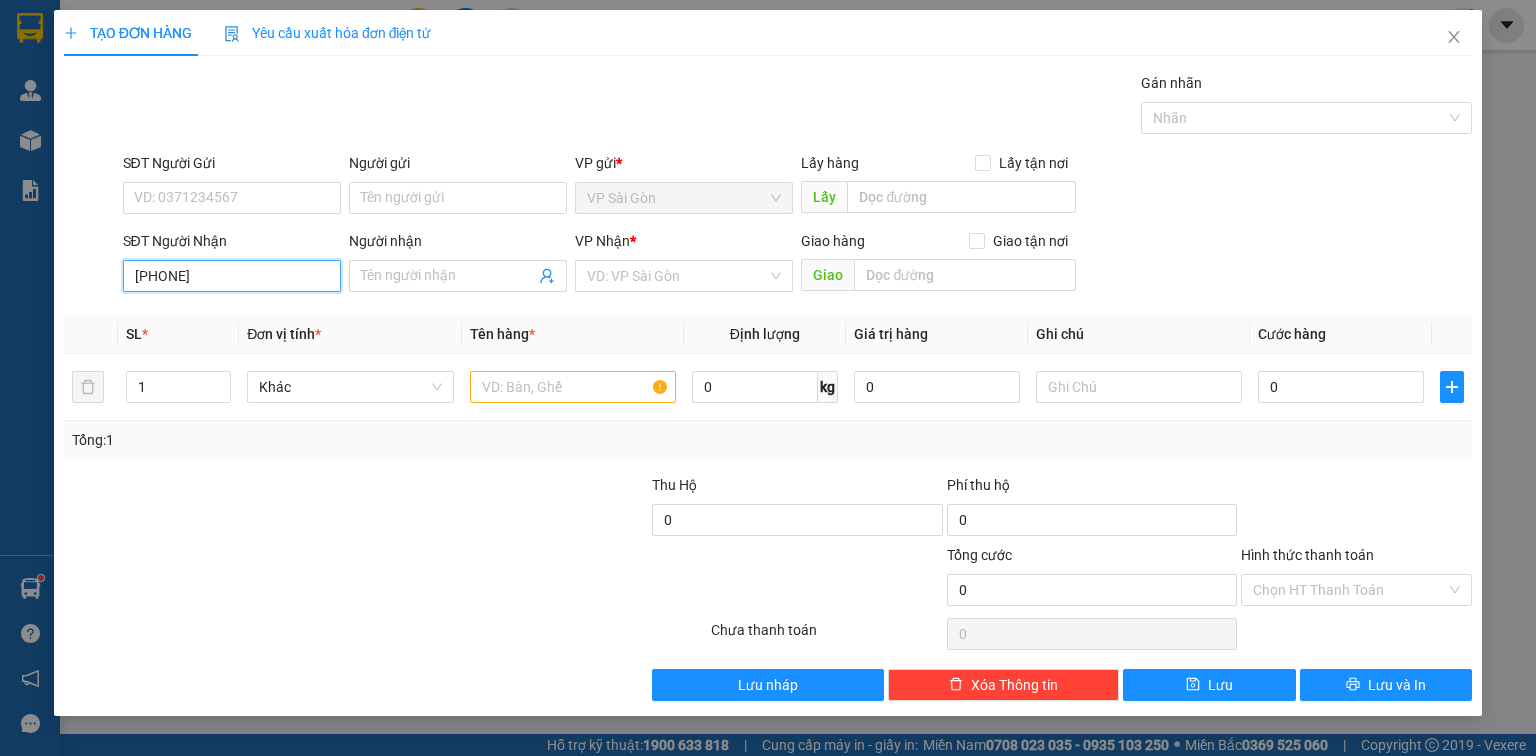 type on "[PHONE]" 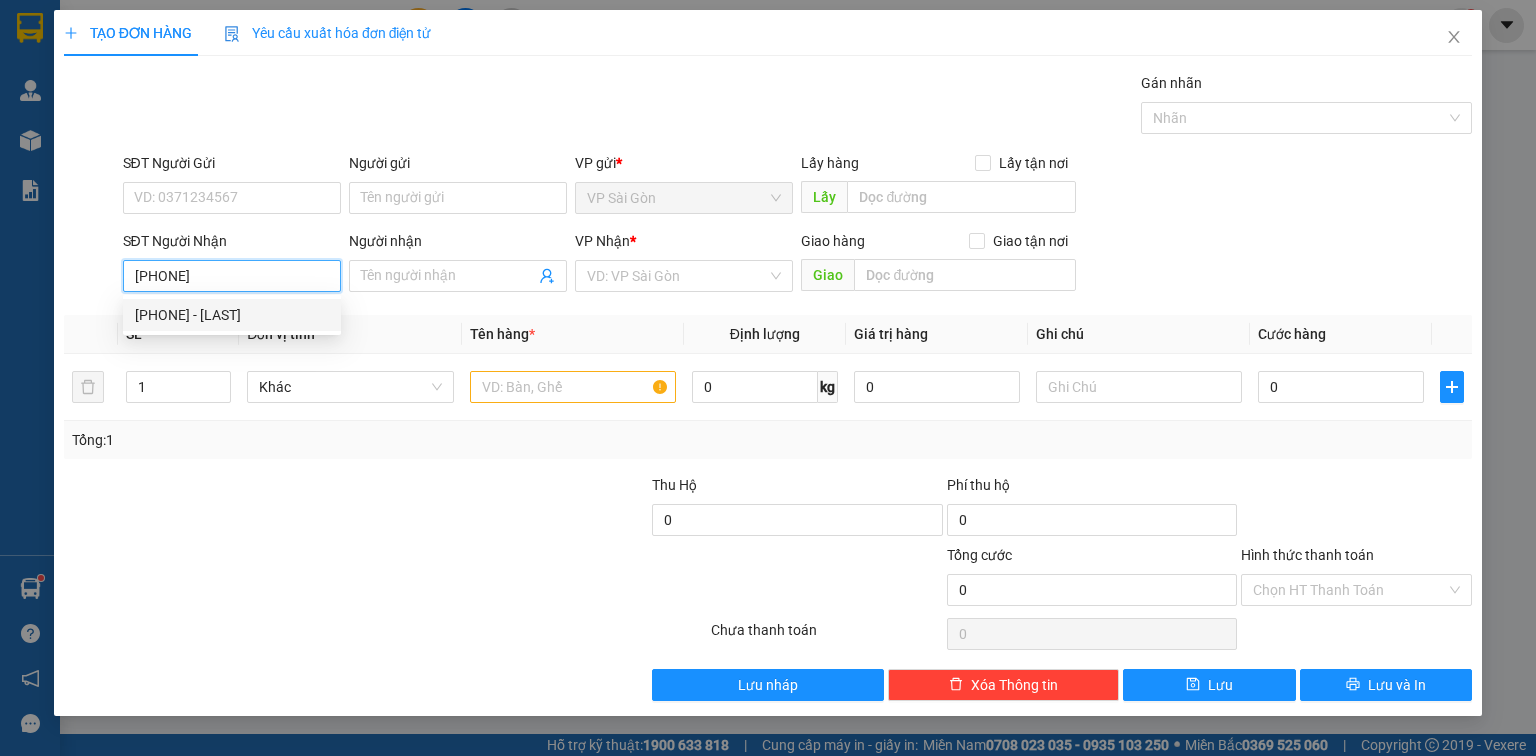 click on "[PHONE] - [LAST]" at bounding box center [232, 315] 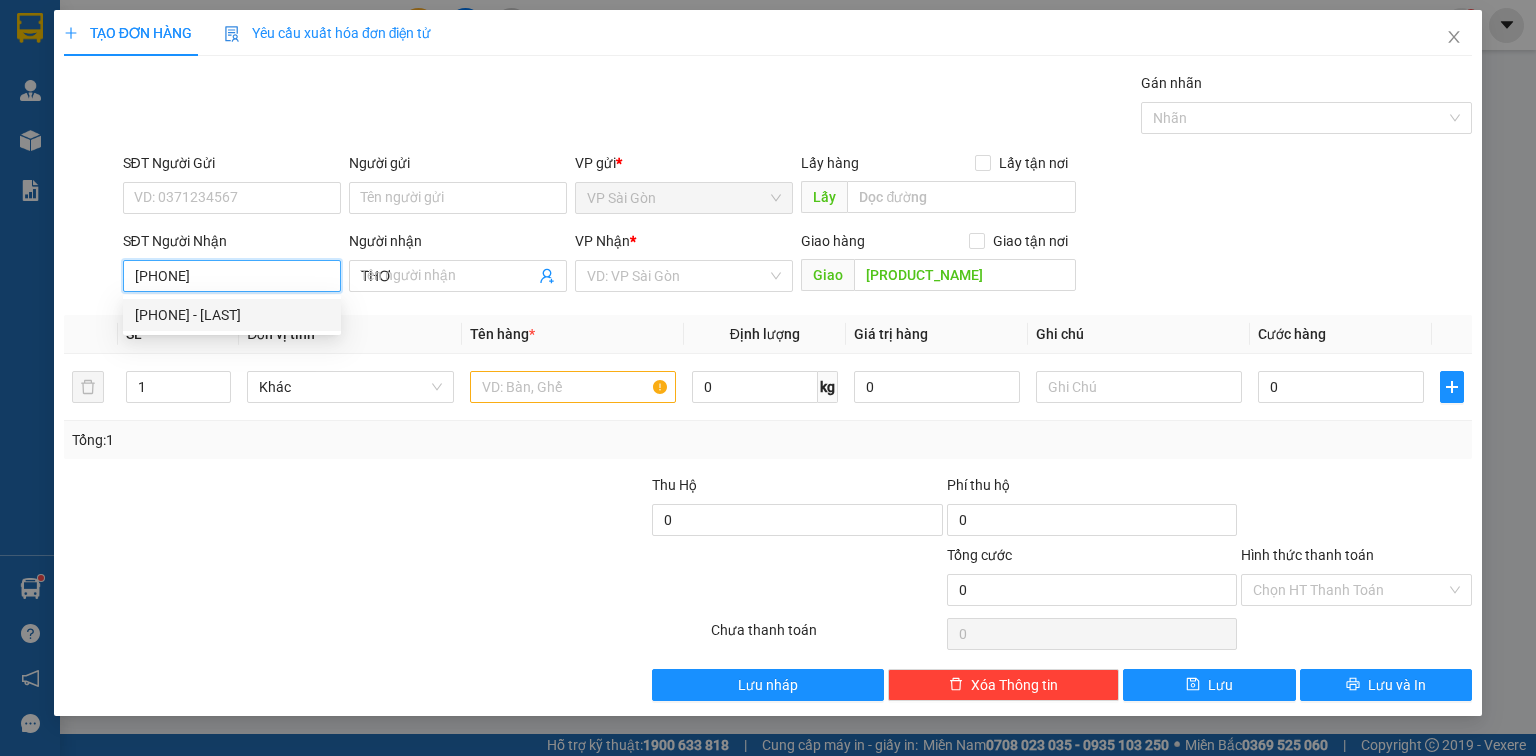 type on "20.000" 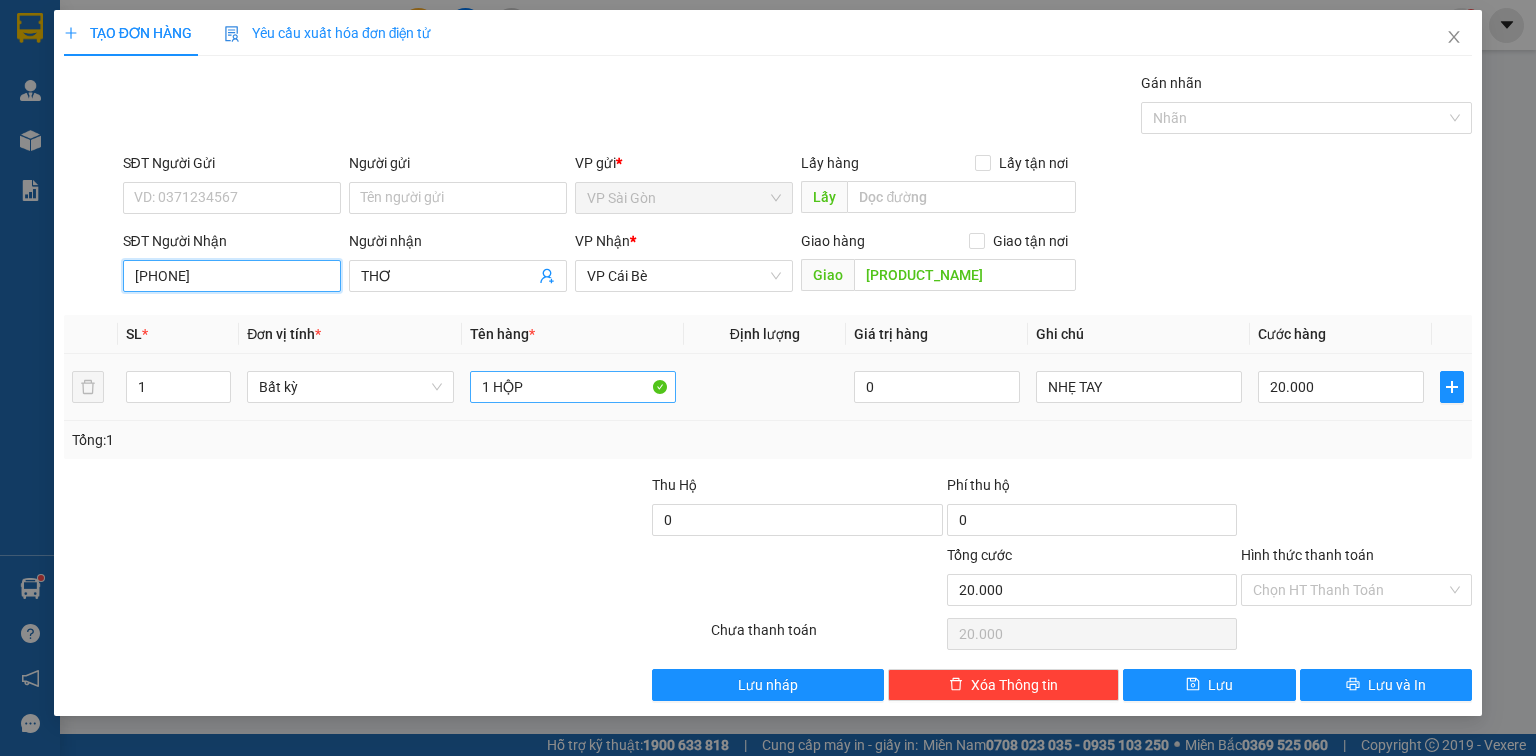 type on "[PHONE]" 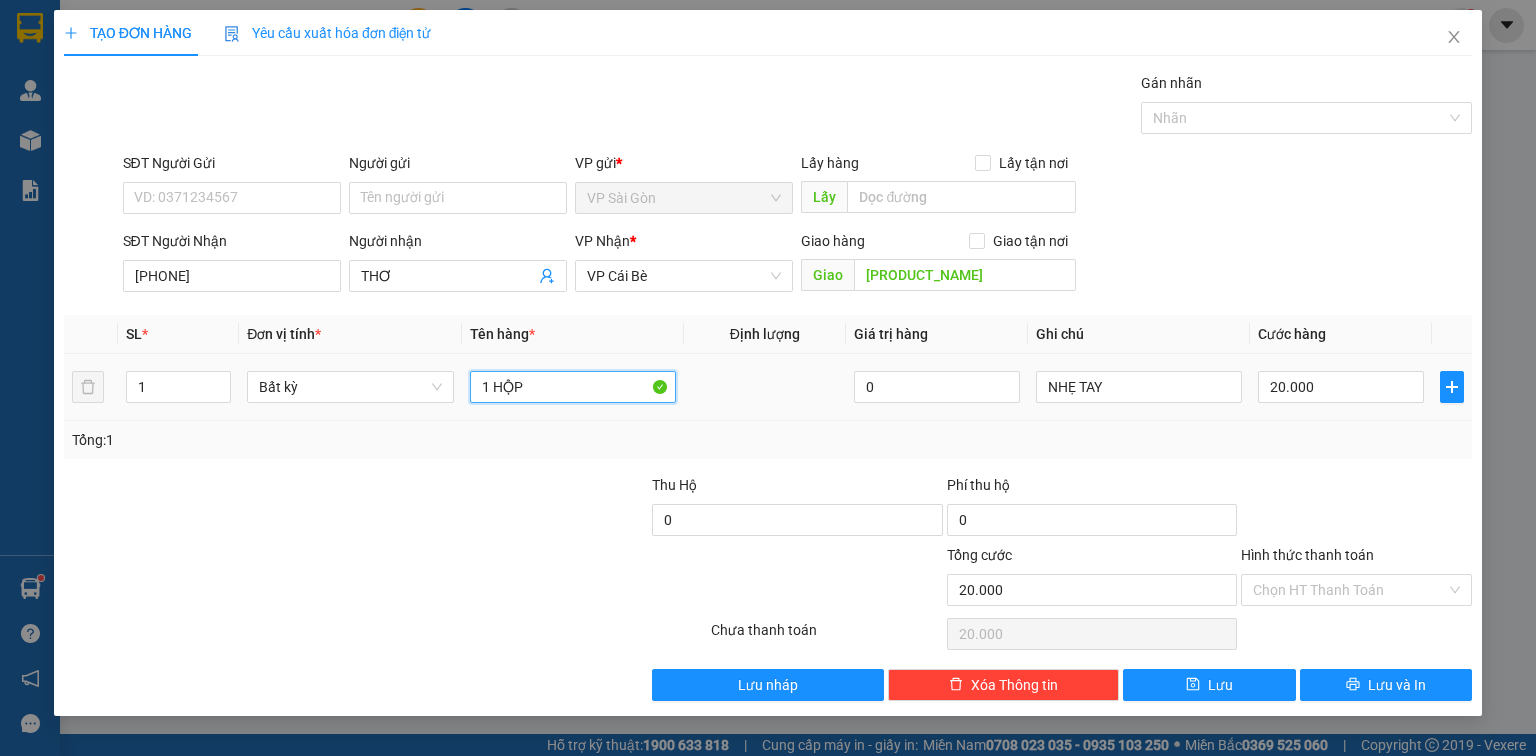 click on "1 HỘP" at bounding box center [573, 387] 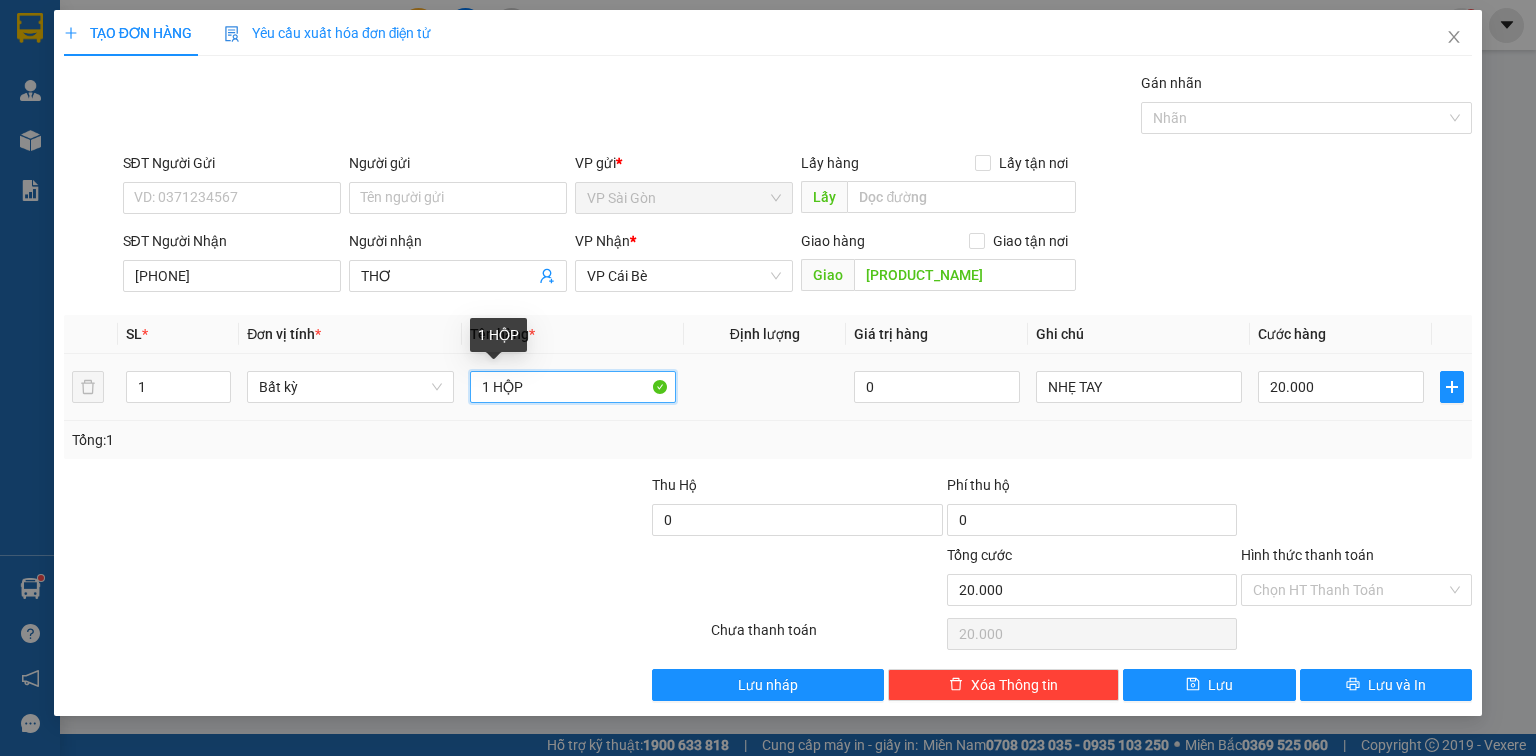 click on "1 HỘP" at bounding box center [573, 387] 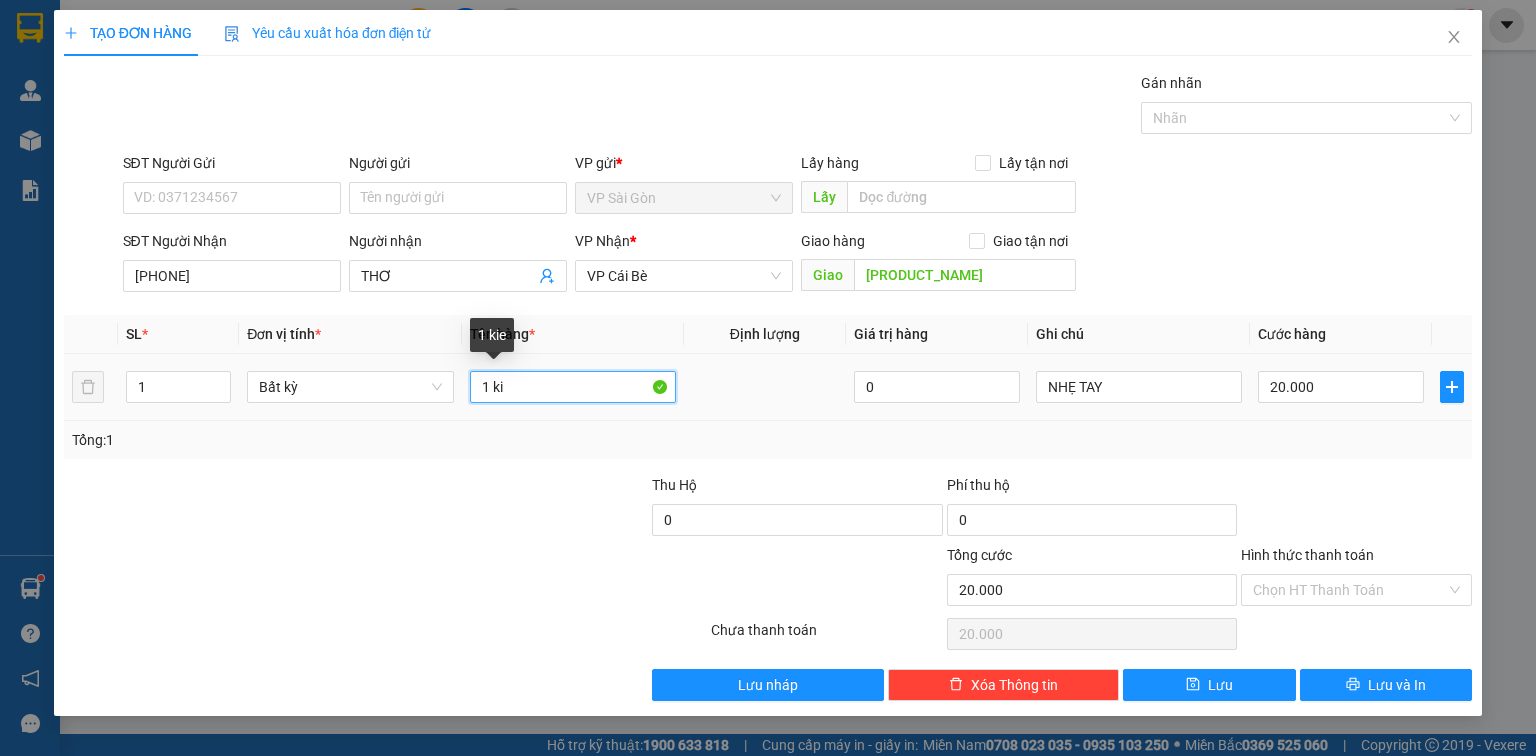 paste on "ên" 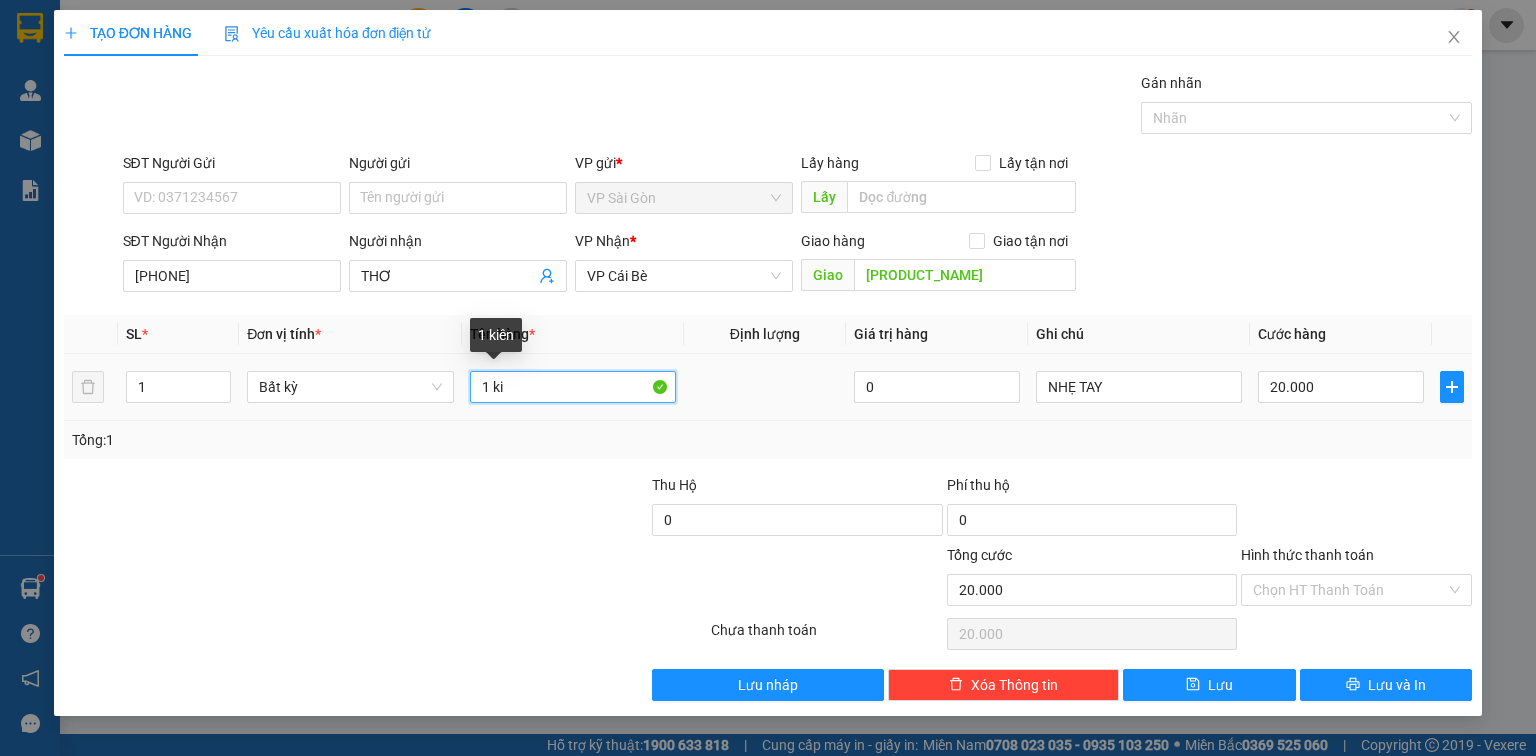 paste on "ện" 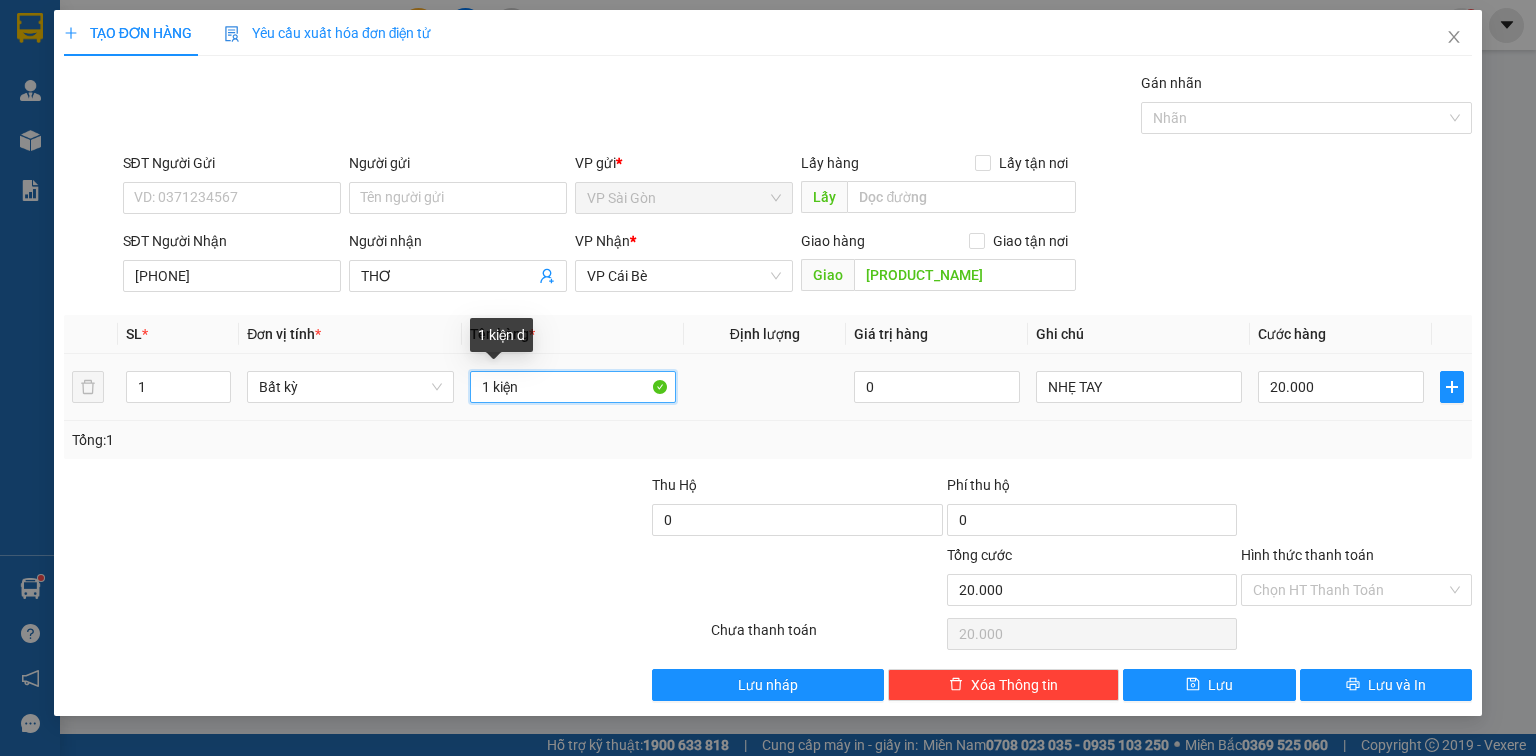 paste on "đ" 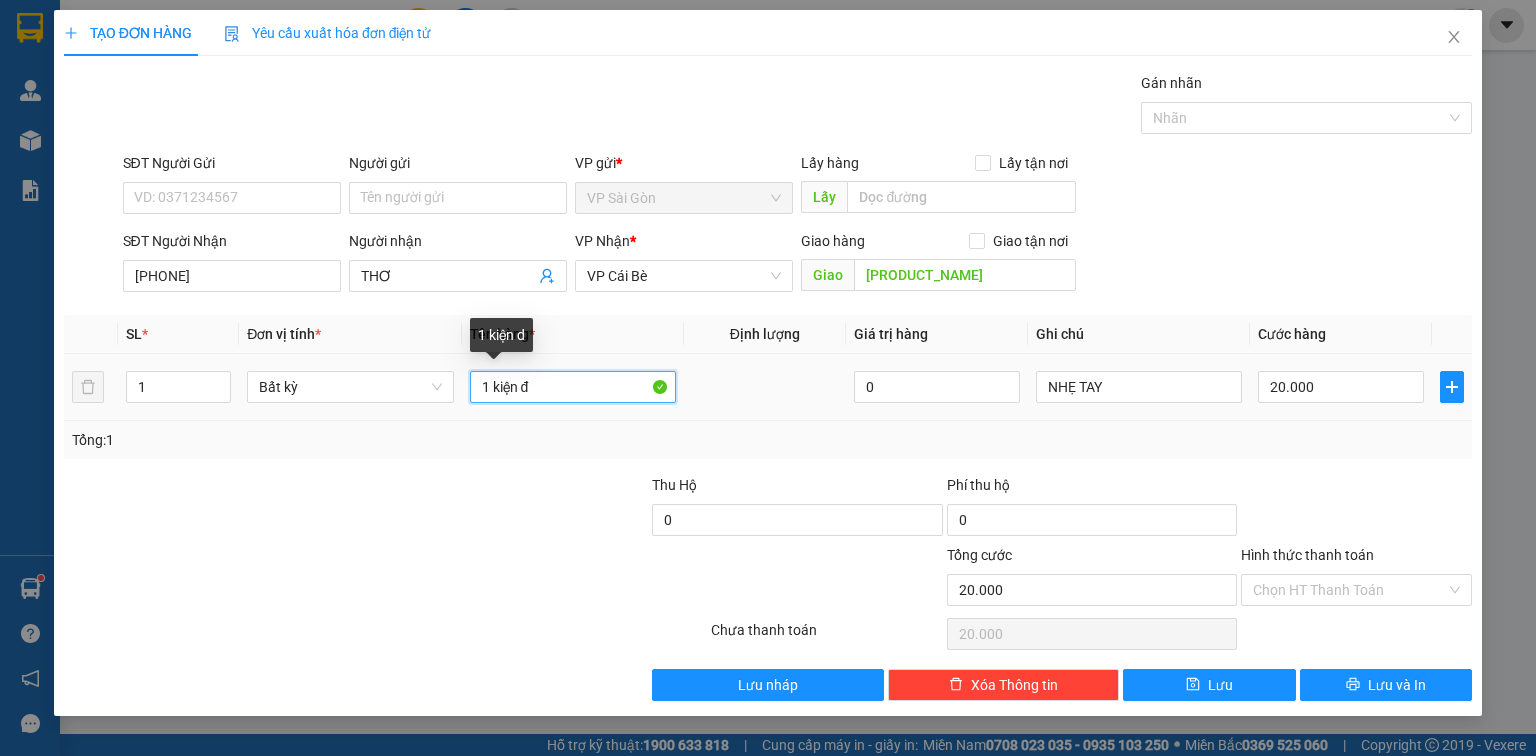 paste on "ỏ" 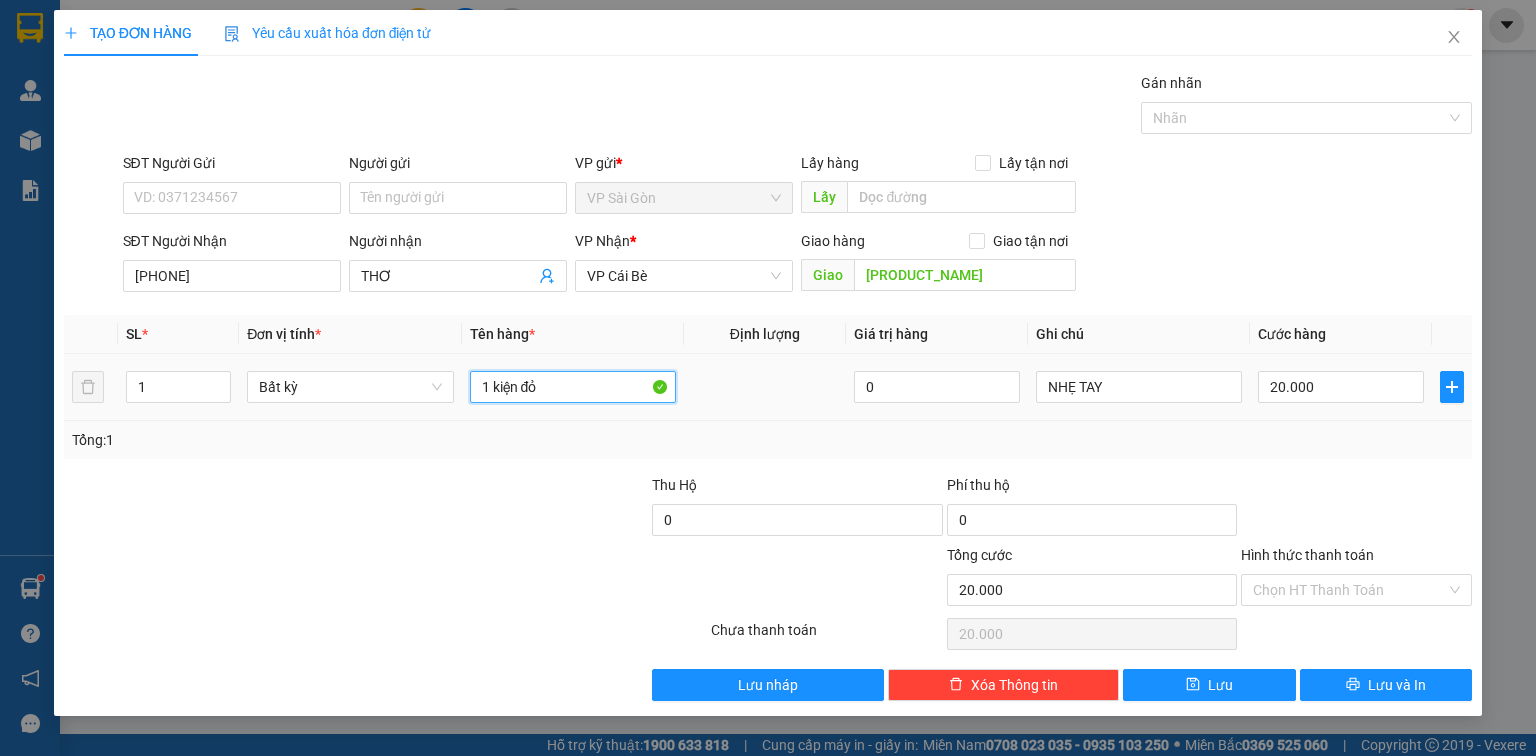 type on "1 kiện đỏ" 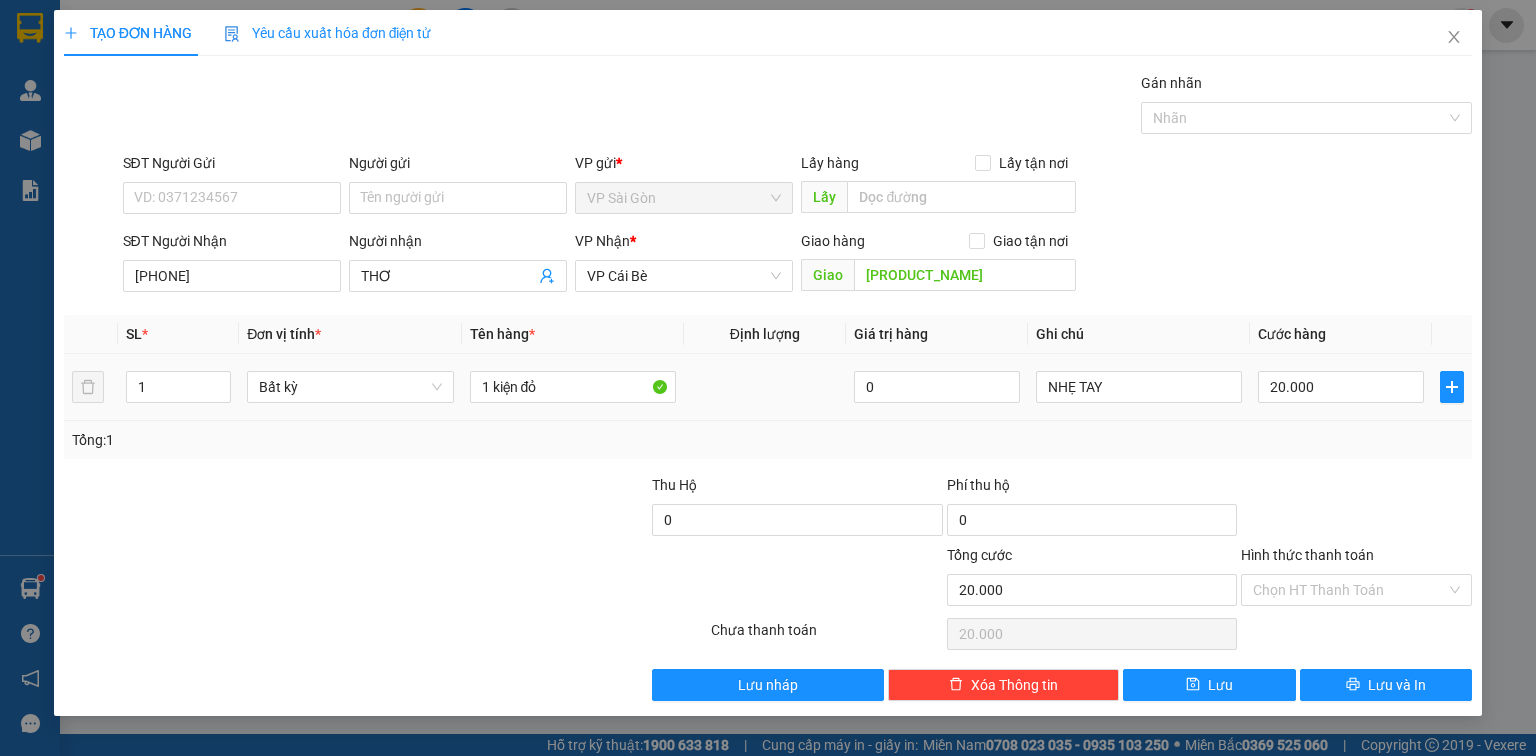 click on "Tổng:  1" at bounding box center [768, 440] 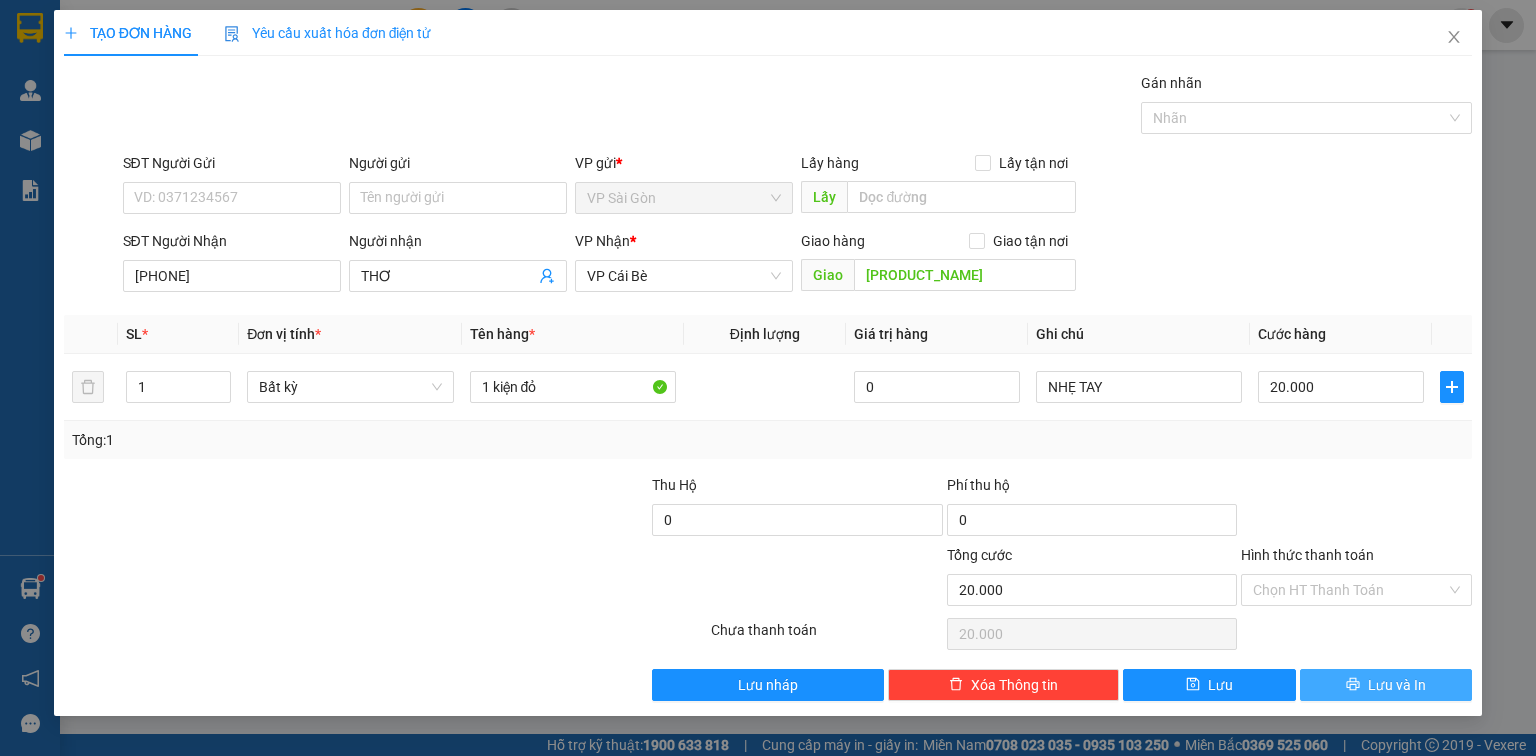 click on "Lưu và In" at bounding box center (1397, 685) 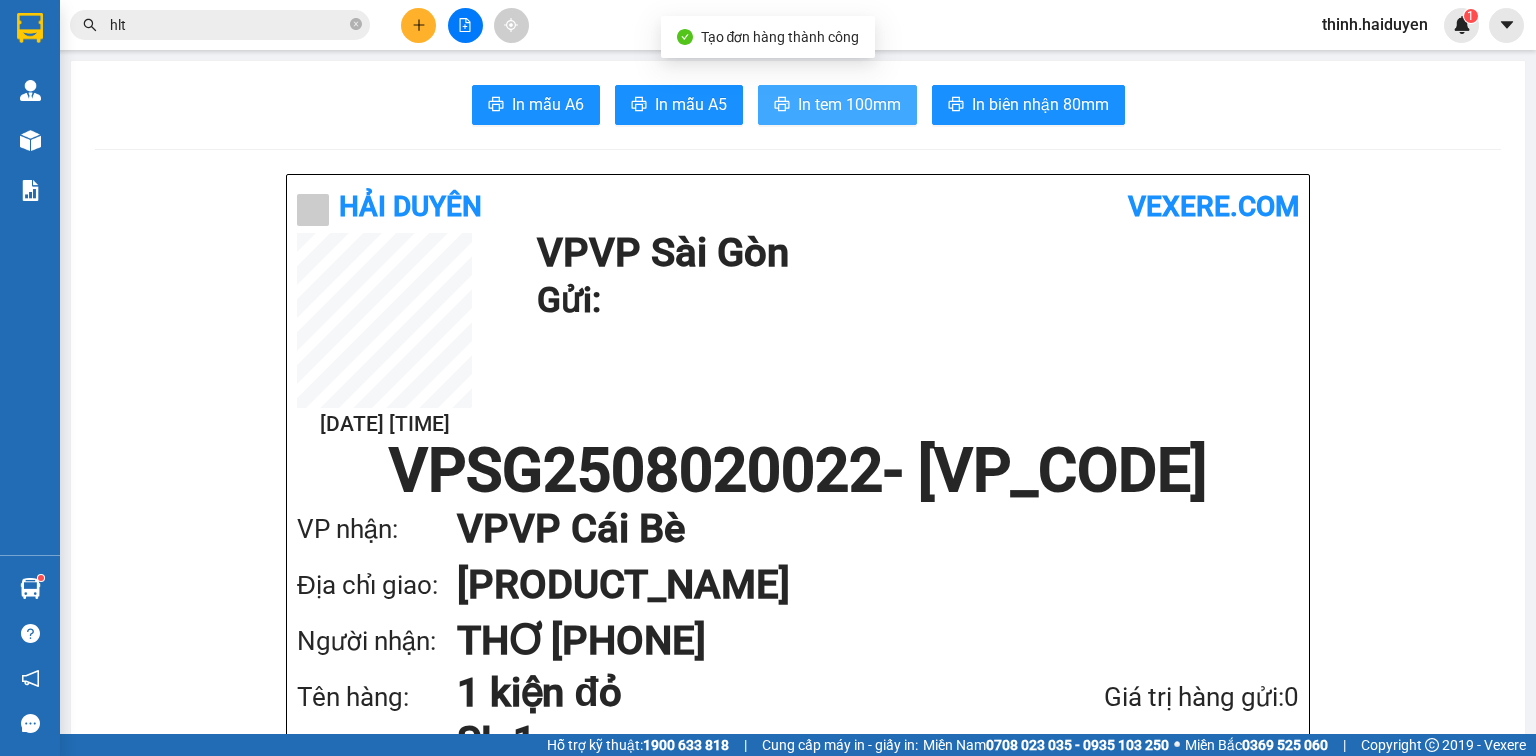 click on "In tem 100mm" at bounding box center (837, 105) 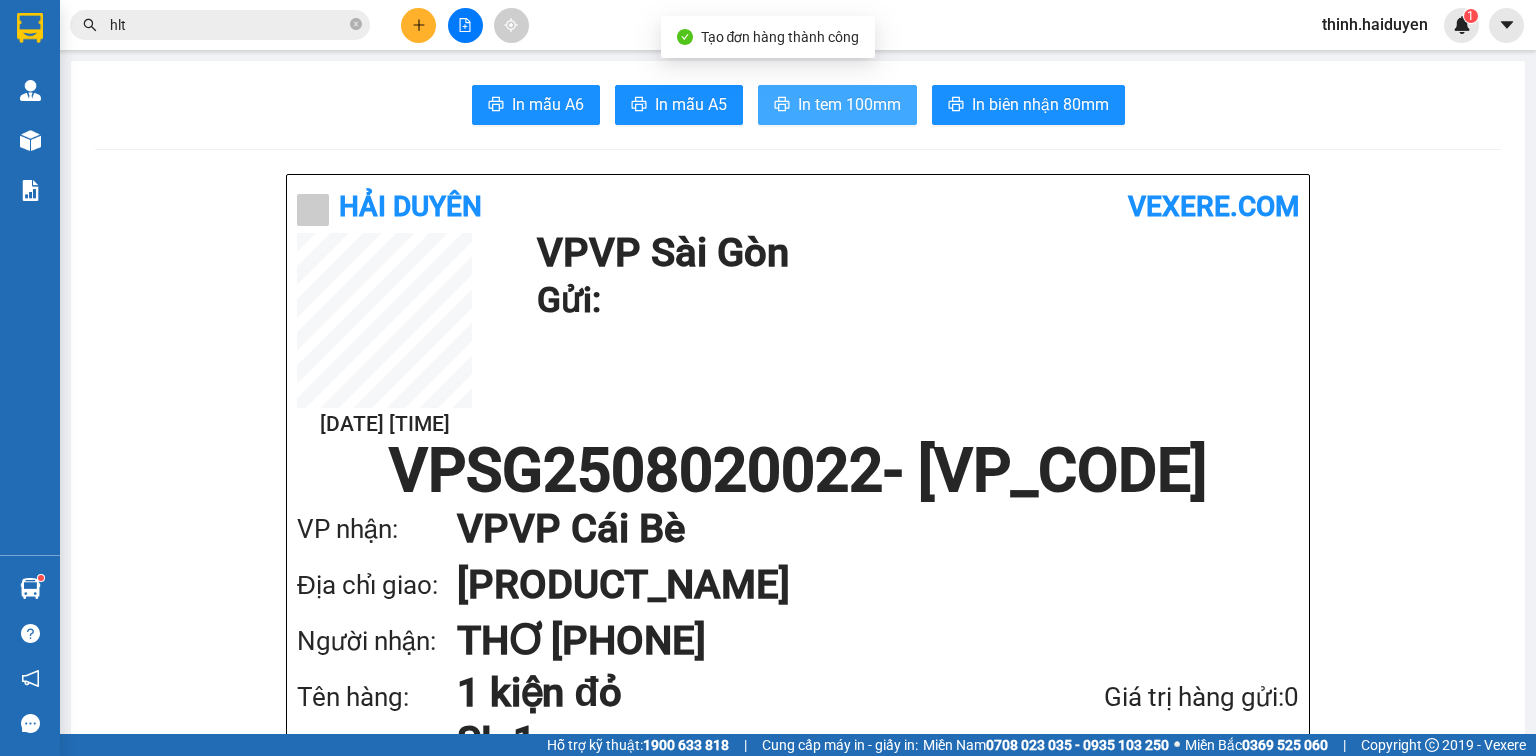scroll, scrollTop: 0, scrollLeft: 0, axis: both 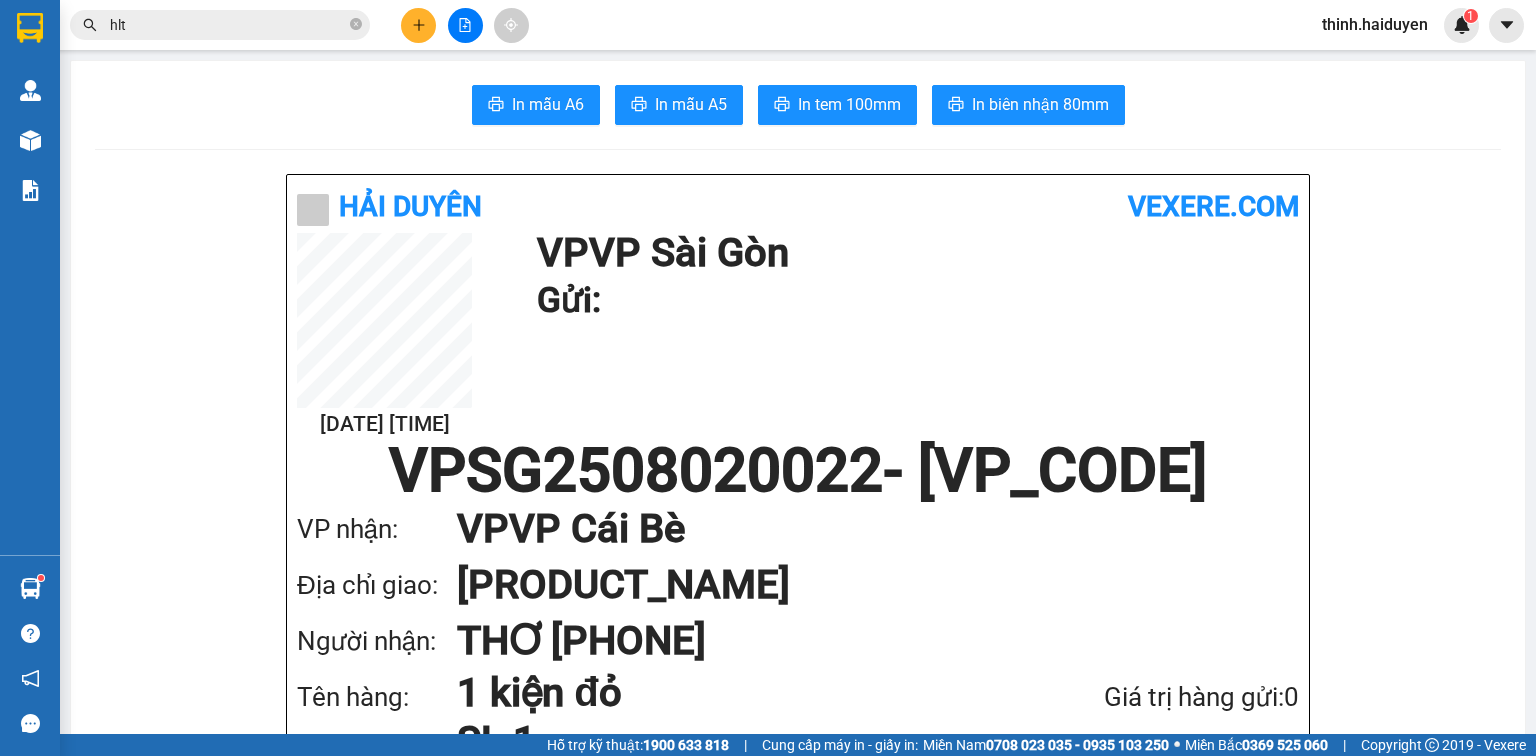 click on "hlt" at bounding box center (228, 25) 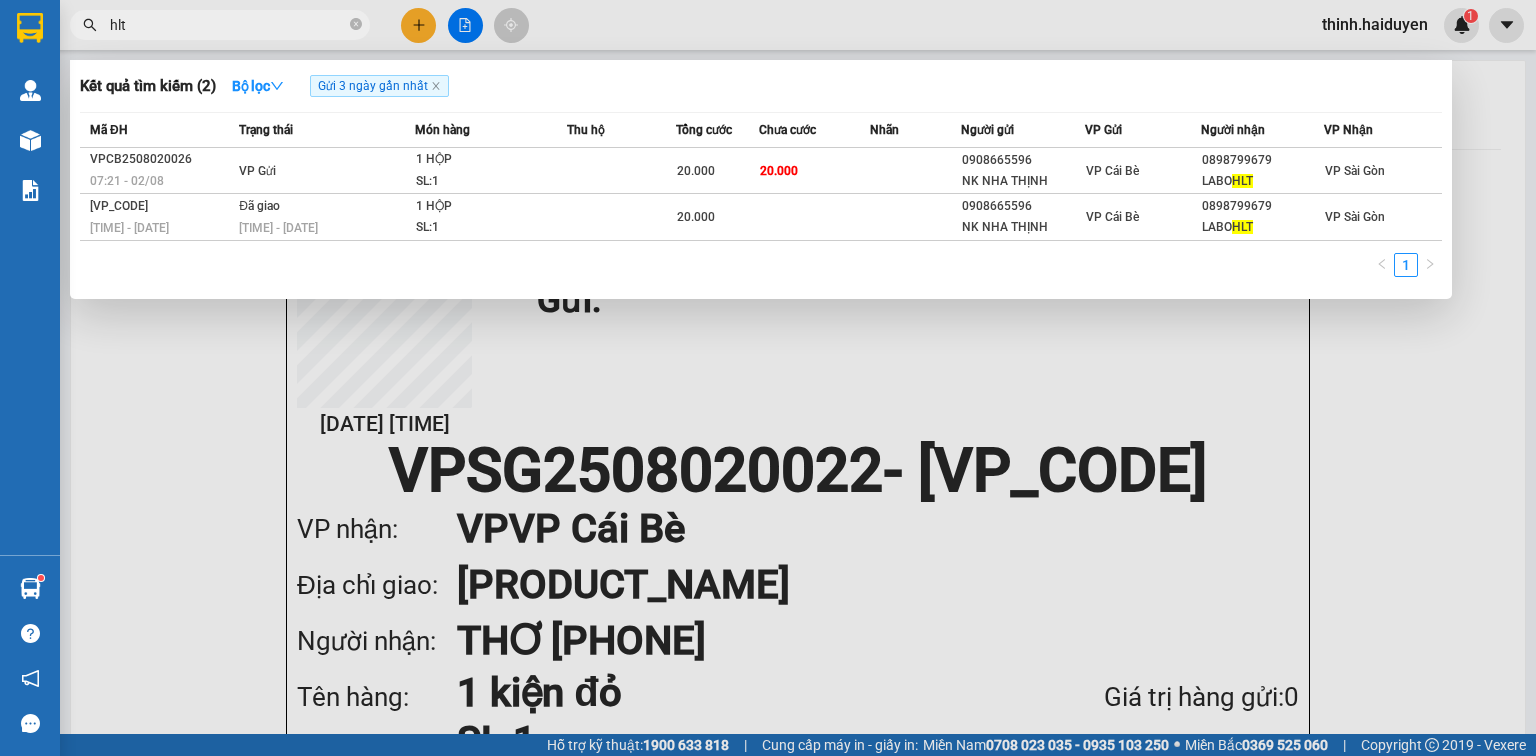 click on "hlt" at bounding box center [228, 25] 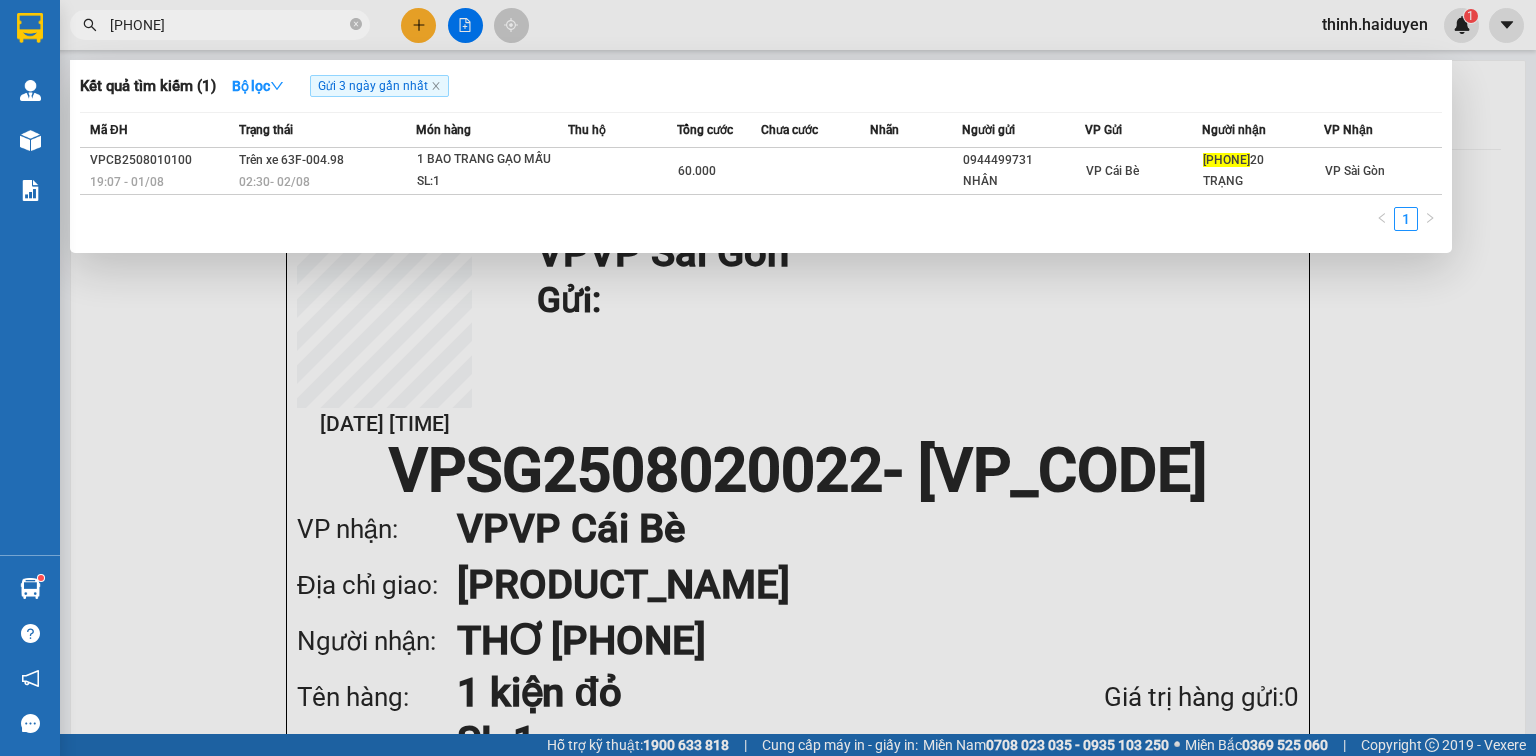 click on "[PHONE]" at bounding box center (228, 25) 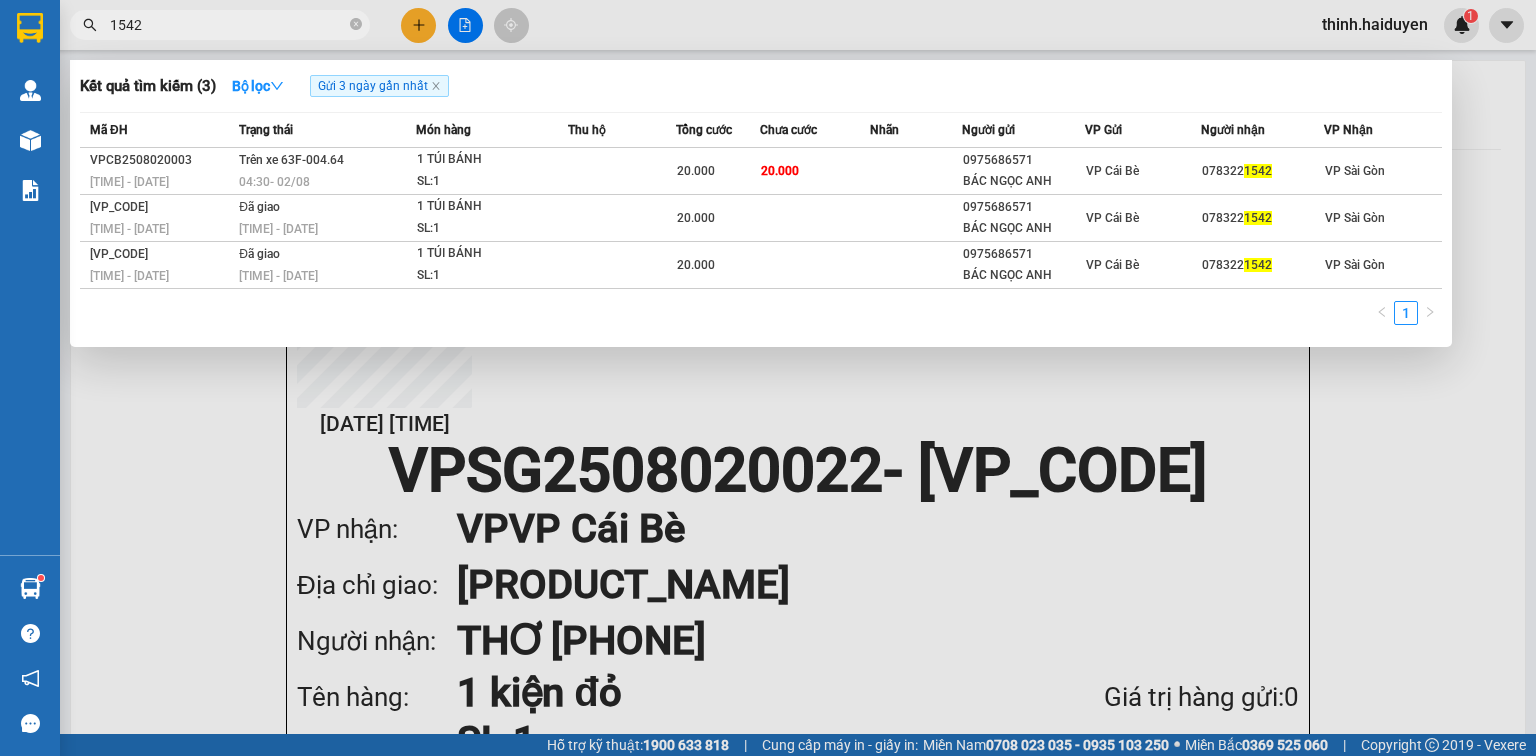 type on "1542" 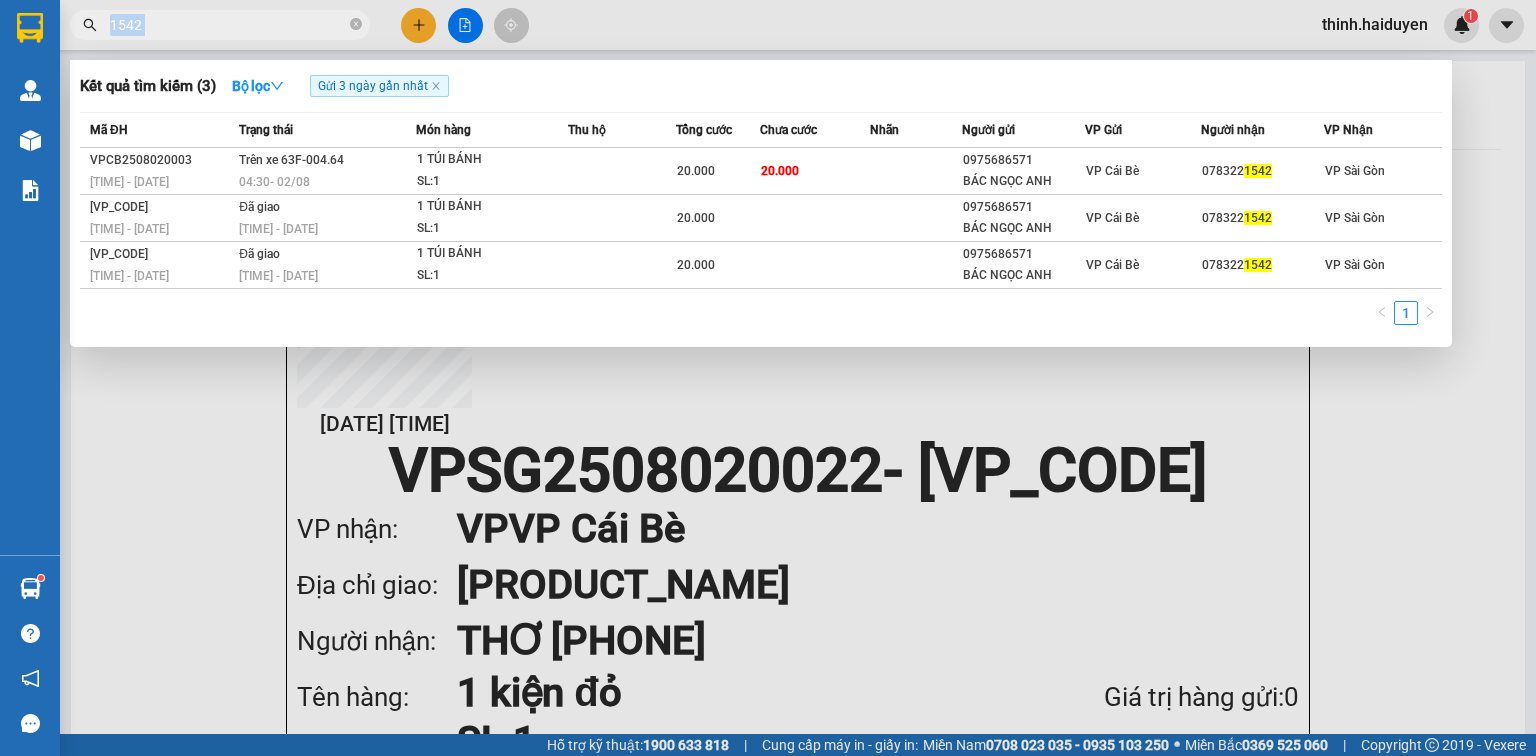click on "1542" at bounding box center (220, 25) 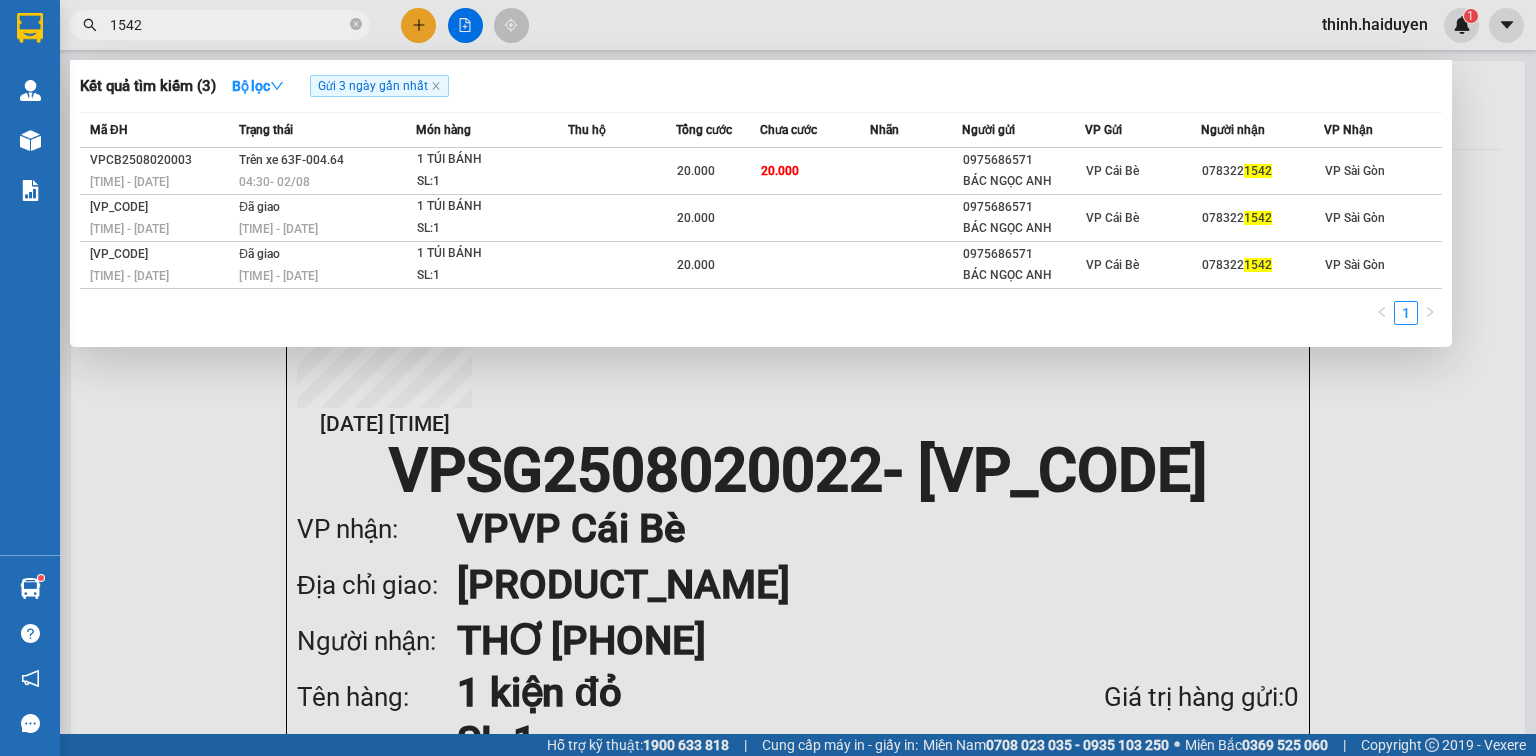 click at bounding box center [768, 378] 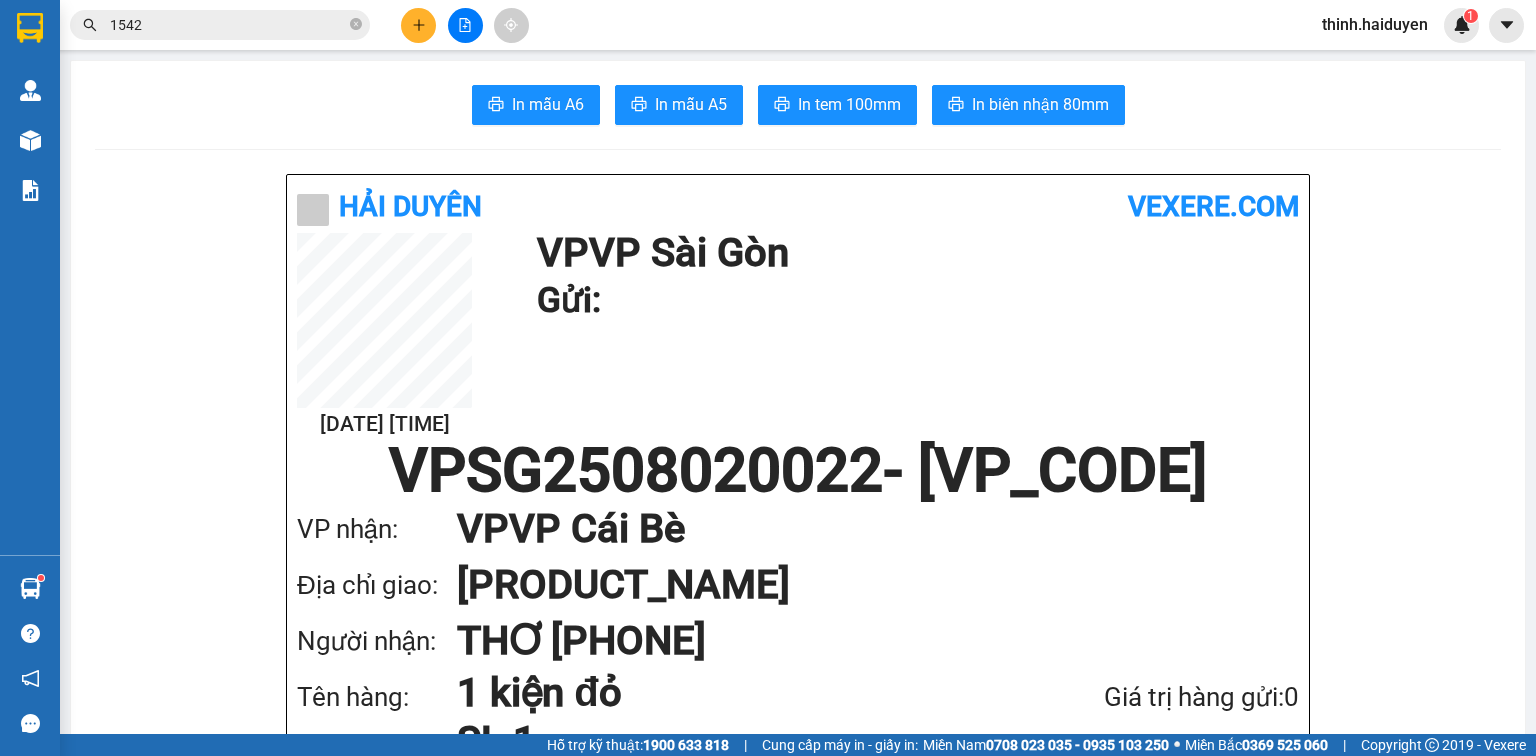 click at bounding box center (418, 25) 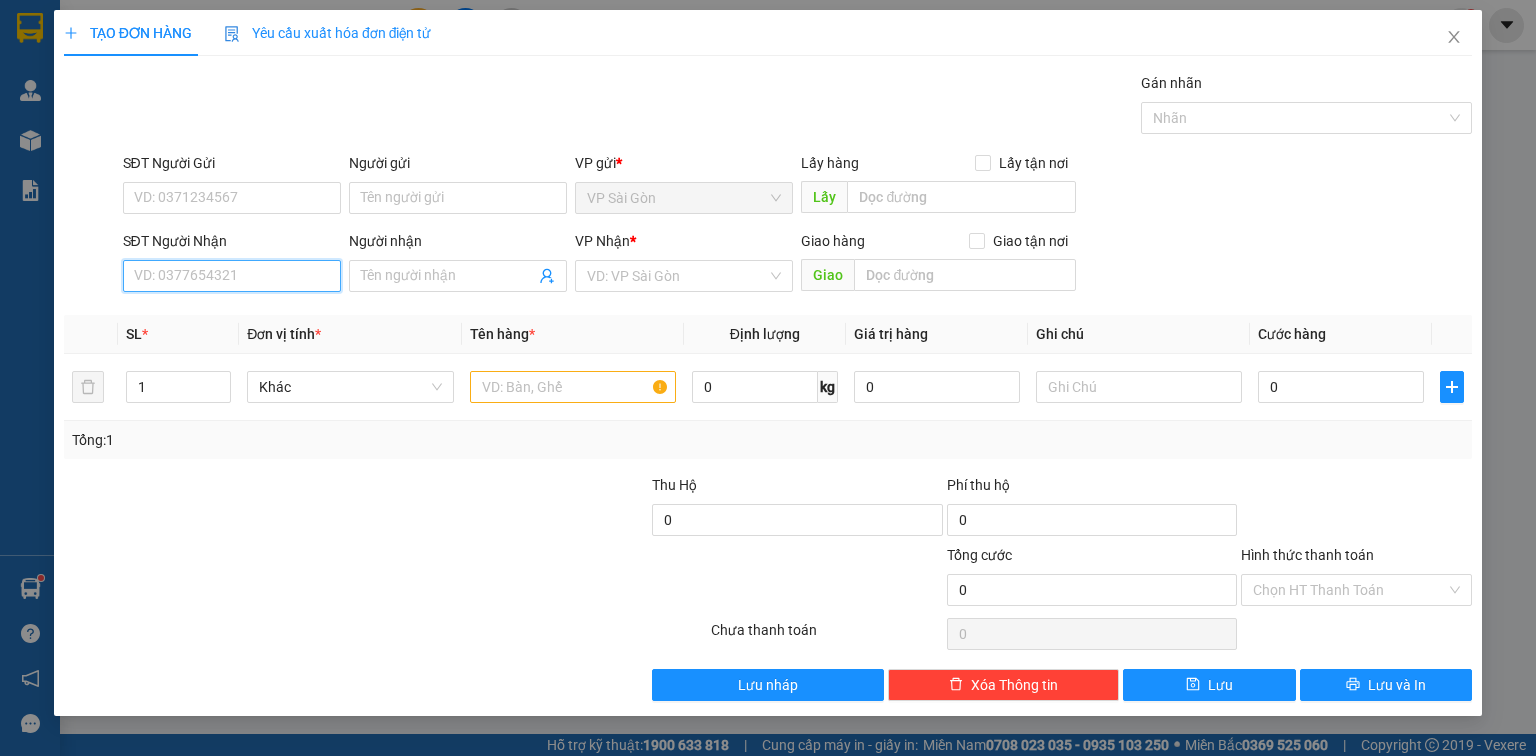 click on "SĐT Người Nhận" at bounding box center (232, 276) 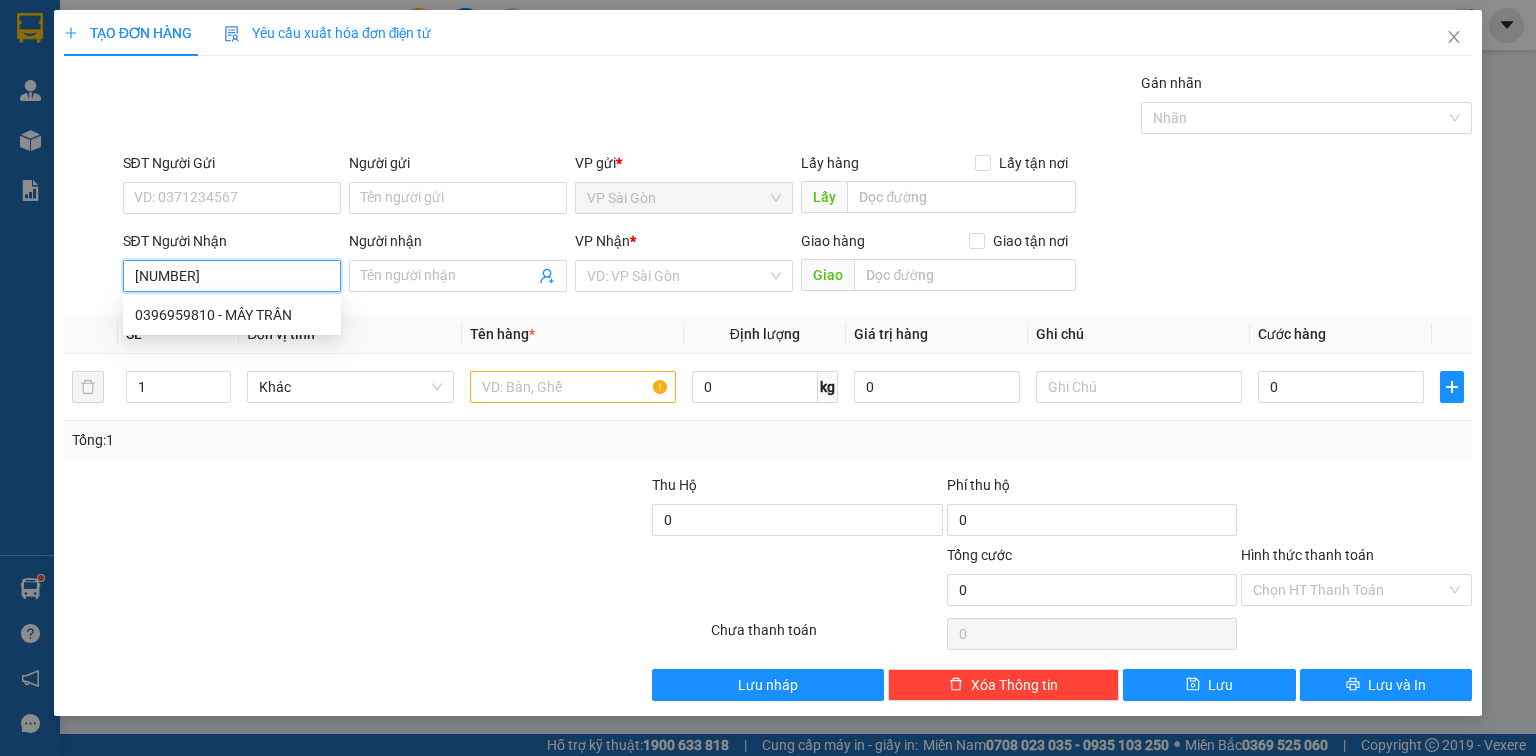 type on "0396959810" 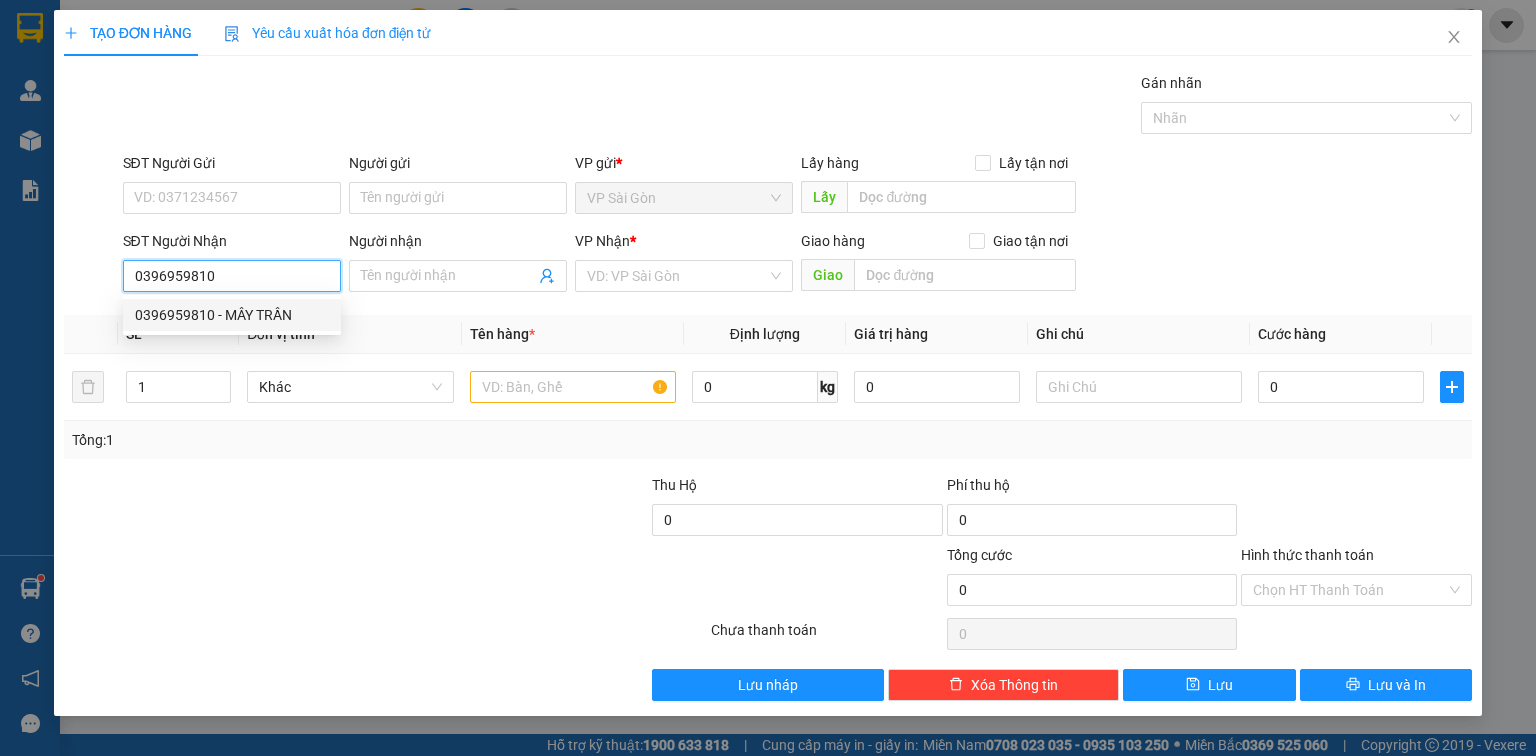 click on "0396959810 - MÂY TRẦN" at bounding box center [232, 315] 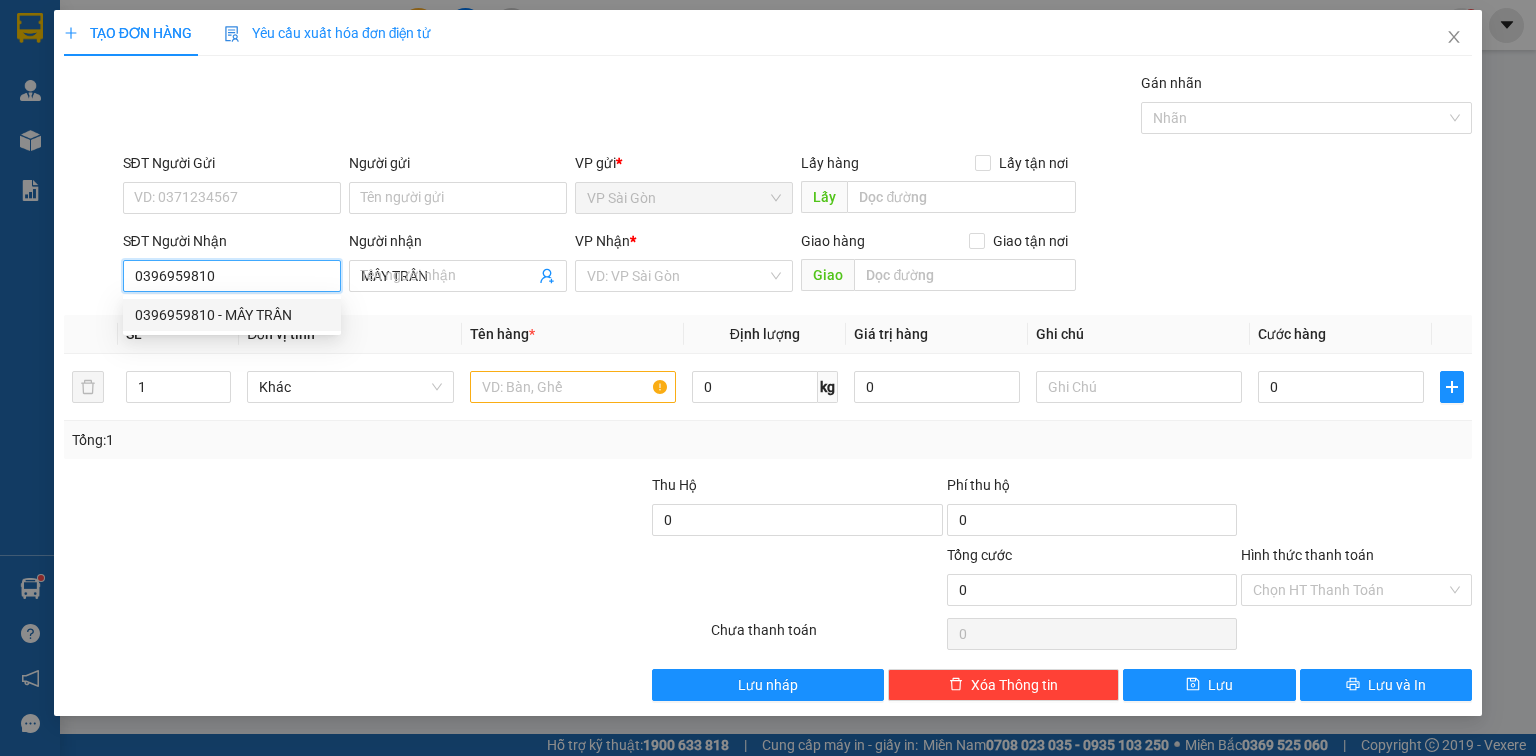type on "30.000" 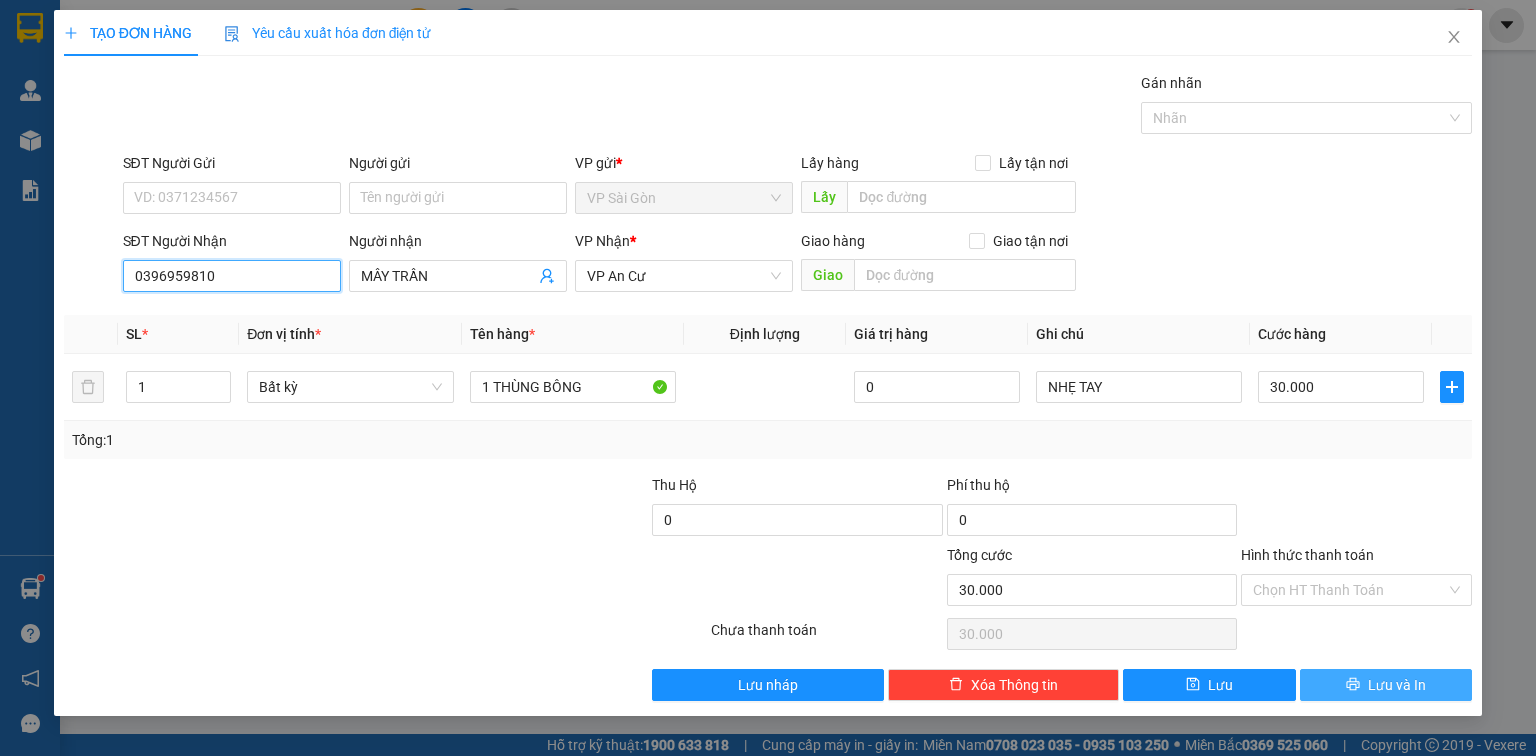 type on "0396959810" 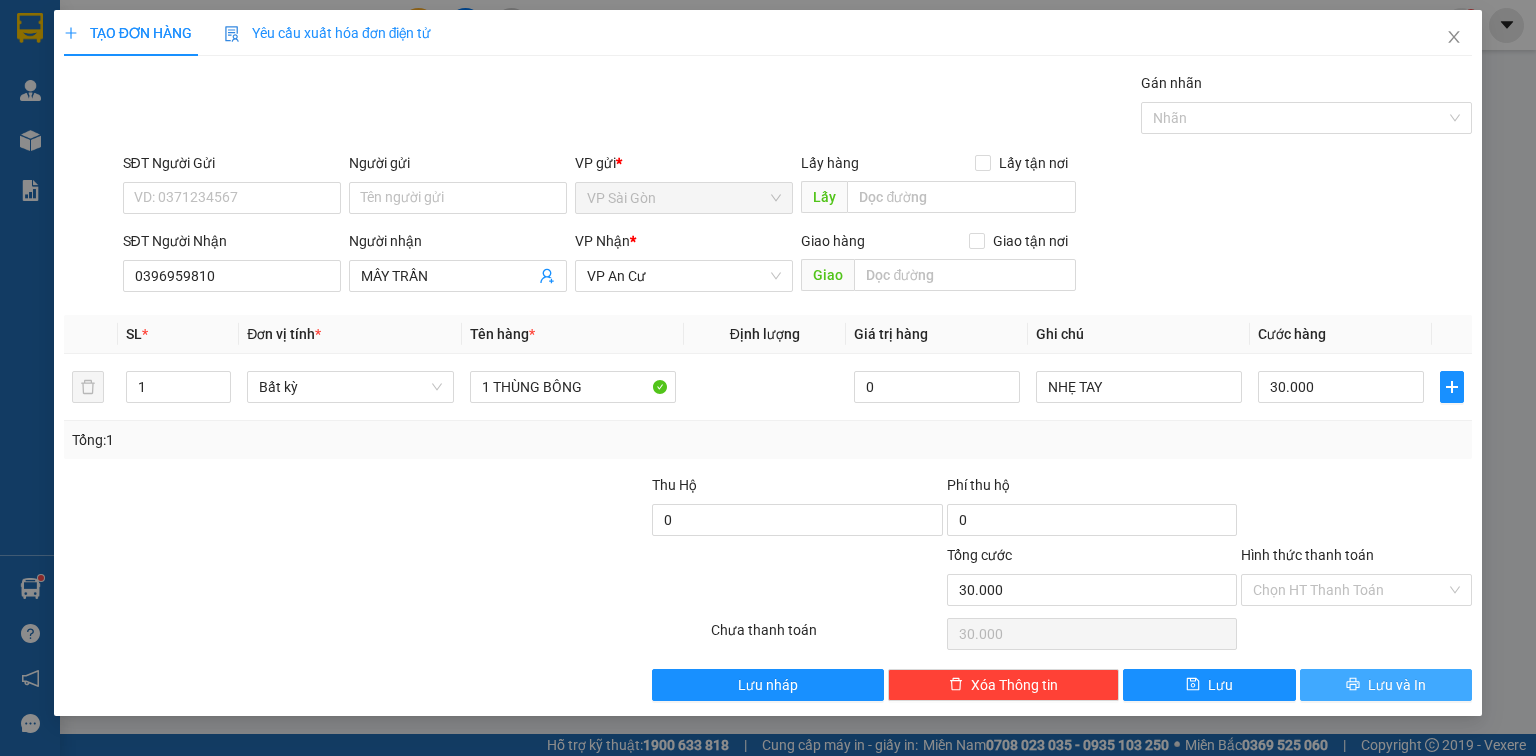 click on "Transit Pickup Surcharge Ids Transit Deliver Surcharge Ids Transit Deliver Surcharge Transit Deliver Surcharge Gói vận chuyển  * Tiêu chuẩn Gán nhãn   Nhãn SĐT Người Gửi VD: [PHONE] Người gửi Tên người gửi VP gửi  * VP Sài Gòn Lấy hàng Lấy tận nơi Lấy SĐT Người Nhận [PHONE] [PHONE] Người nhận [LAST] VP Nhận  * VP An Cư Giao hàng Giao tận nơi Giao SL  * Đơn vị tính  * Tên hàng  * Định lượng Giá trị hàng Ghi chú Cước hàng                   1 Bất kỳ 1 THÙNG BÔNG 0 NHẸ TAY 30.000 Tổng:  1 Thu Hộ 0 Phí thu hộ 0 Tổng cước 30.000 Hình thức thanh toán Chọn HT Thanh Toán Số tiền thu trước 0 Chưa thanh toán 30.000 Chọn HT Thanh Toán Lưu nháp Xóa Thông tin Lưu Lưu và In" at bounding box center [768, 386] 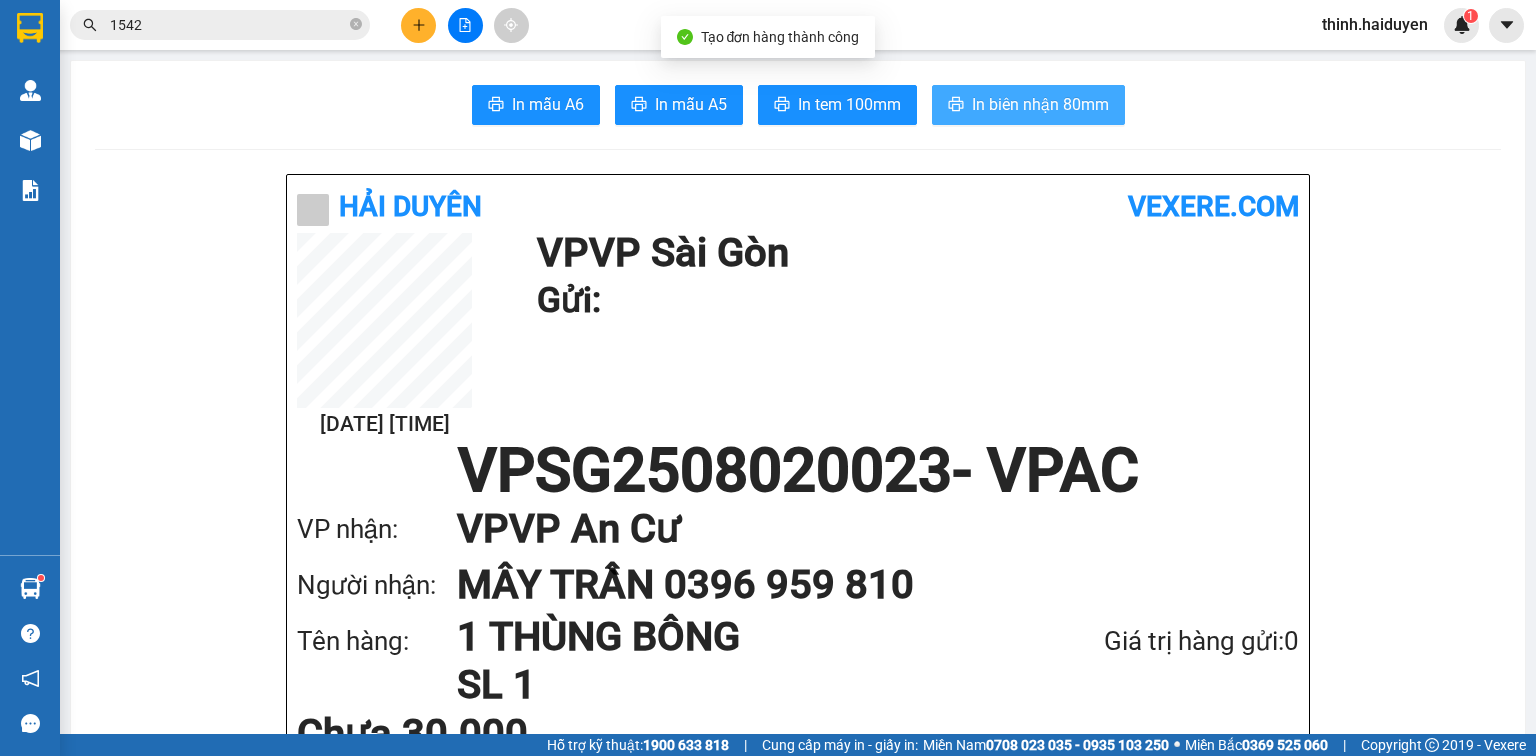 click on "In biên nhận 80mm" at bounding box center [1028, 105] 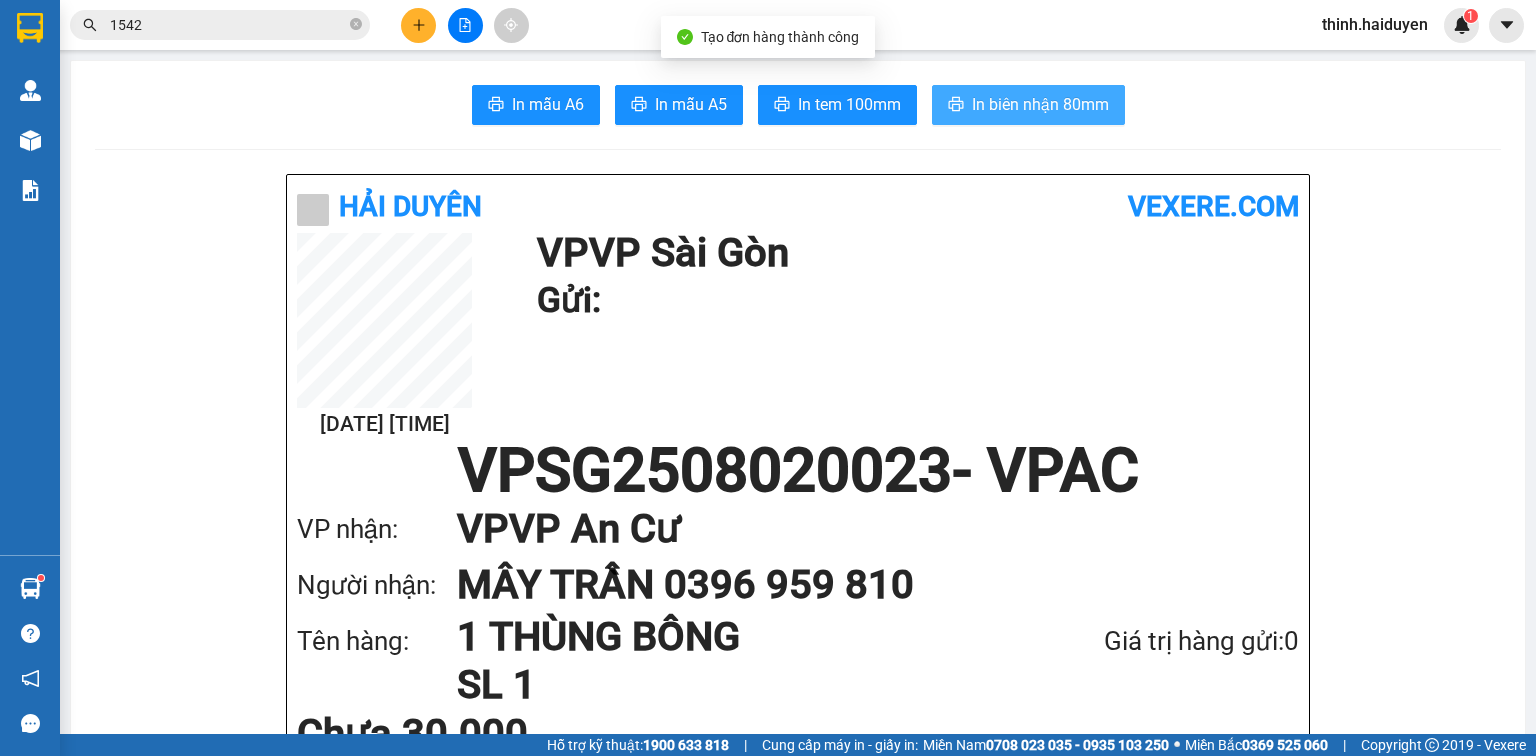 scroll, scrollTop: 0, scrollLeft: 0, axis: both 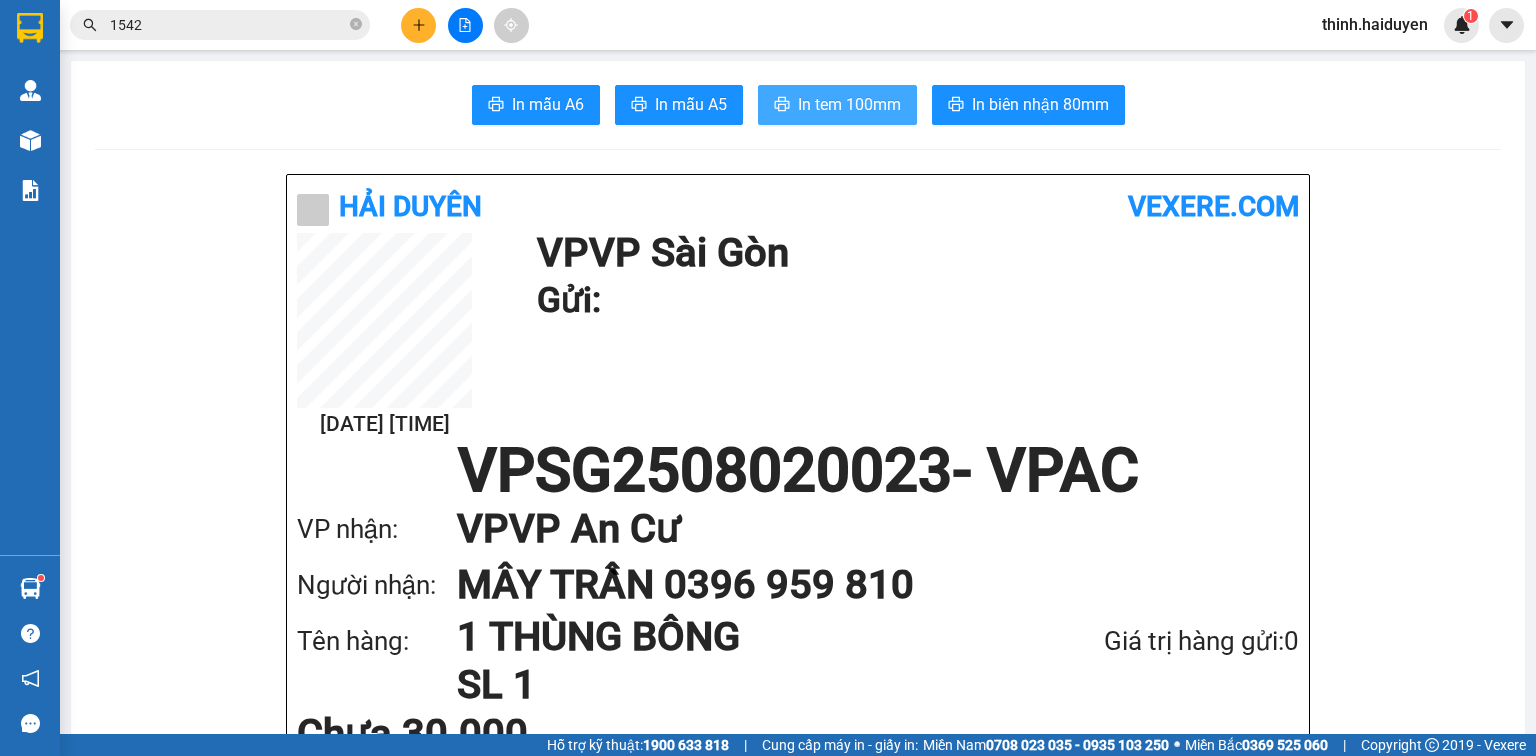 click on "In tem 100mm" at bounding box center (849, 104) 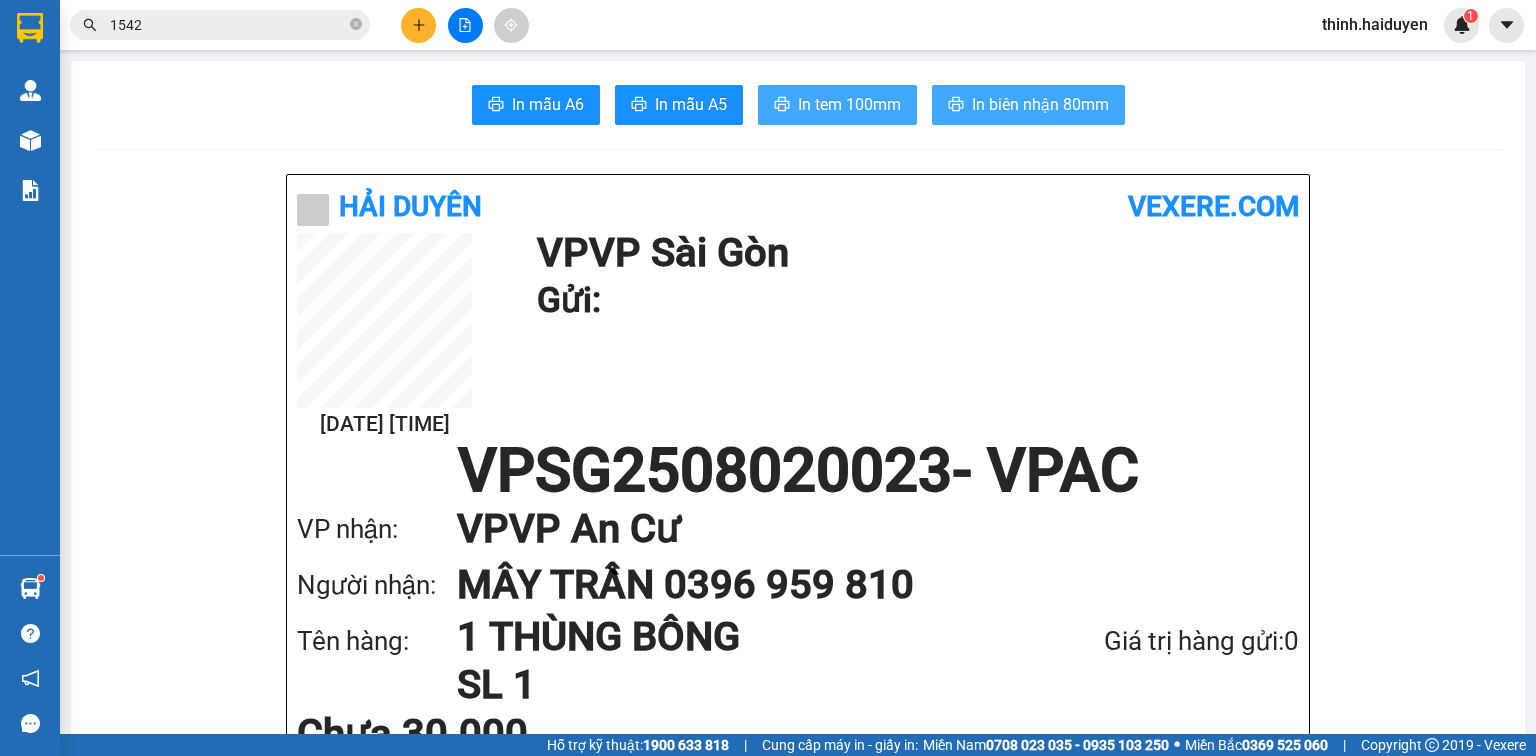 scroll, scrollTop: 0, scrollLeft: 0, axis: both 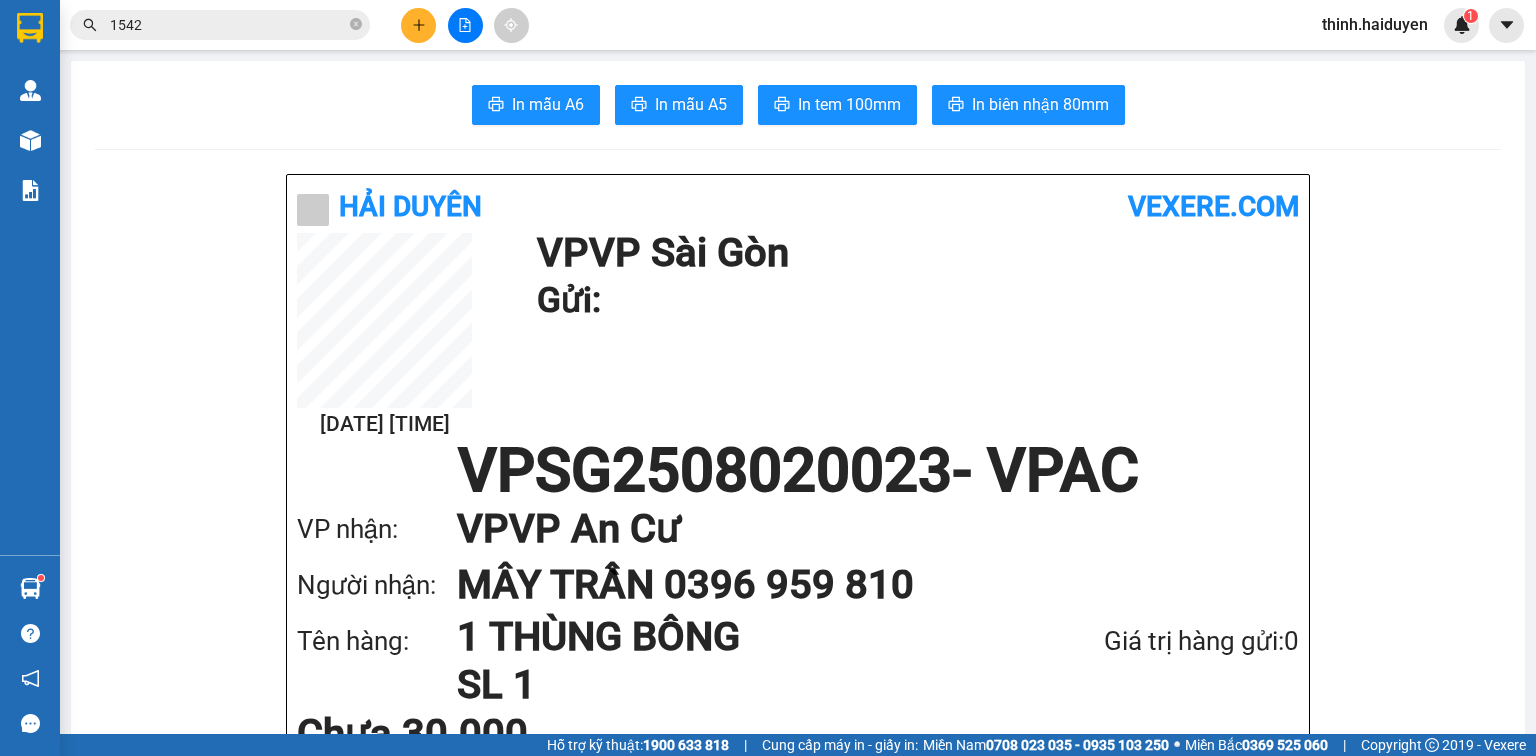 click 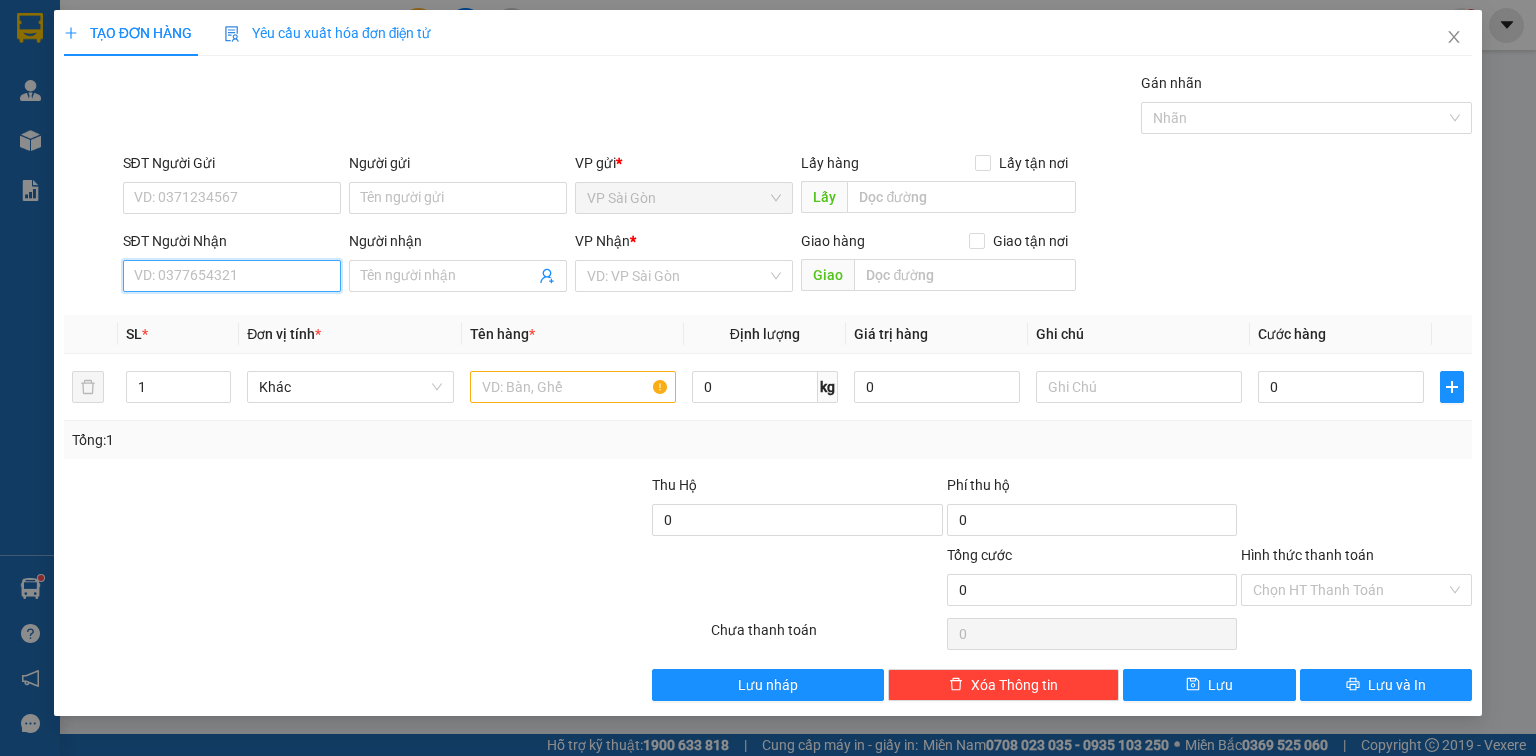click on "SĐT Người Nhận" at bounding box center [232, 276] 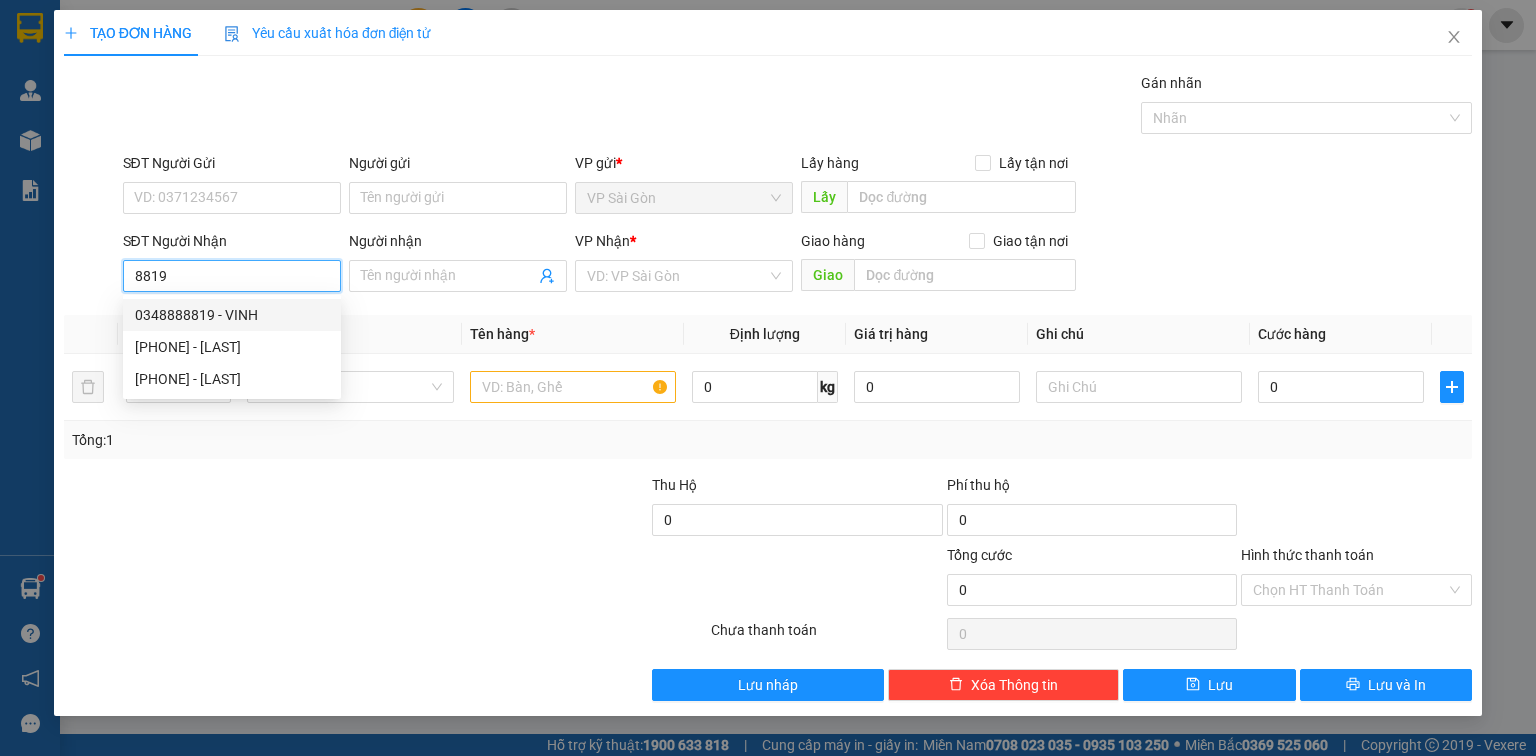 click on "0348888819 - VINH" at bounding box center [232, 315] 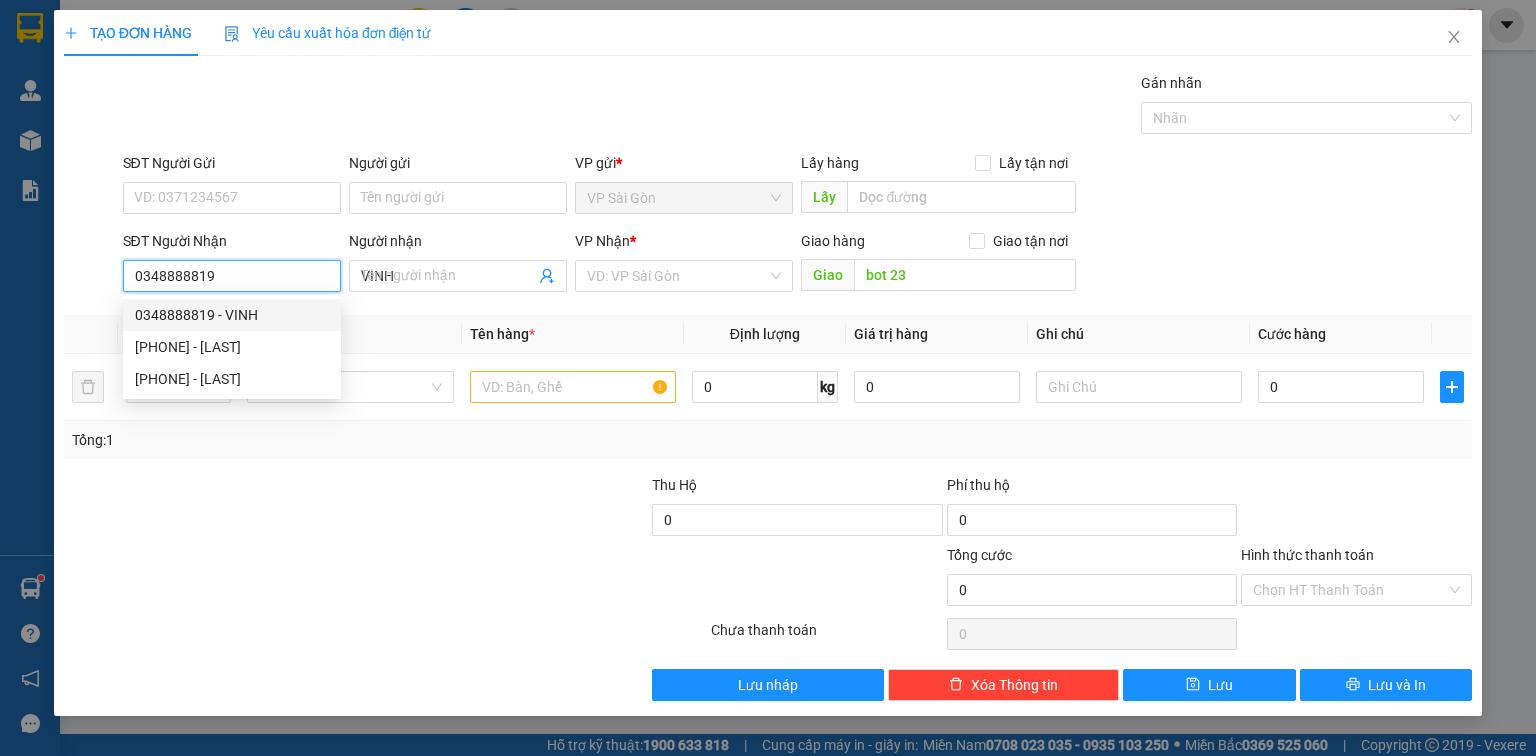 type on "20.000" 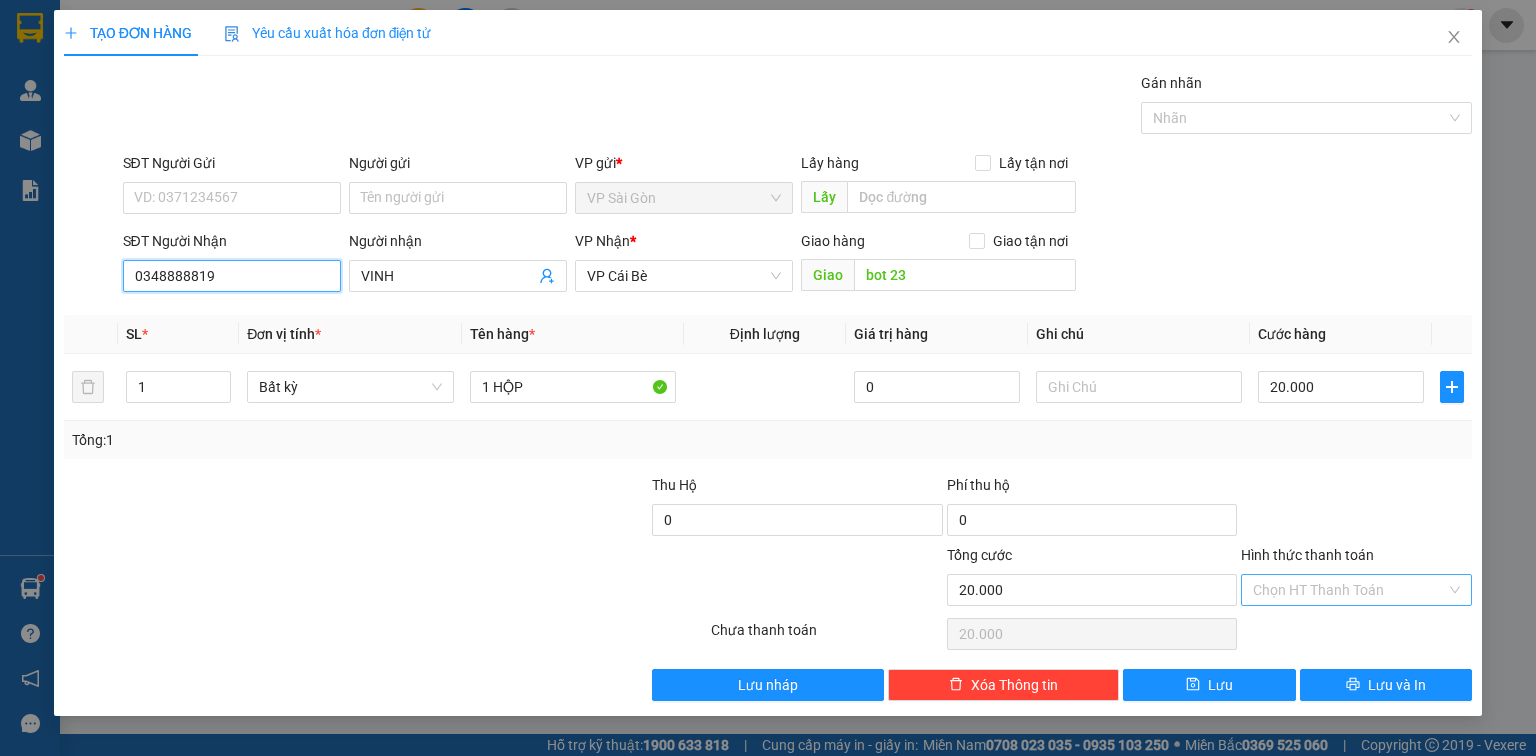 type on "0348888819" 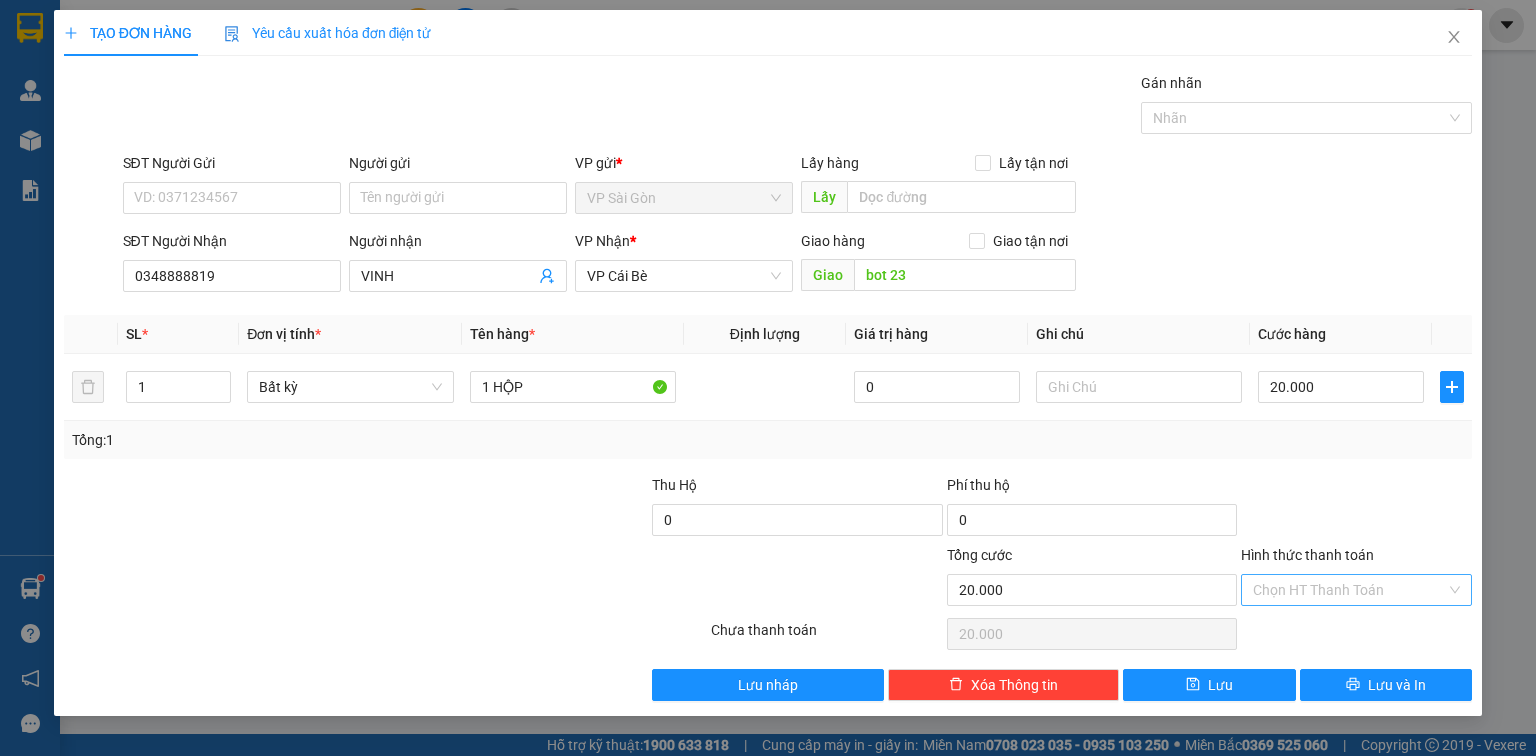 click on "Hình thức thanh toán" at bounding box center [1349, 590] 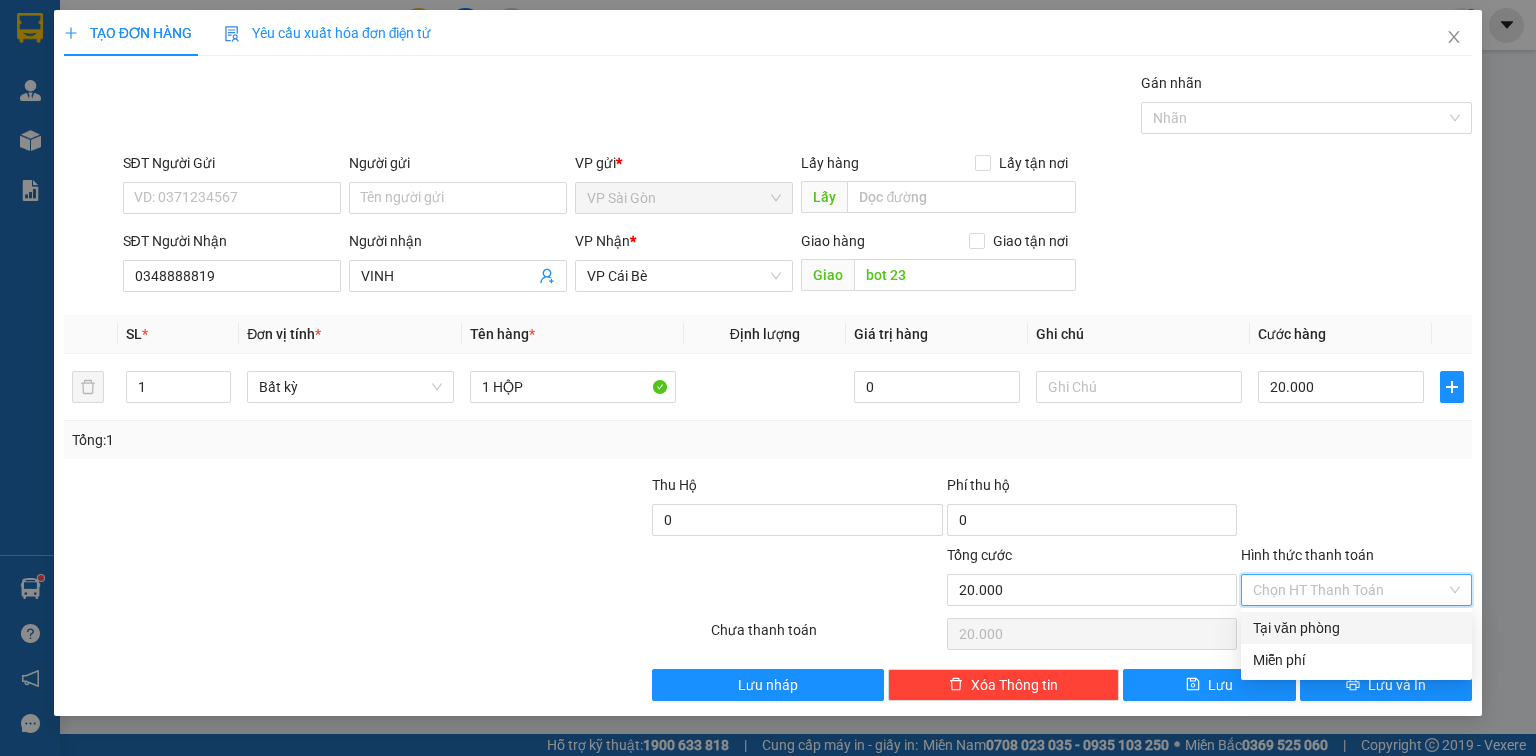 click on "Tại văn phòng" at bounding box center (1356, 628) 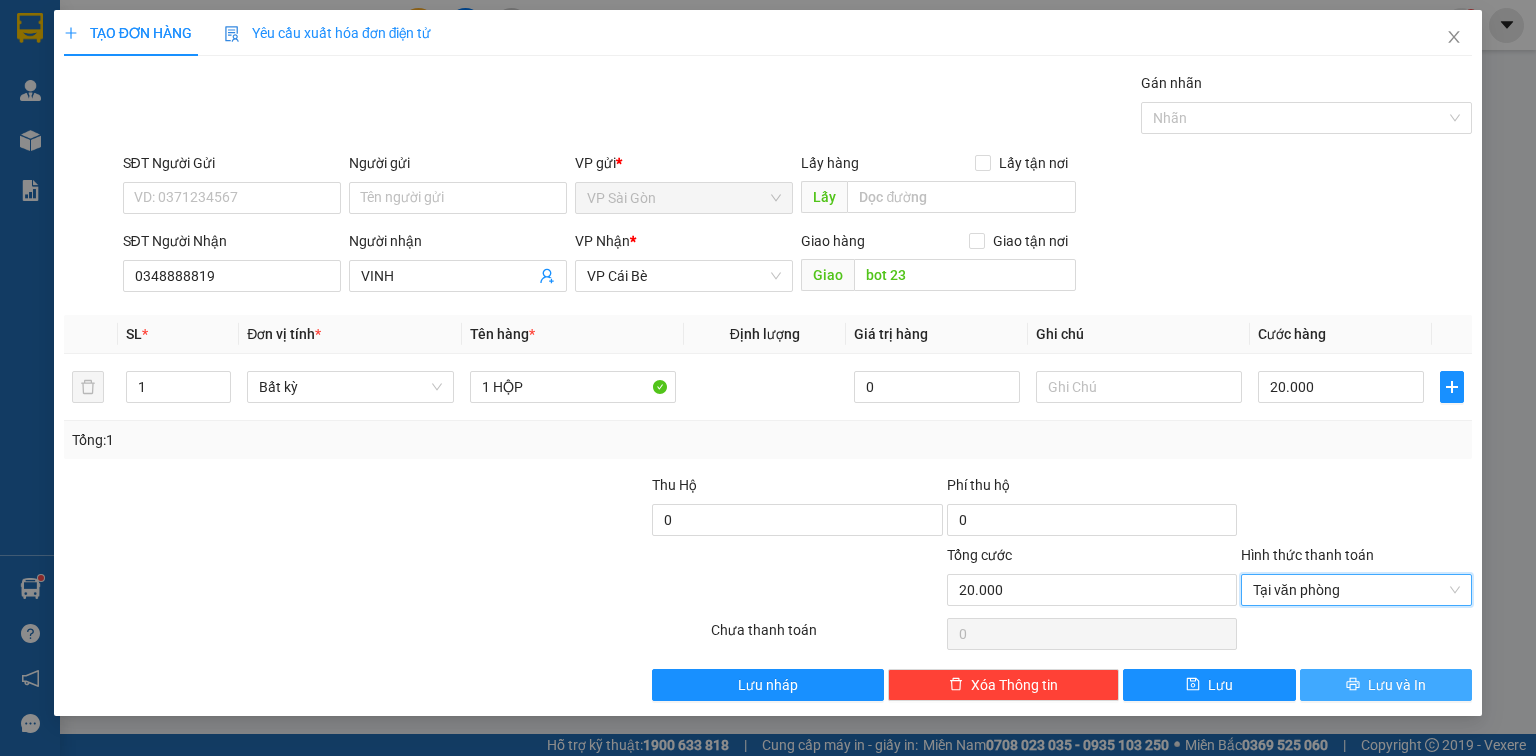 click on "Lưu và In" at bounding box center [1397, 685] 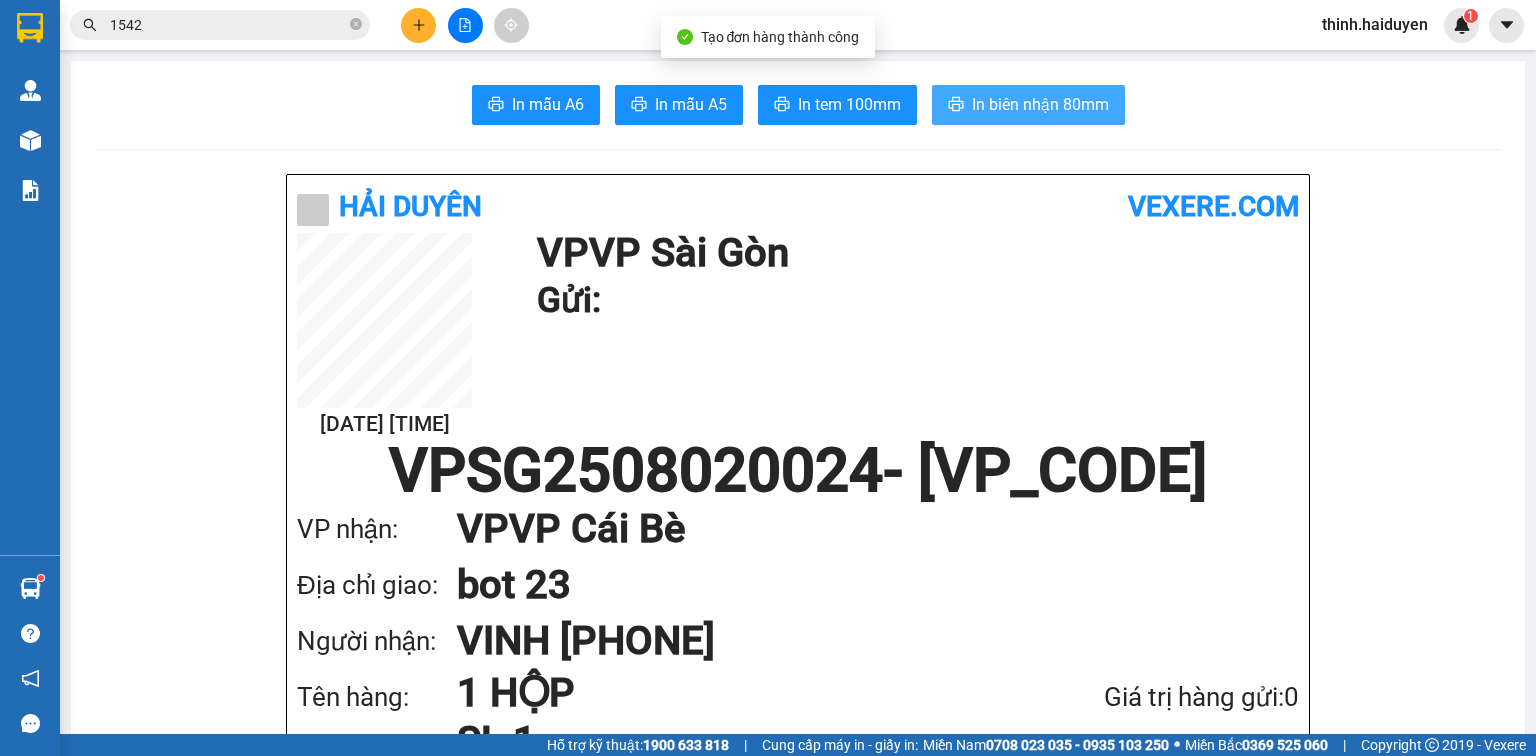 click on "In biên nhận 80mm" at bounding box center [1028, 105] 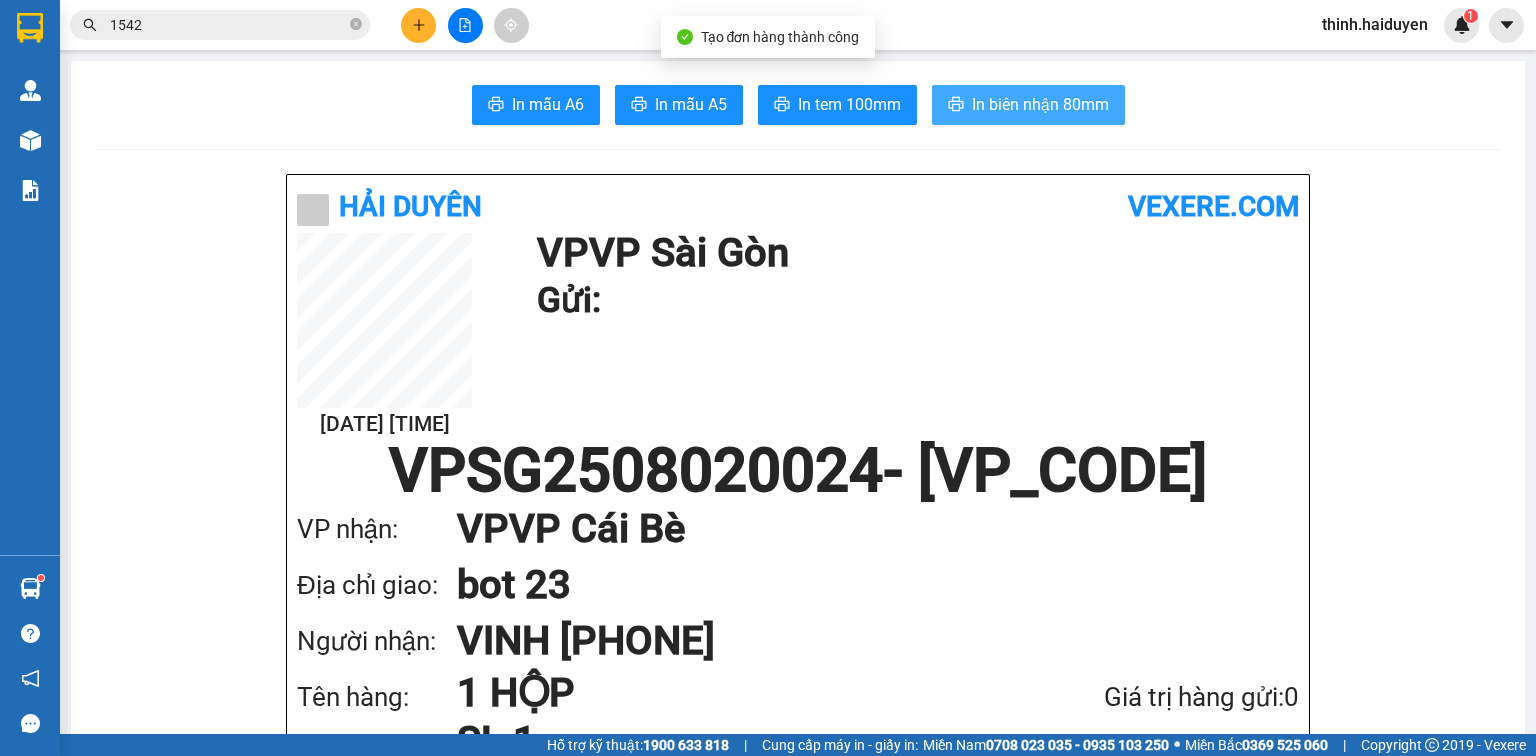 scroll, scrollTop: 0, scrollLeft: 0, axis: both 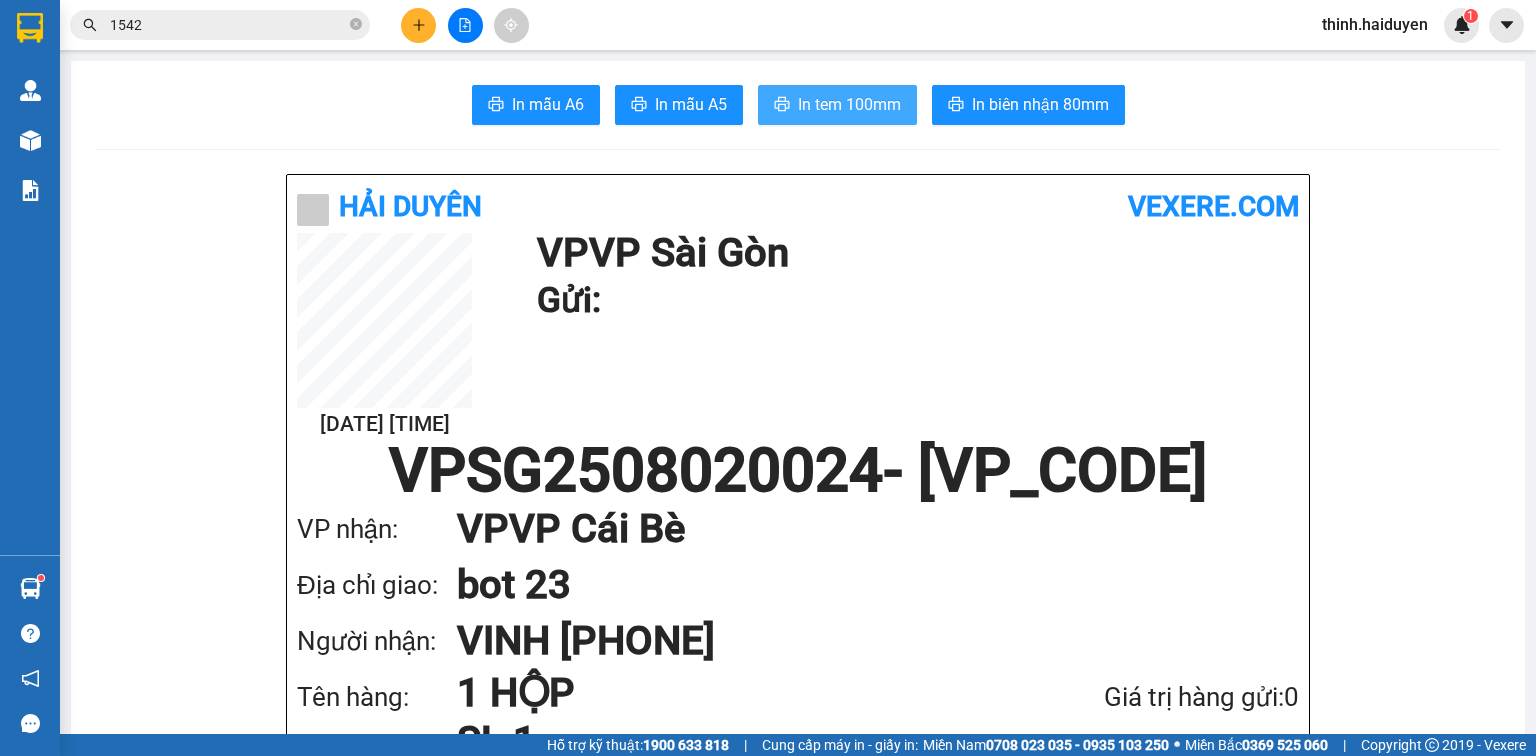 click on "In tem 100mm" at bounding box center (837, 105) 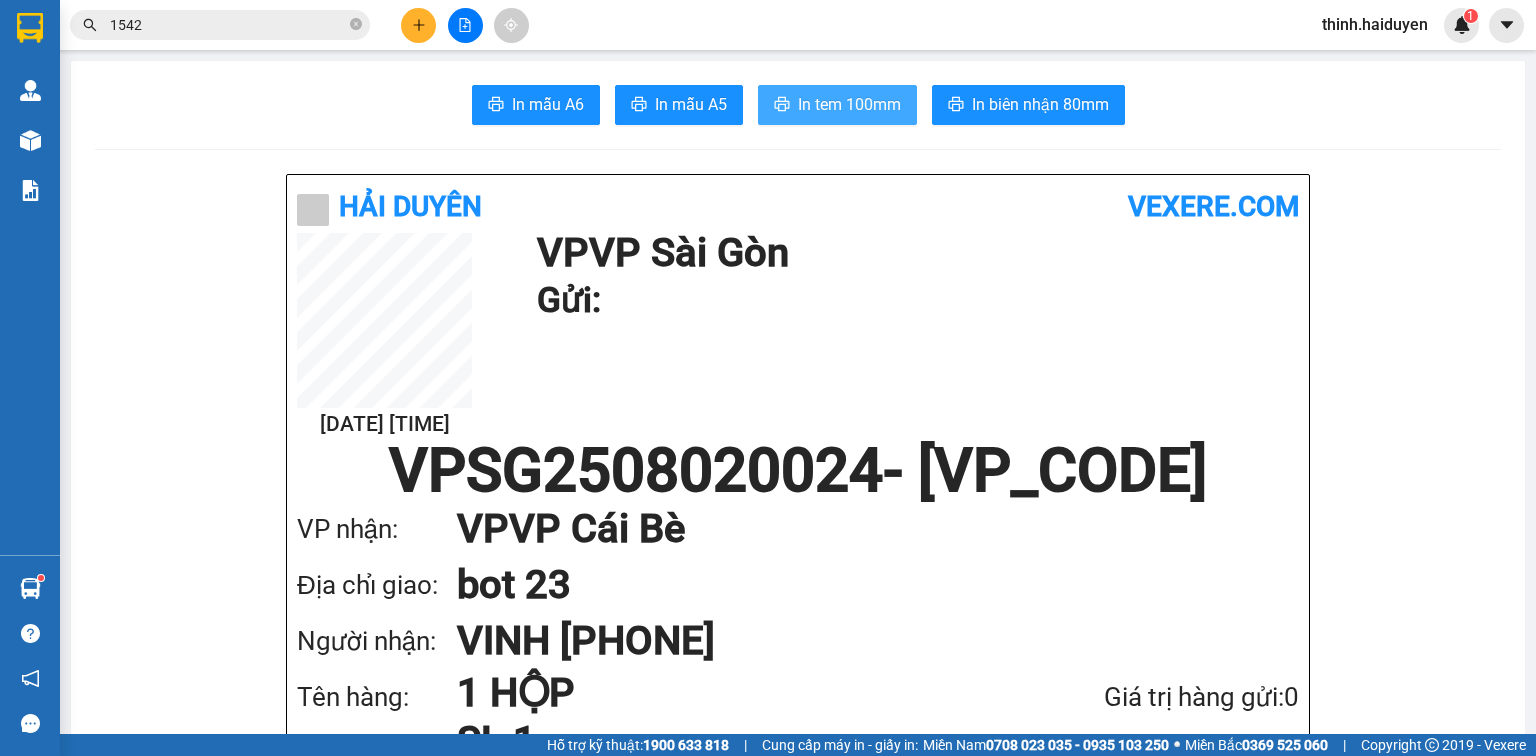 scroll, scrollTop: 0, scrollLeft: 0, axis: both 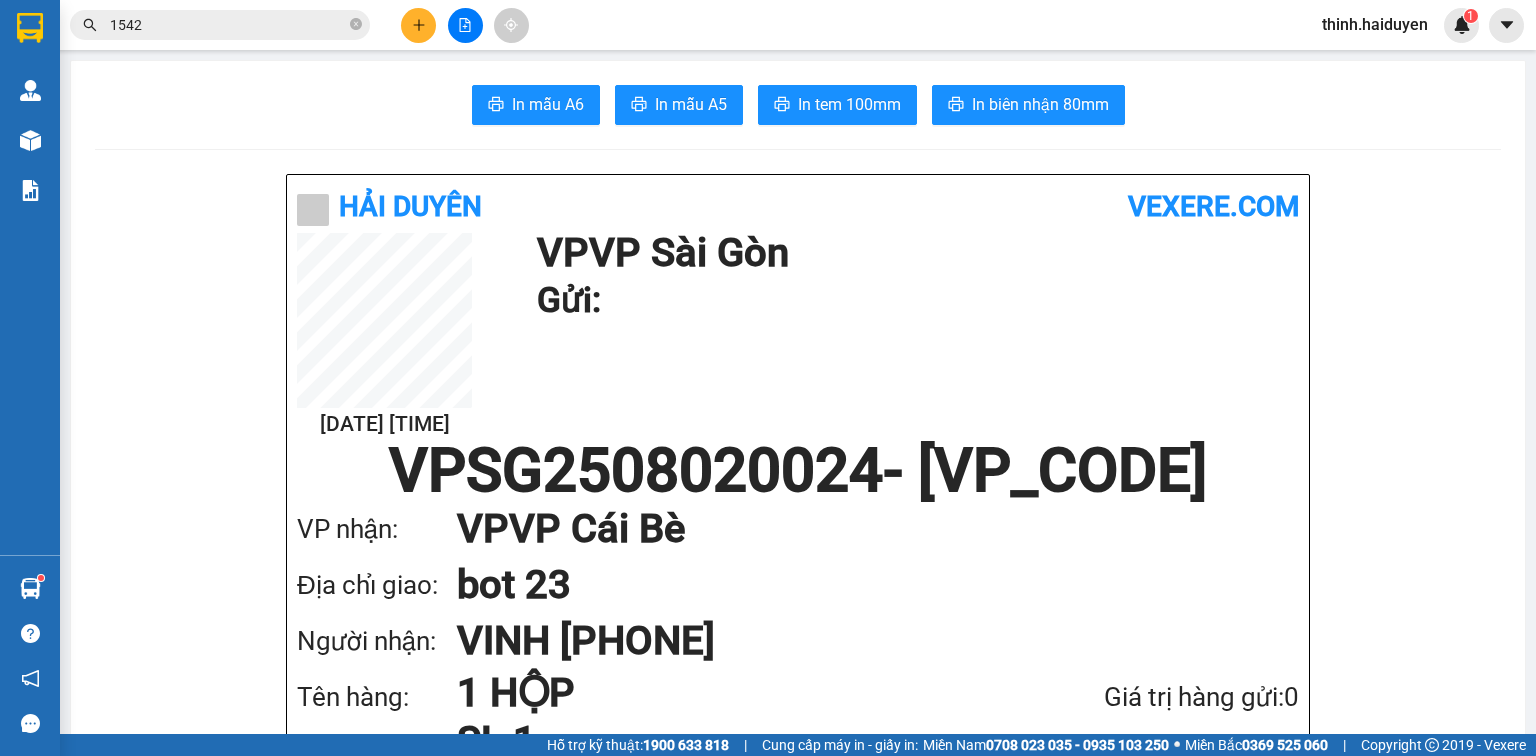 click on "1542" at bounding box center (220, 25) 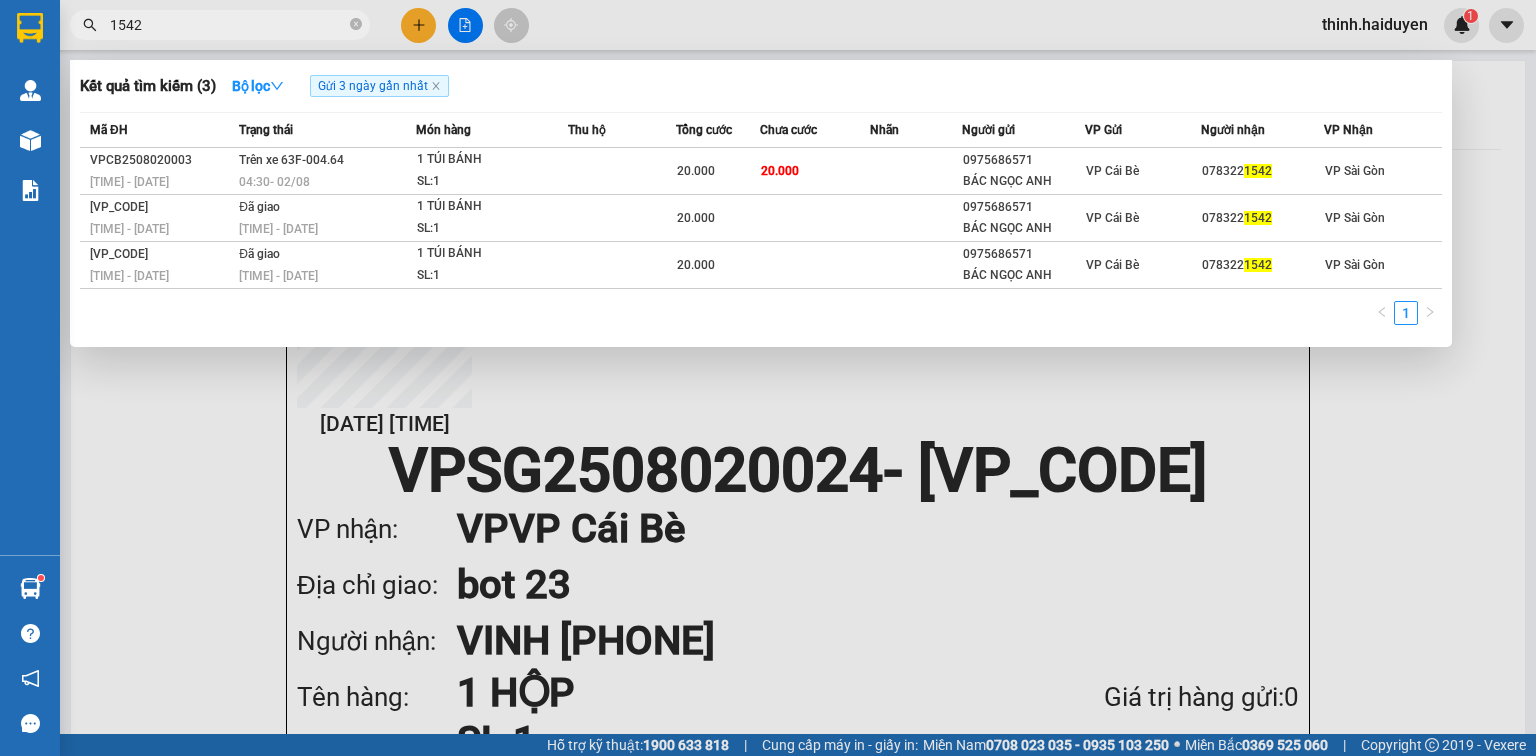 click on "1542" at bounding box center (228, 25) 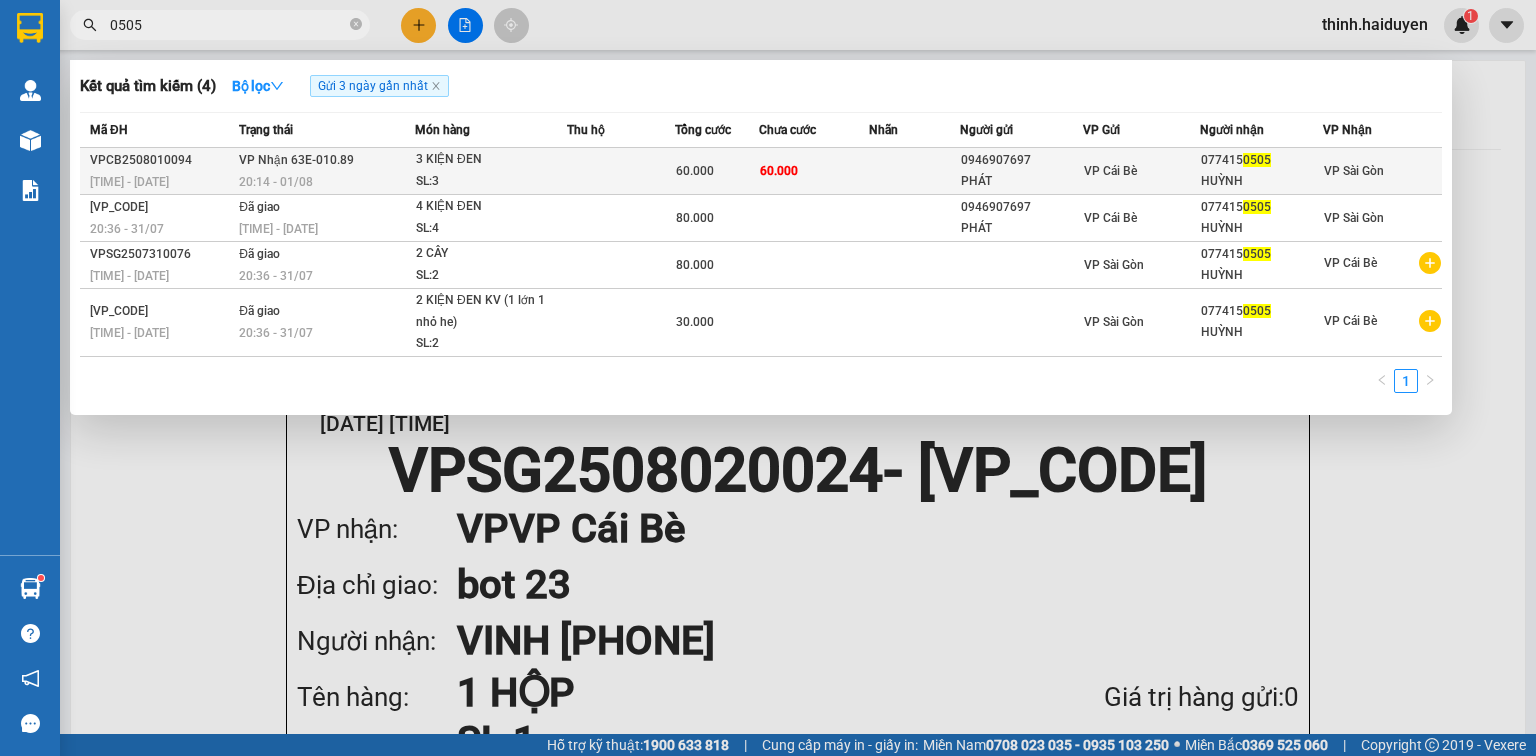type on "0505" 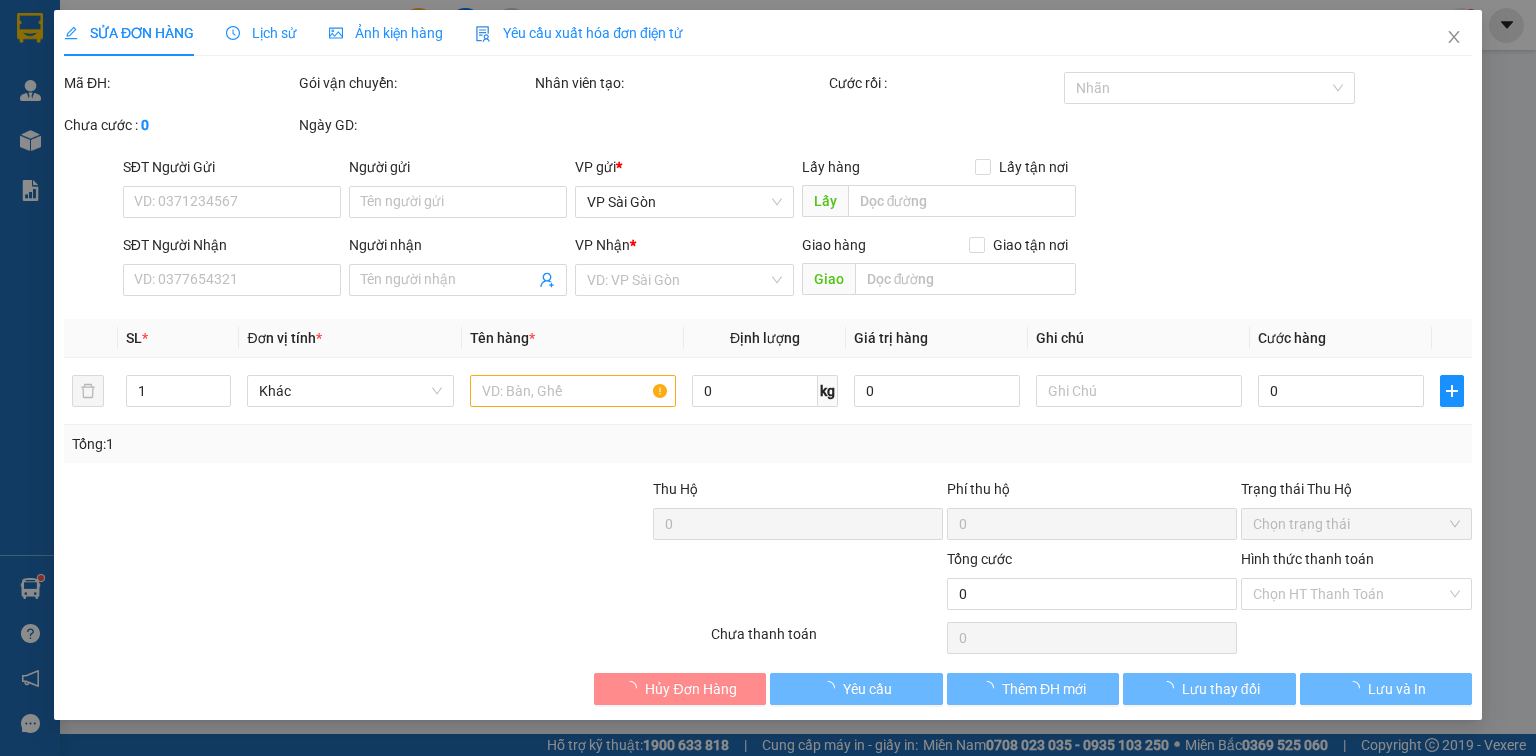 type on "0946907697" 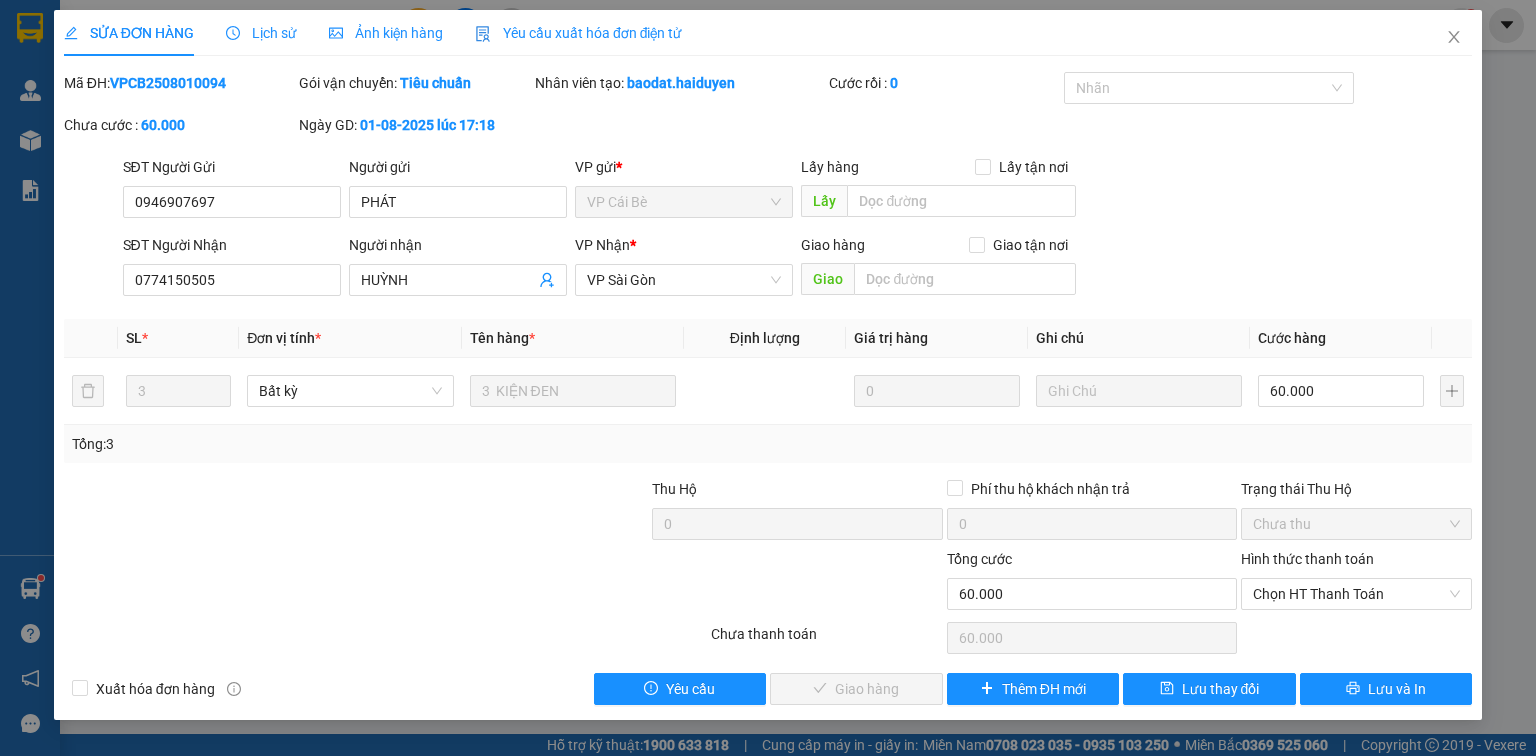 click on "Hình thức thanh toán" at bounding box center [1356, 563] 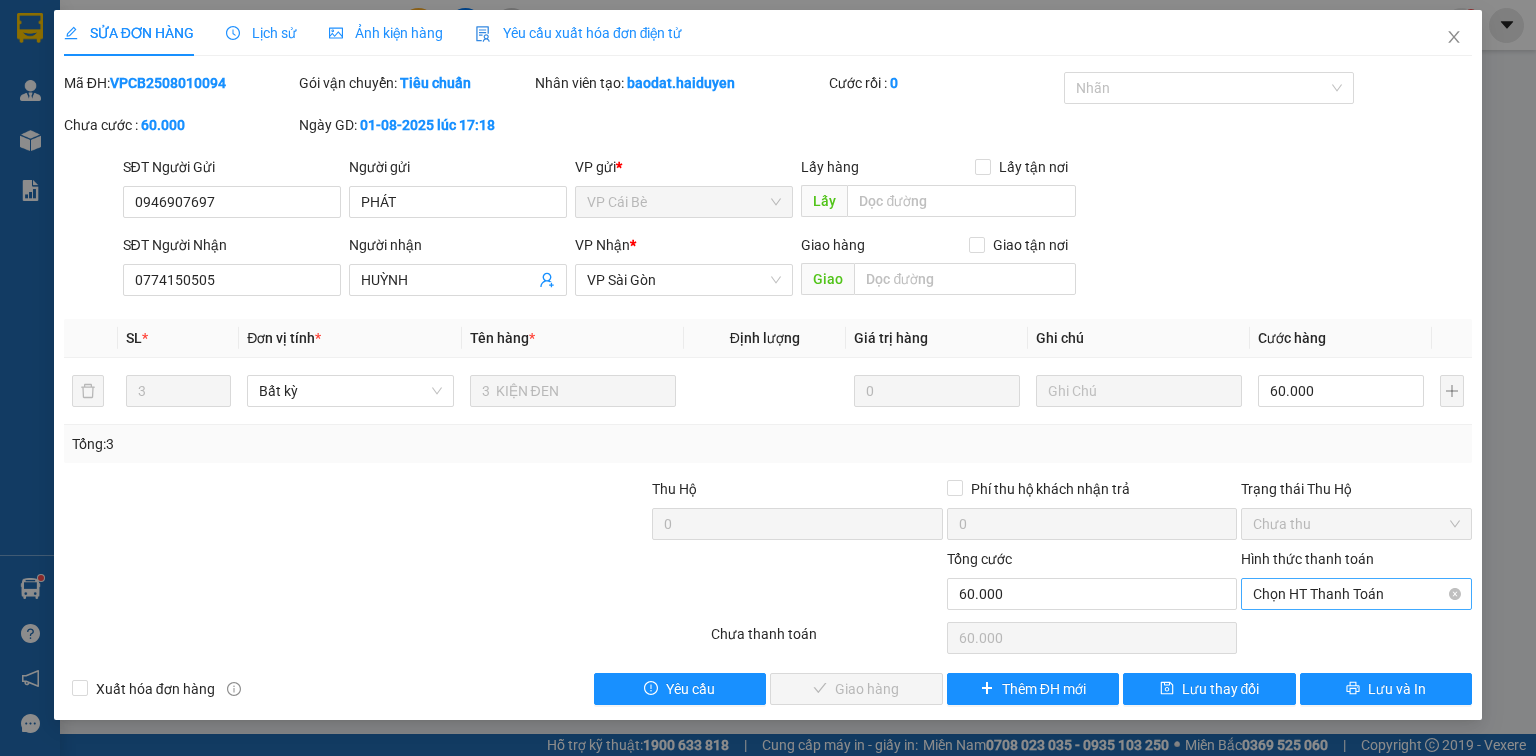 click on "Chọn HT Thanh Toán" at bounding box center [1356, 594] 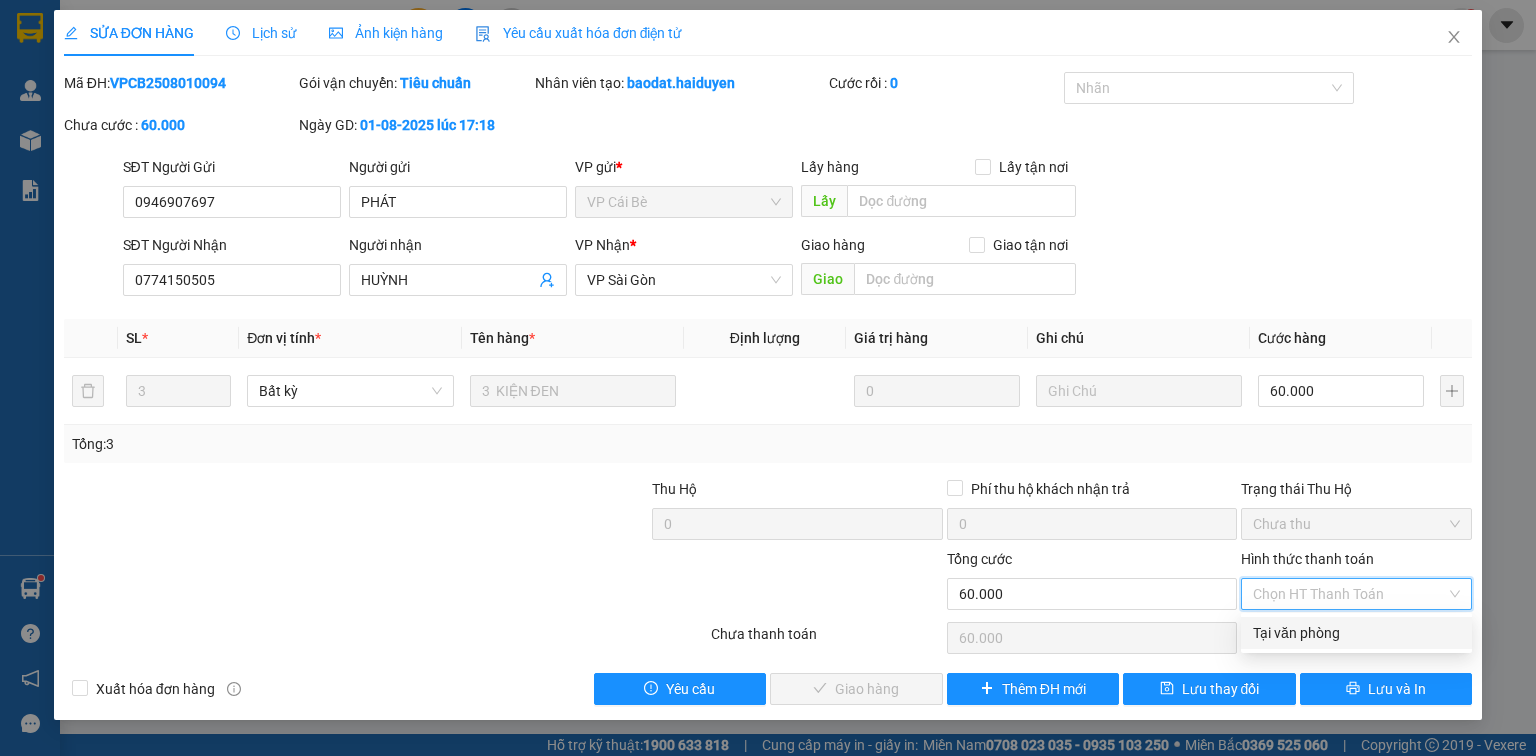 click on "Tại văn phòng" at bounding box center [1356, 633] 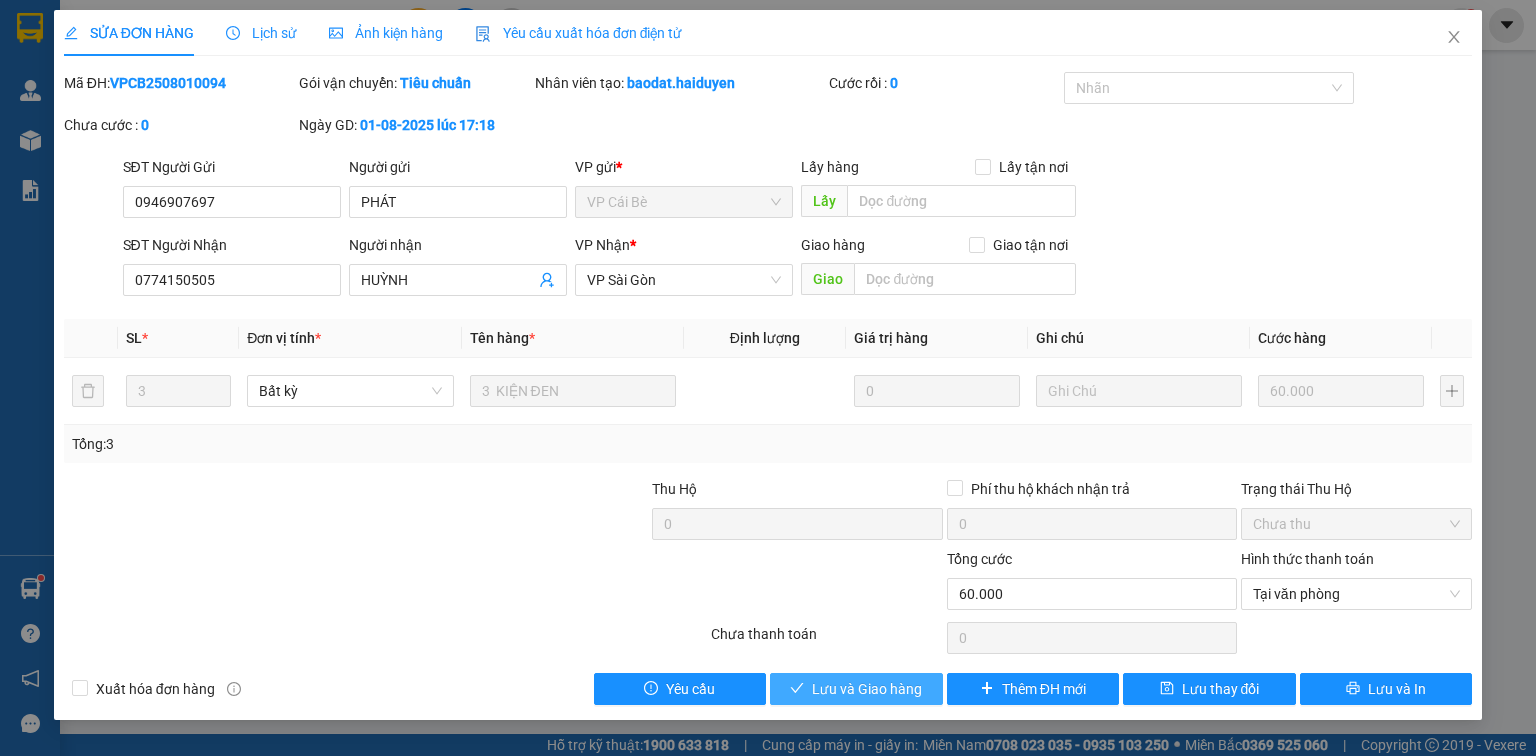click on "Lưu và Giao hàng" at bounding box center (867, 689) 